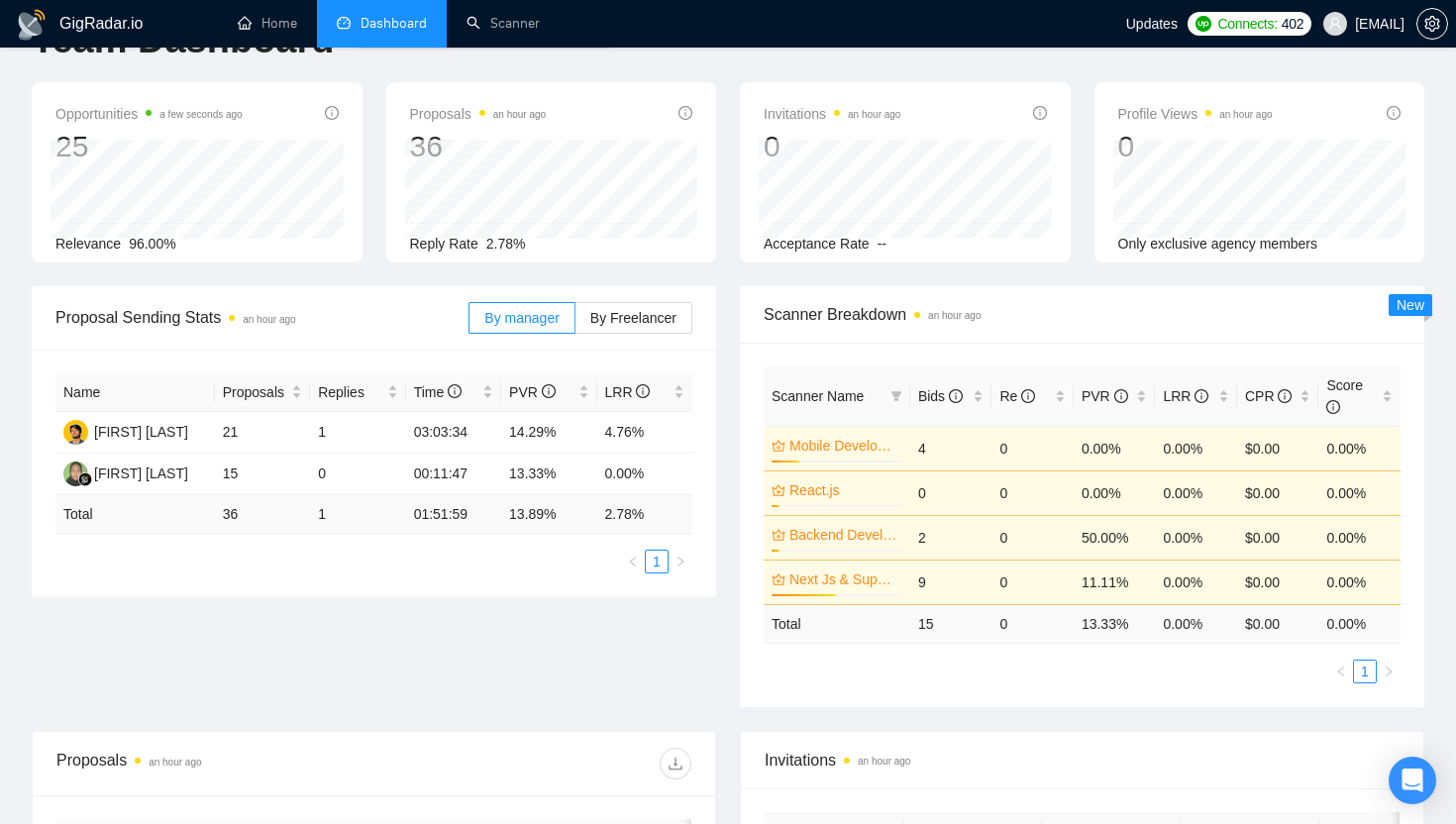 scroll, scrollTop: 0, scrollLeft: 0, axis: both 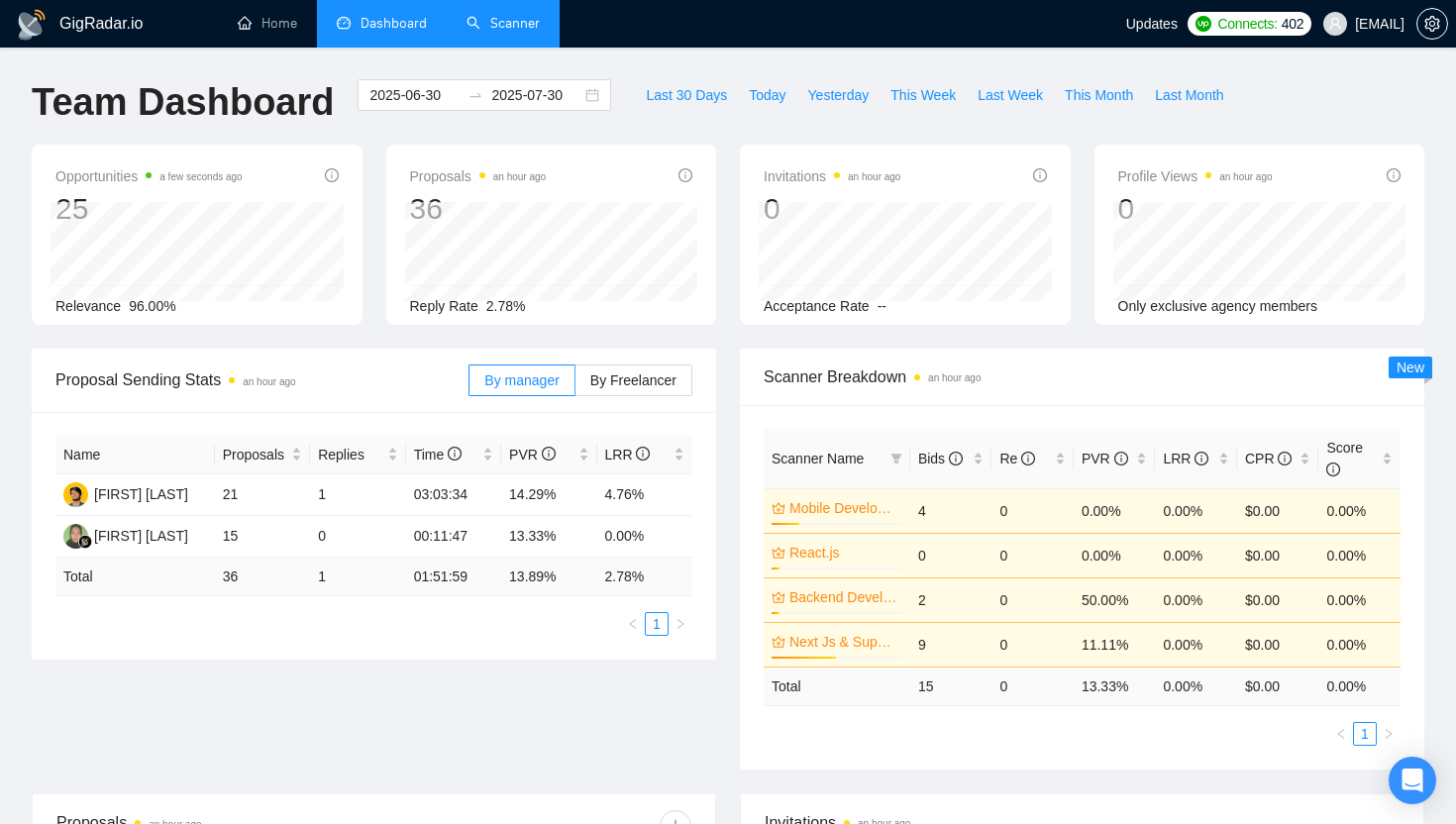 click on "Scanner" at bounding box center (503, 23) 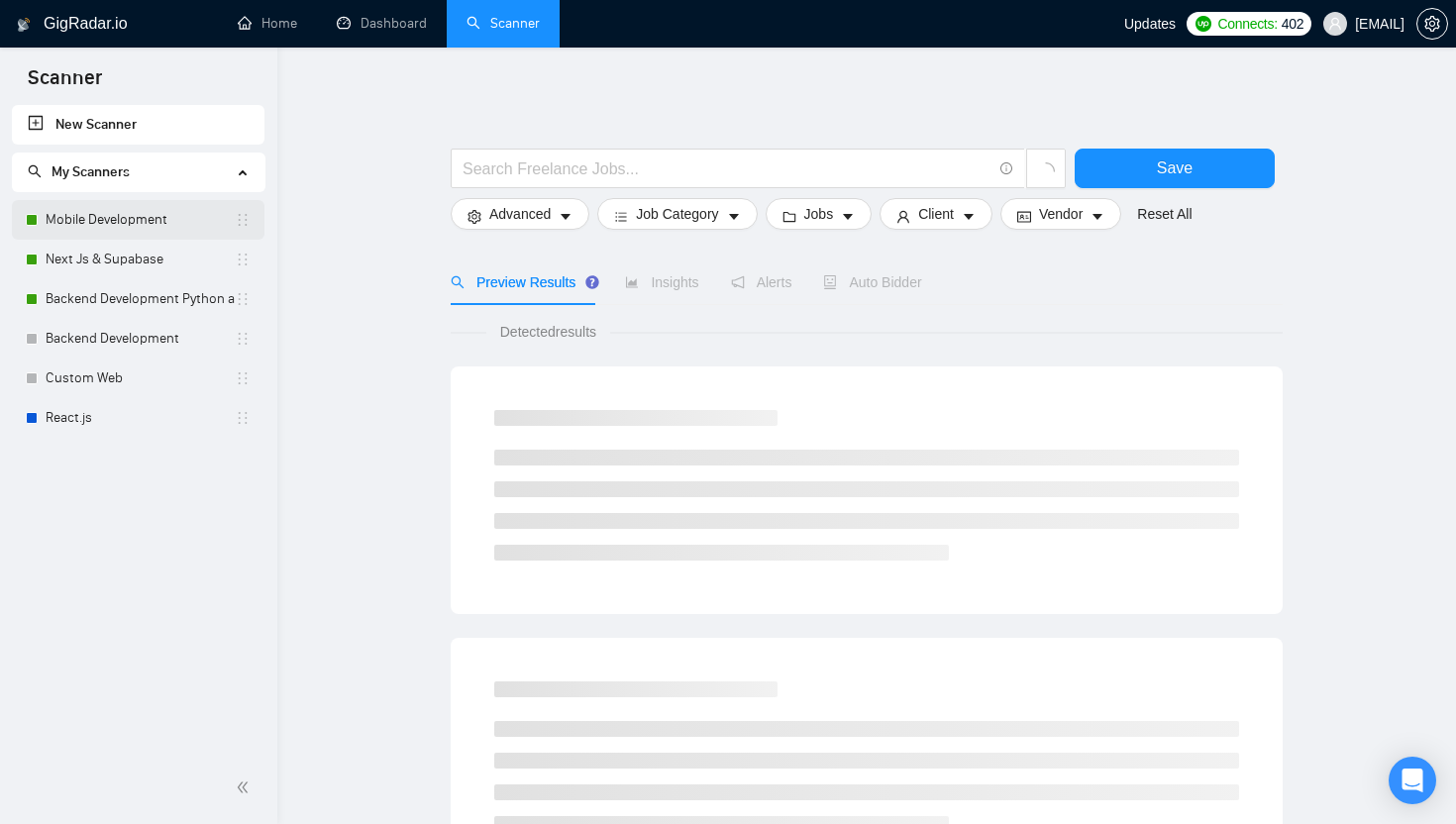 click on "Mobile Development" at bounding box center (140, 220) 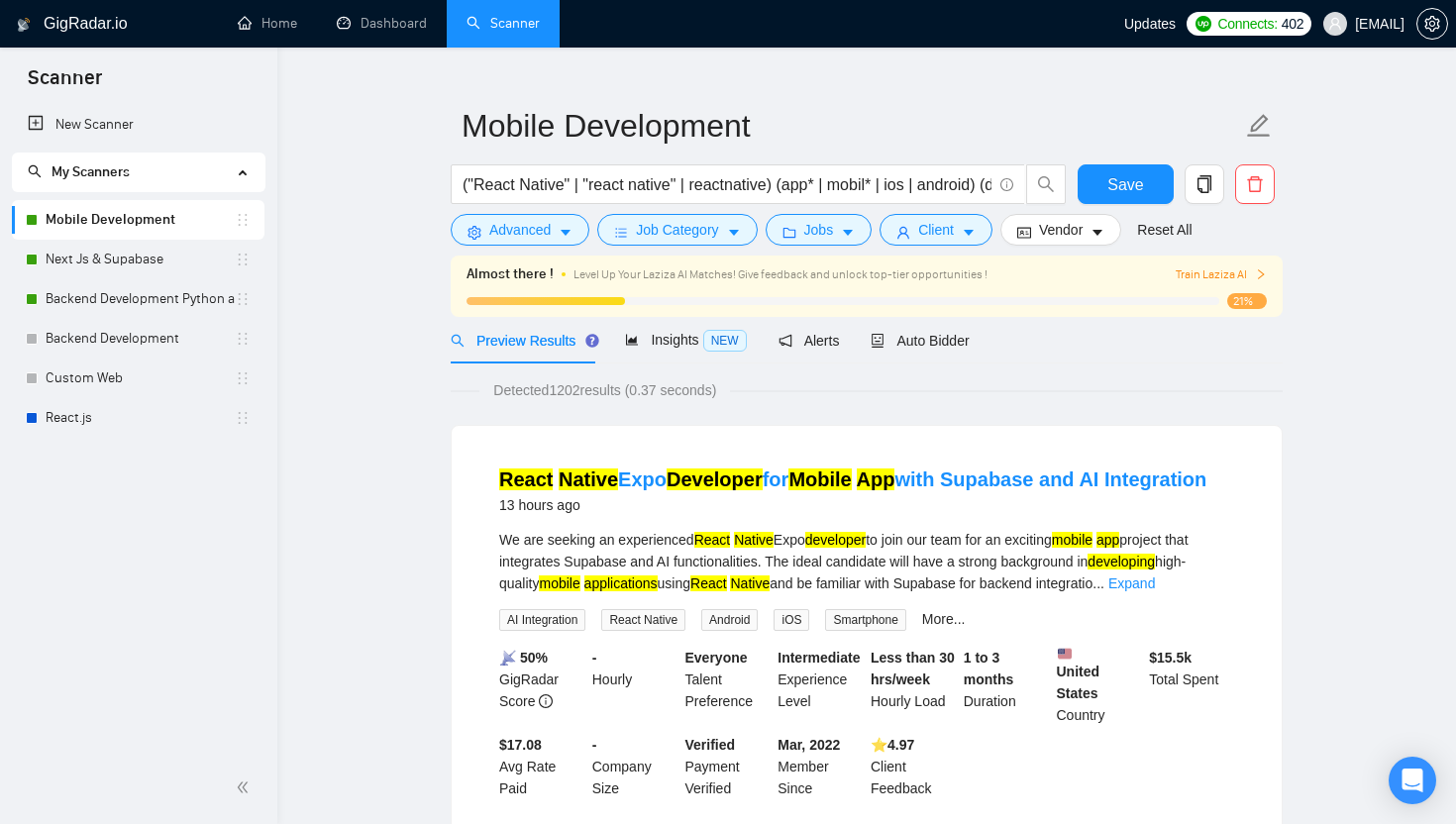 scroll, scrollTop: 47, scrollLeft: 0, axis: vertical 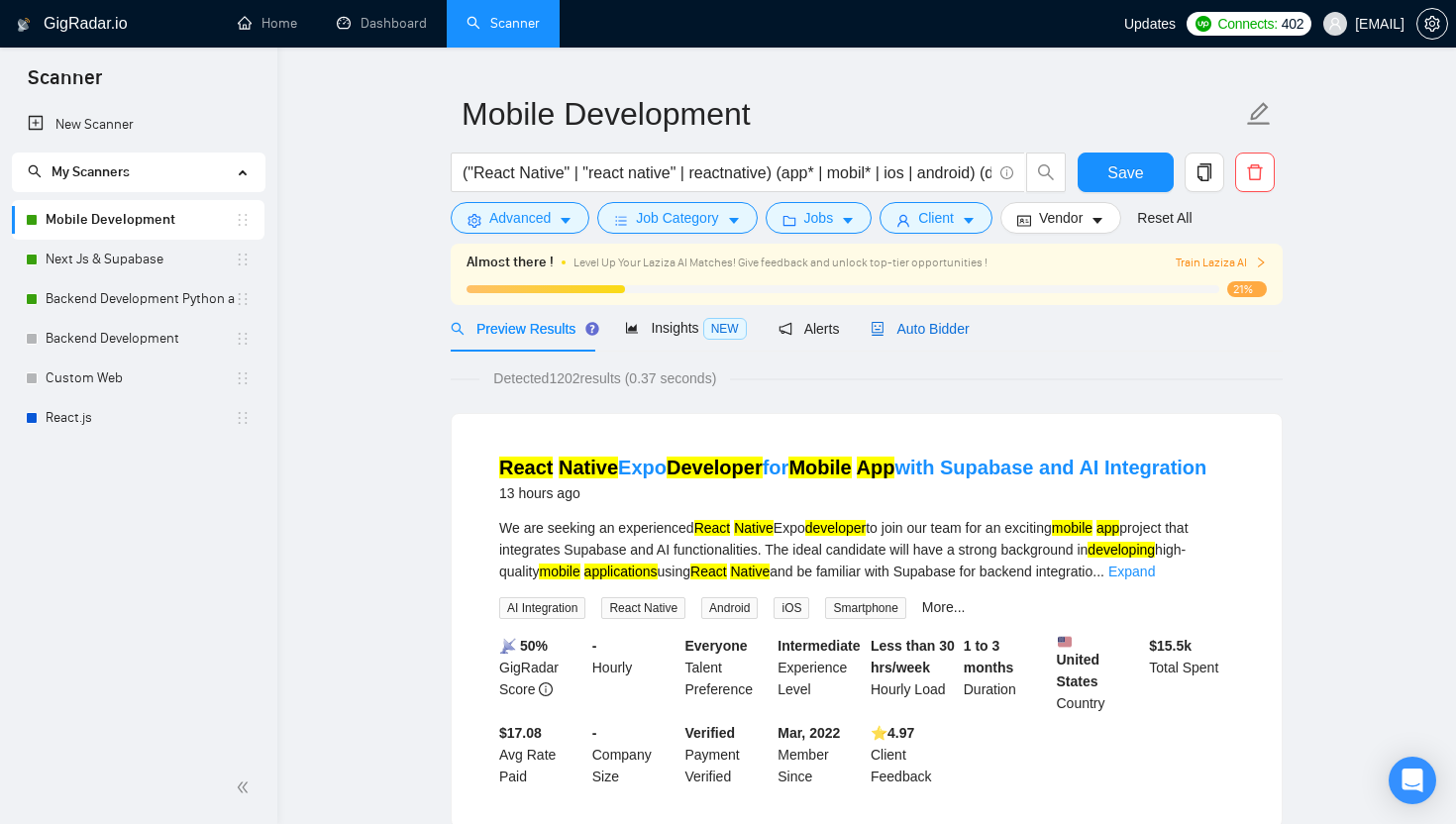 click on "Auto Bidder" at bounding box center (919, 329) 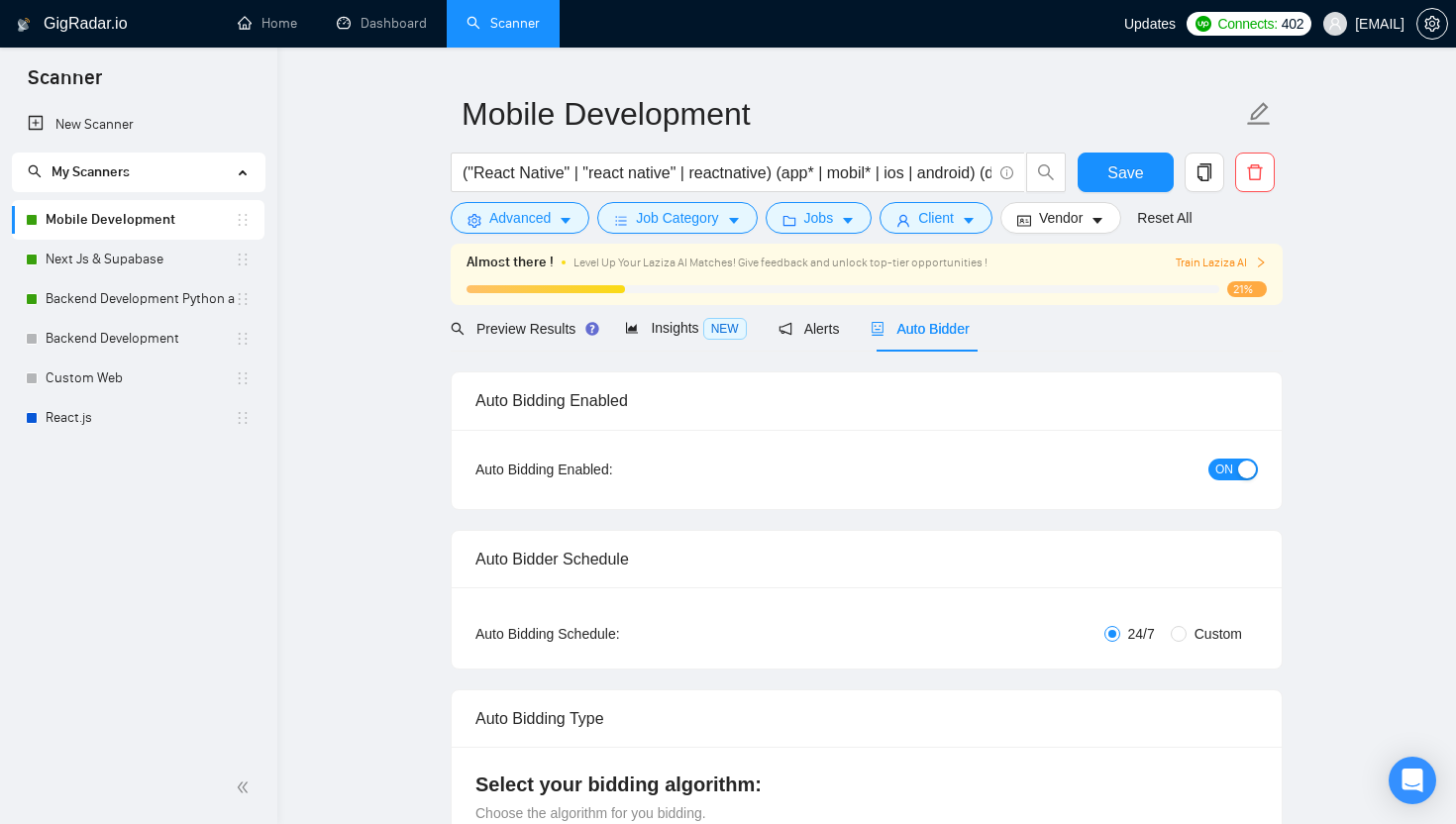 radio on "false" 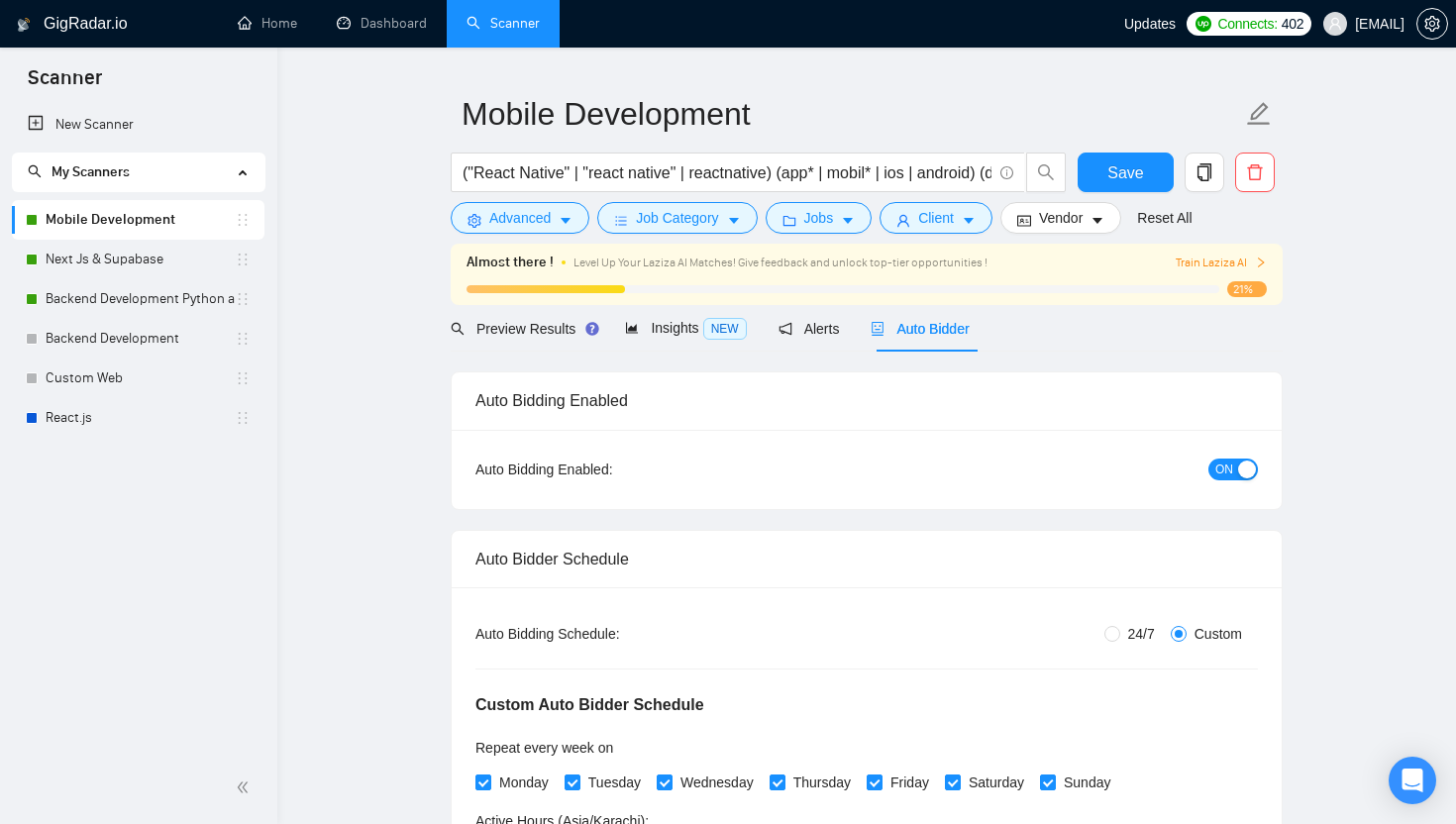 type 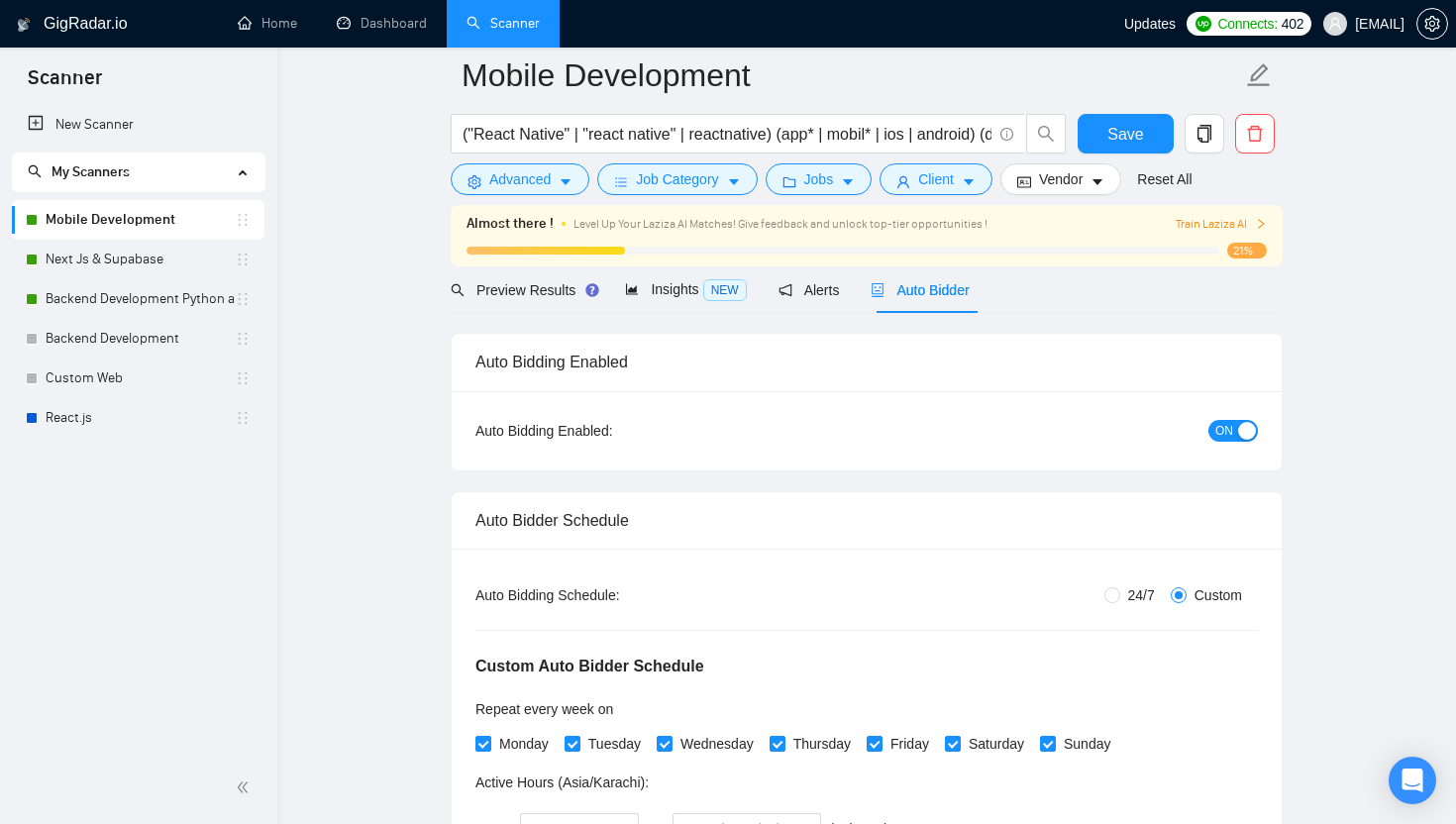 scroll, scrollTop: 0, scrollLeft: 0, axis: both 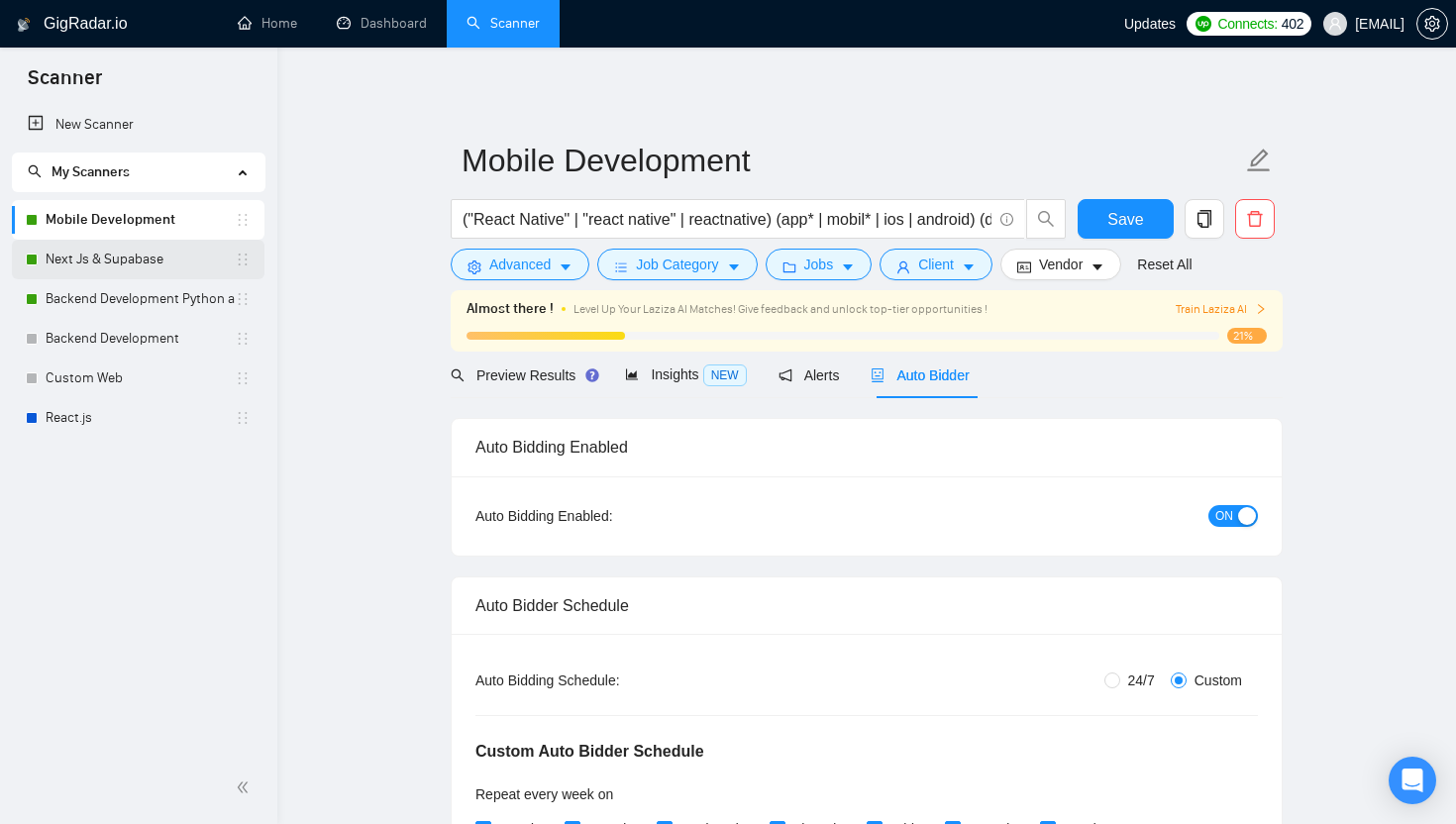 click on "Next Js & Supabase" at bounding box center [140, 259] 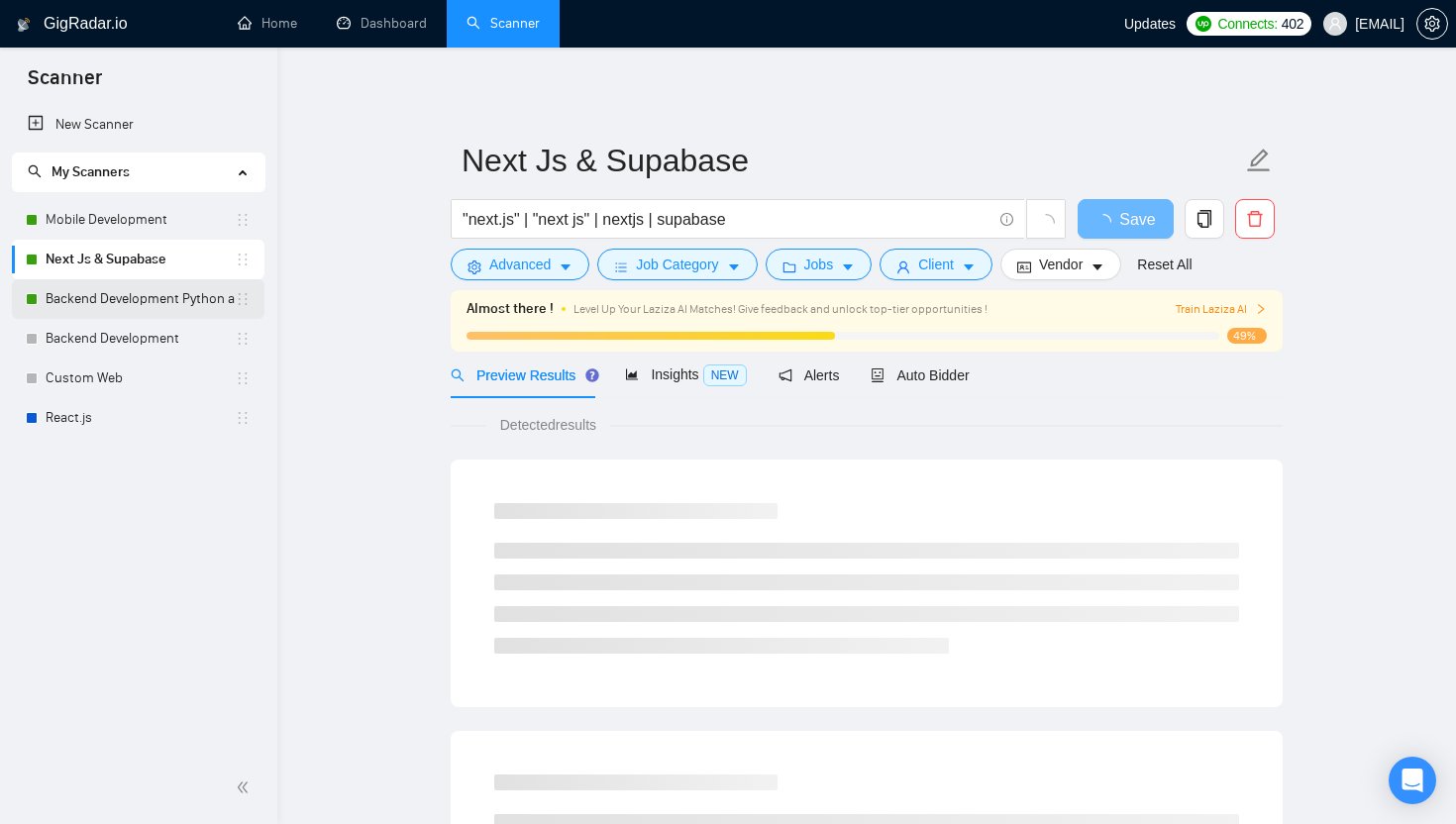 click on "Backend Development Python and Go" at bounding box center (140, 299) 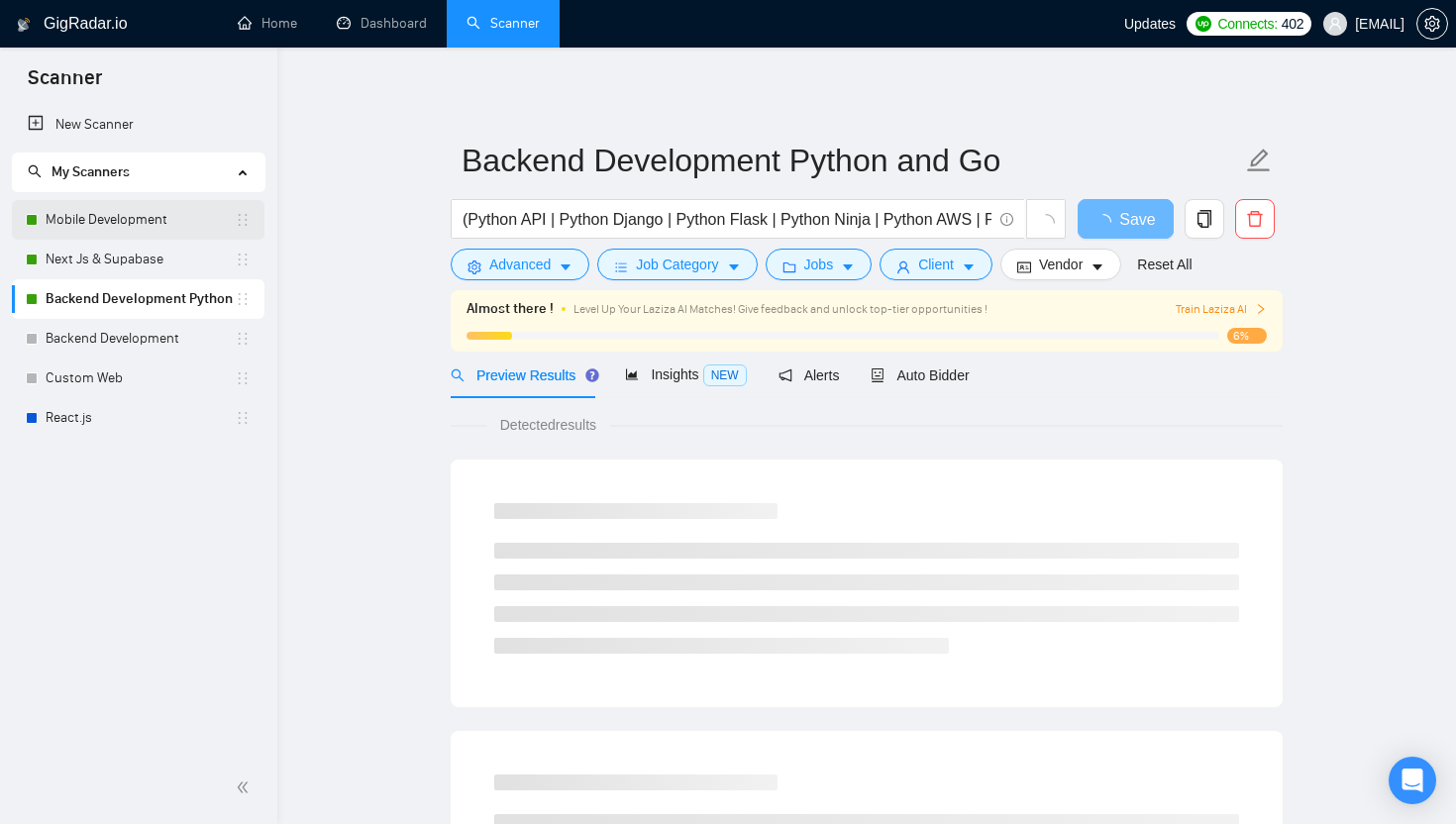 click on "Mobile Development" at bounding box center (140, 220) 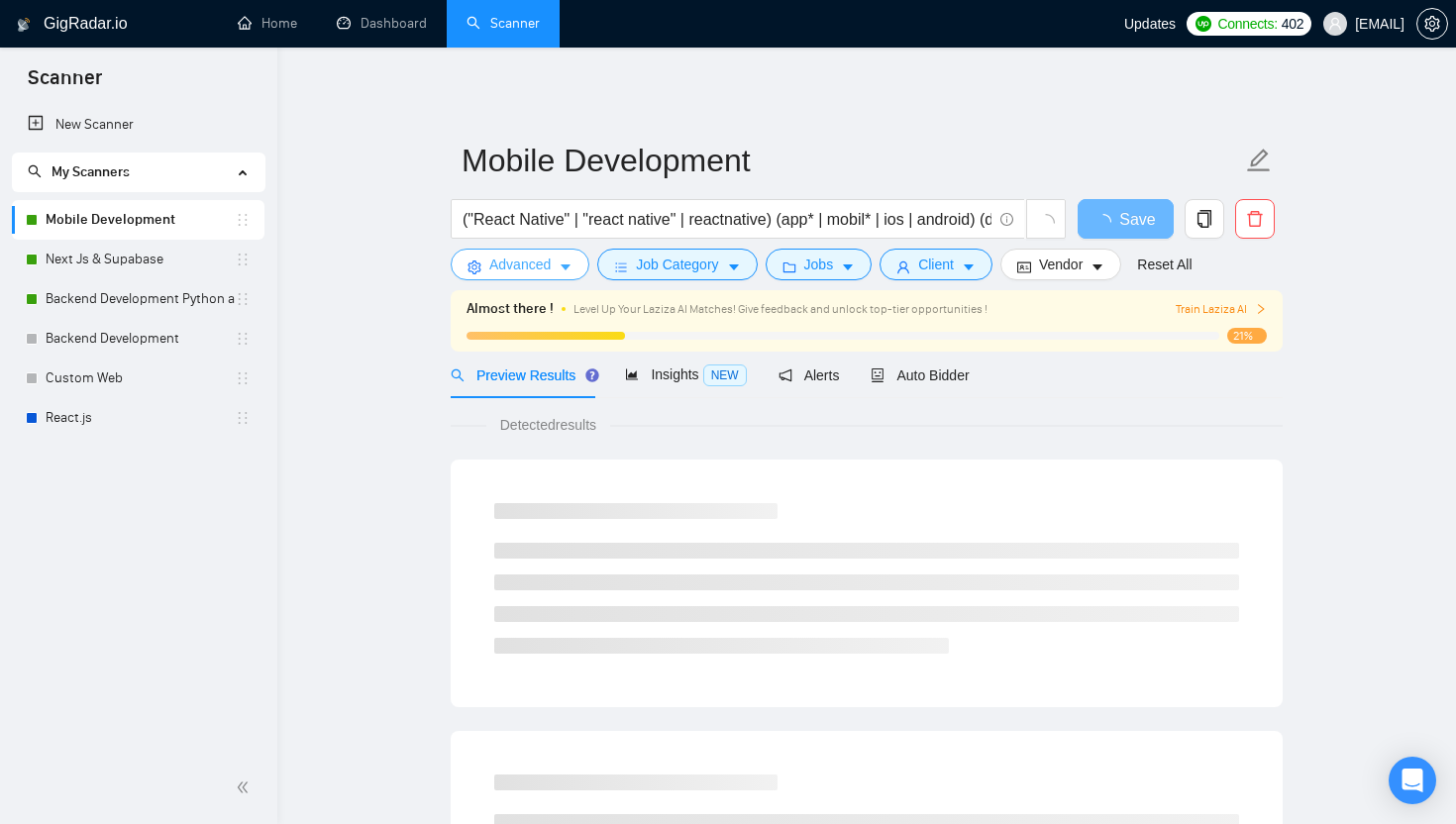 click on "Advanced" at bounding box center (520, 264) 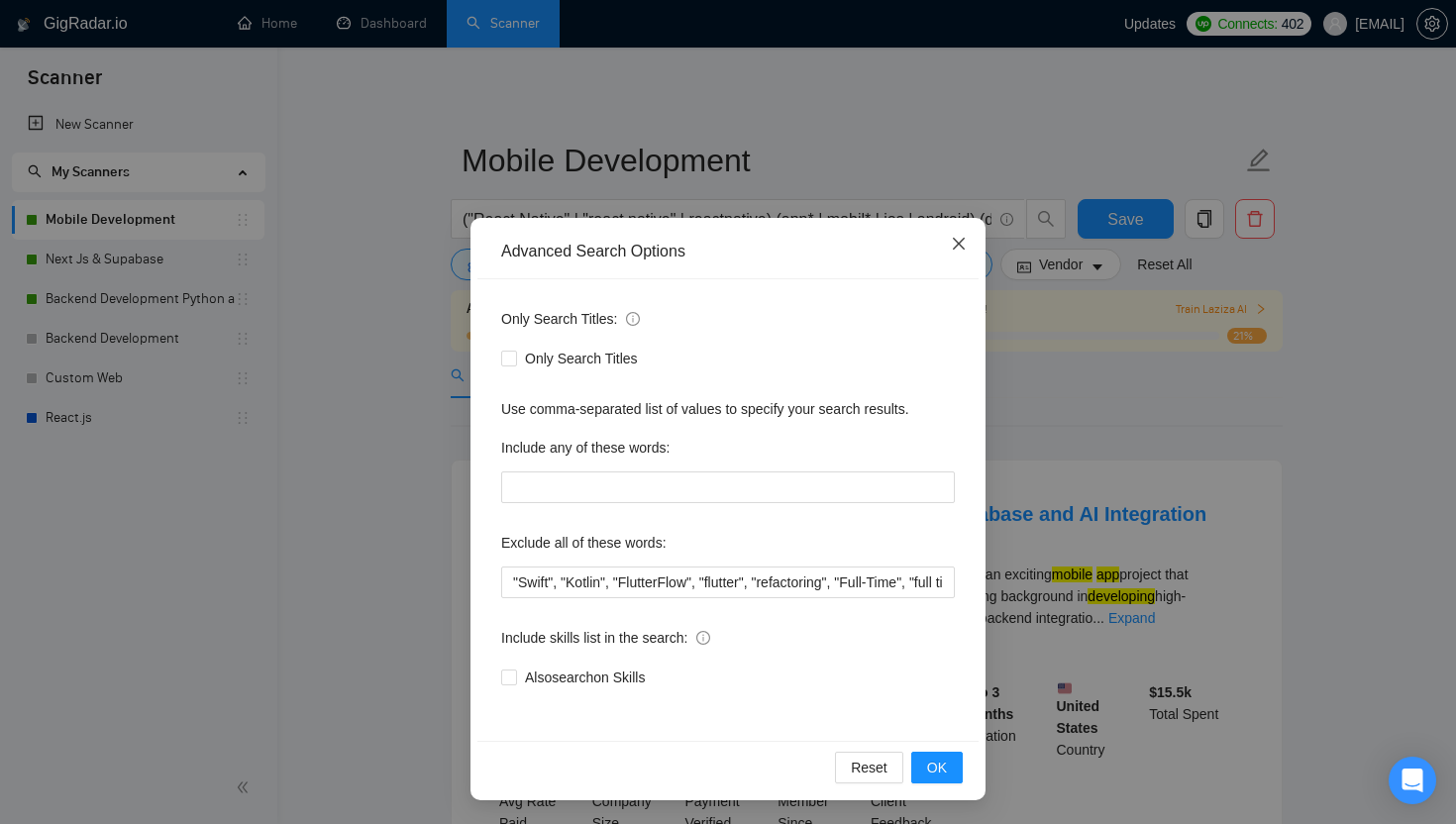 click 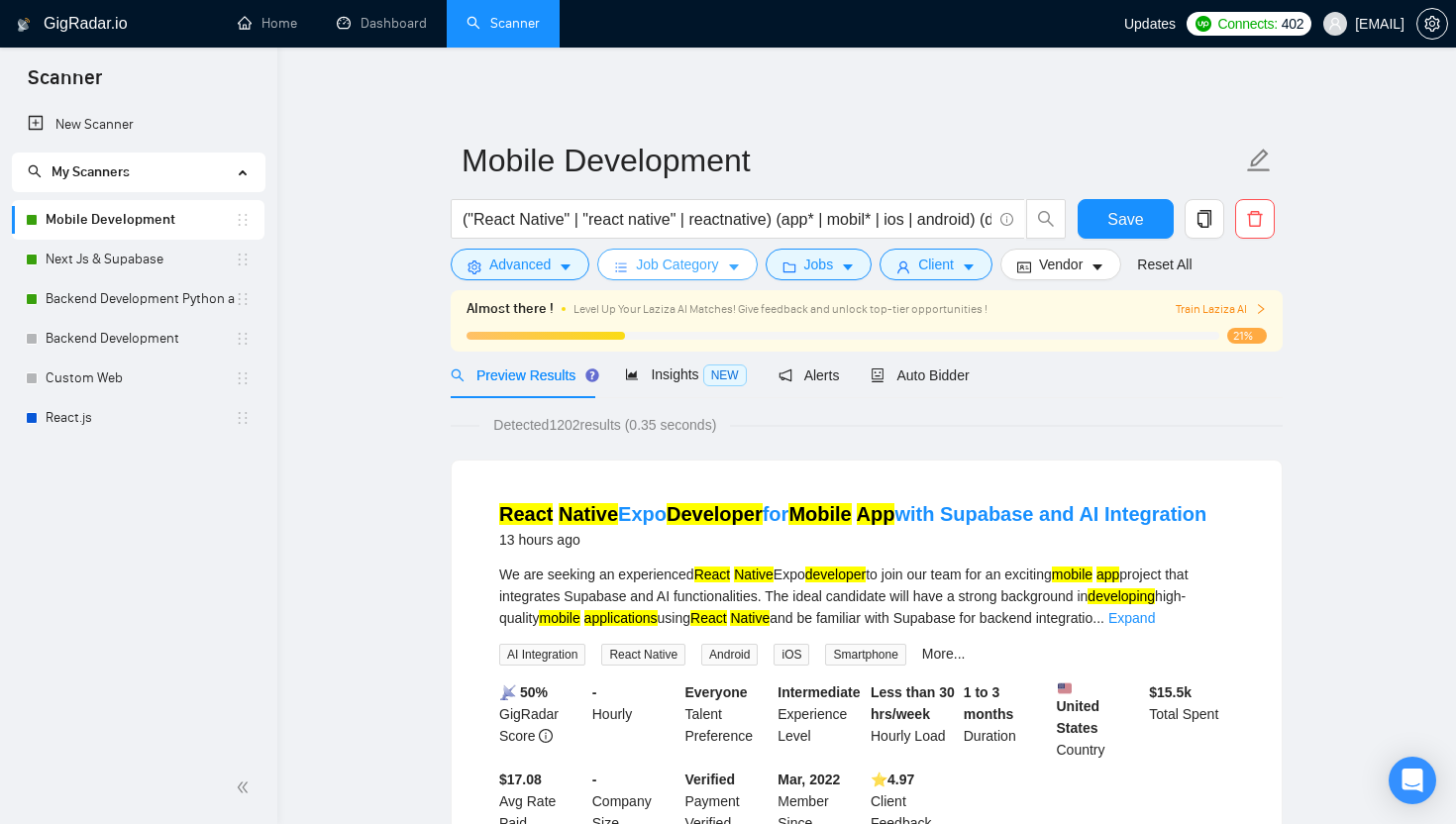 click on "Job Category" at bounding box center [676, 264] 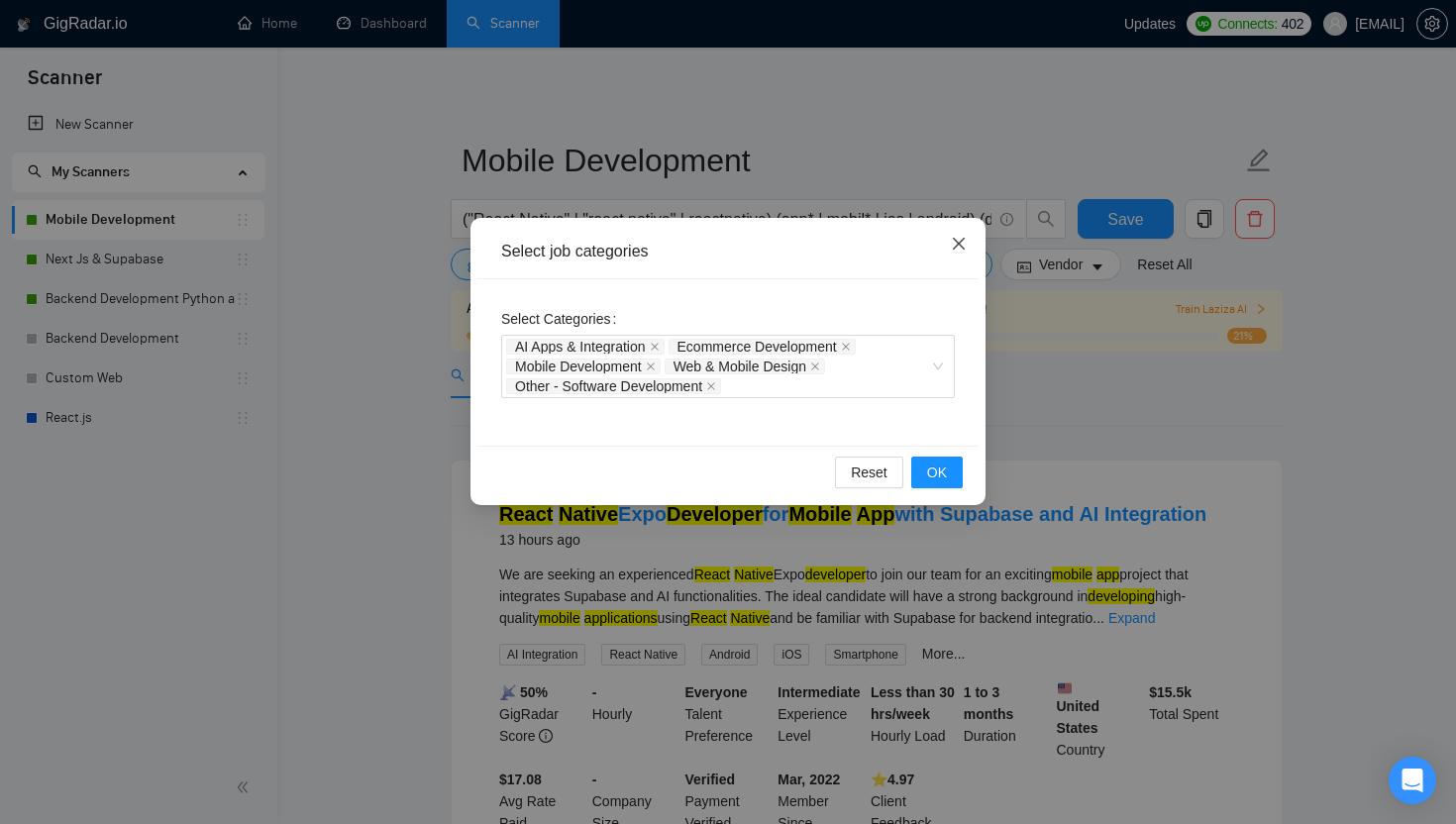 click 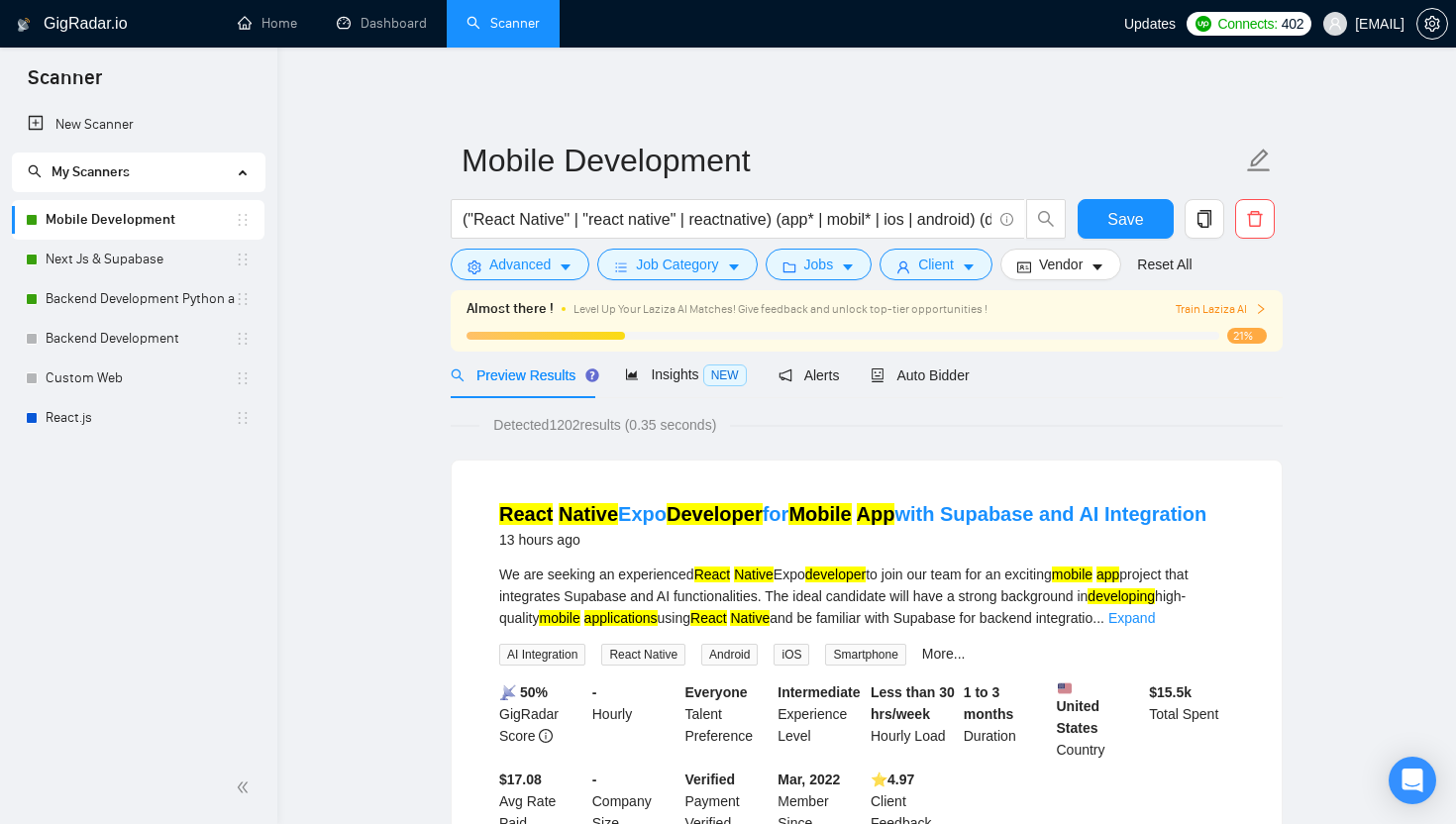 click on "Mobile Development ("React Native" | "react native" | reactnative) (app* | mobil* | ios | android) (develop* | build* | creat*) Save Advanced   Job Category   Jobs   Client   Vendor   Reset All" at bounding box center (867, 209) 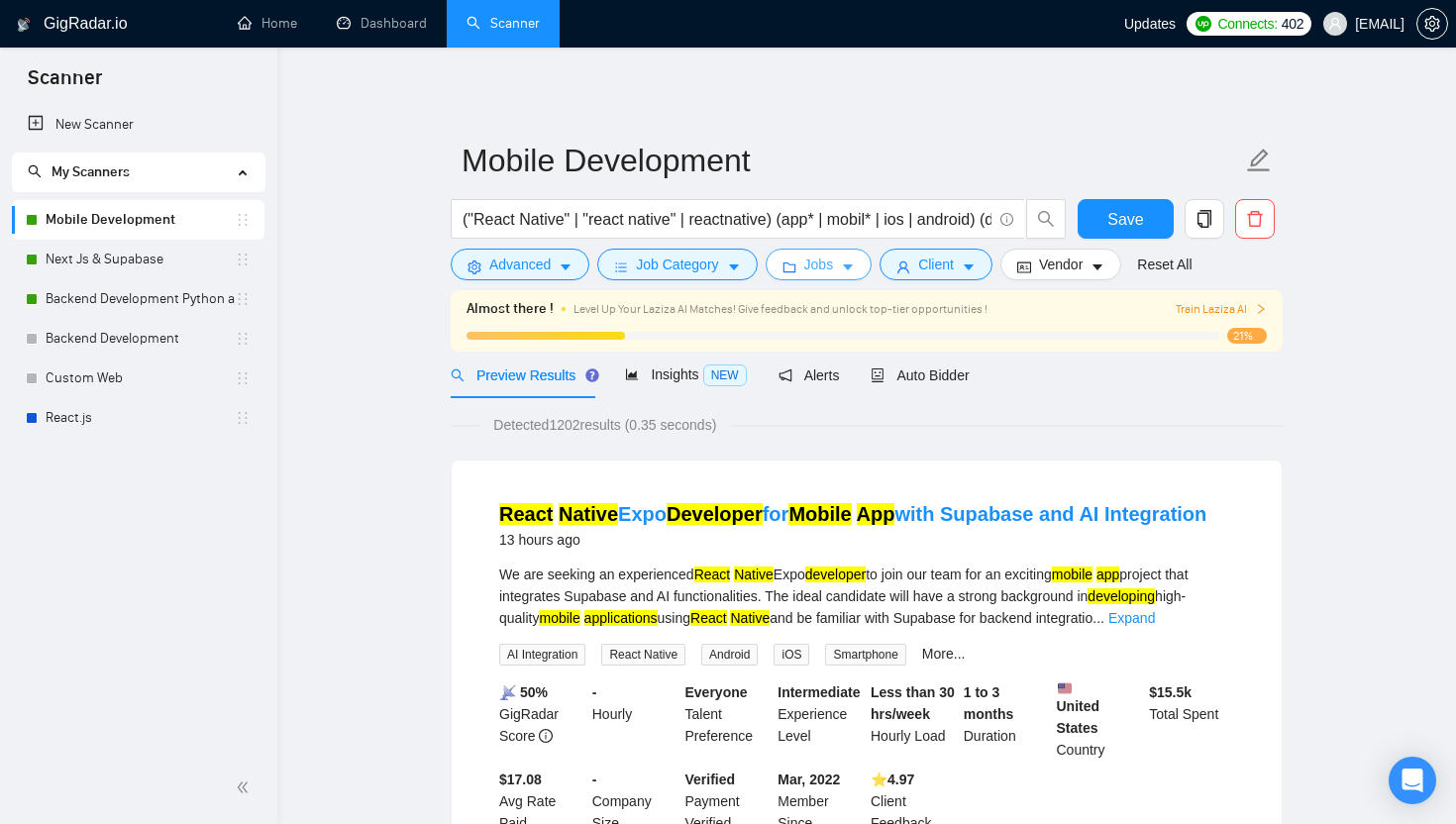 click on "Jobs" at bounding box center [819, 264] 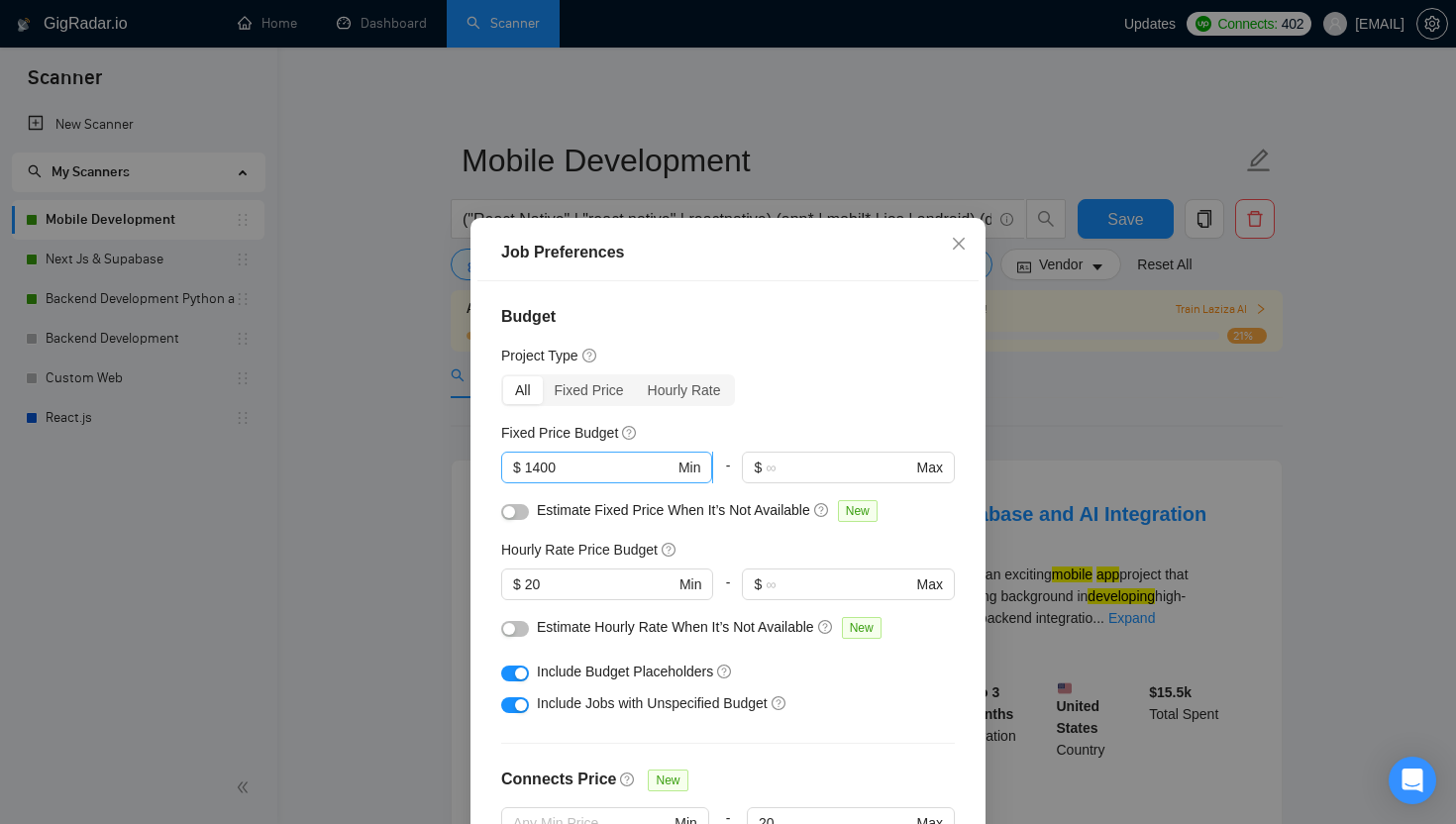 click on "1400" at bounding box center (599, 467) 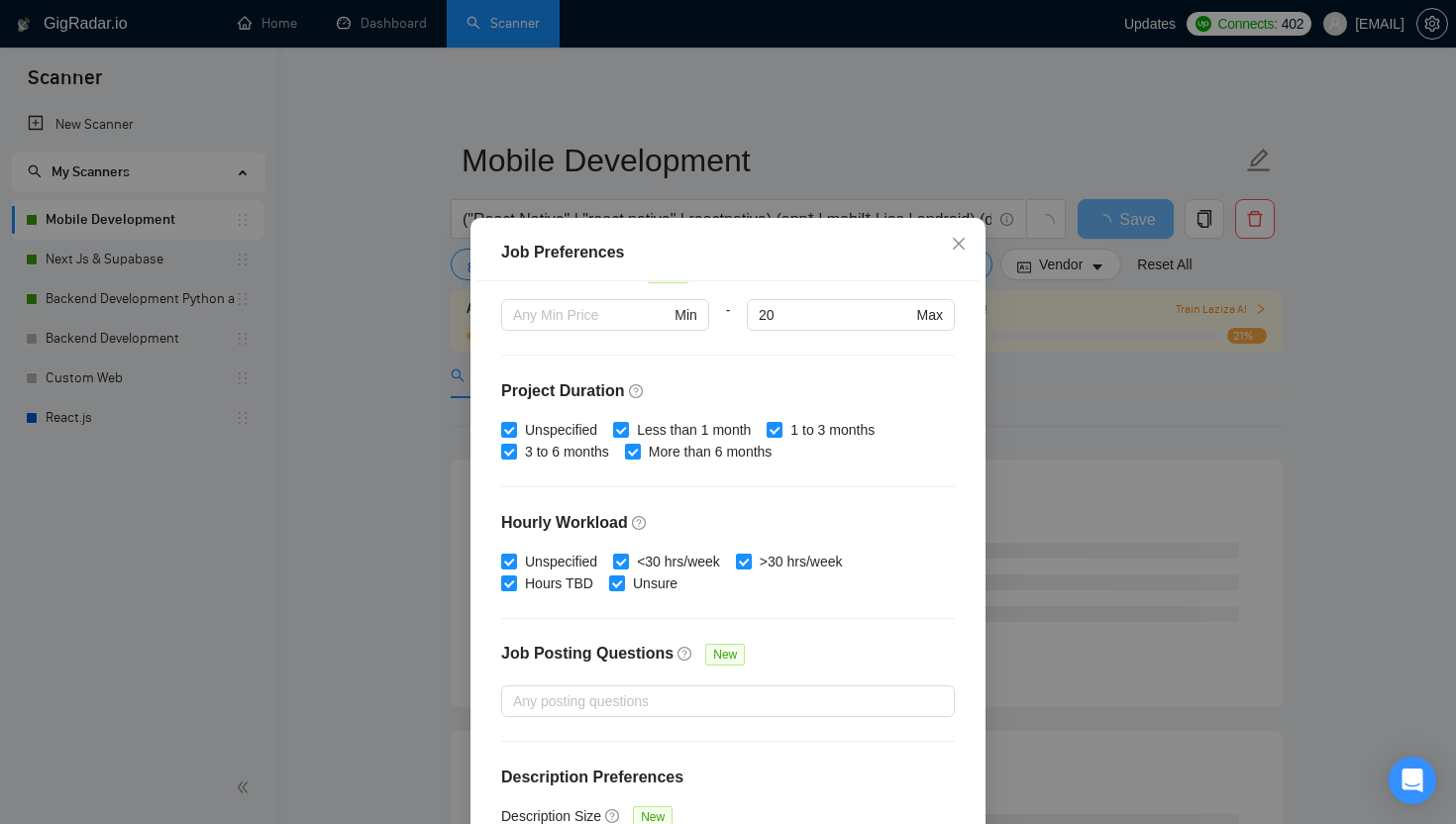 scroll, scrollTop: 540, scrollLeft: 0, axis: vertical 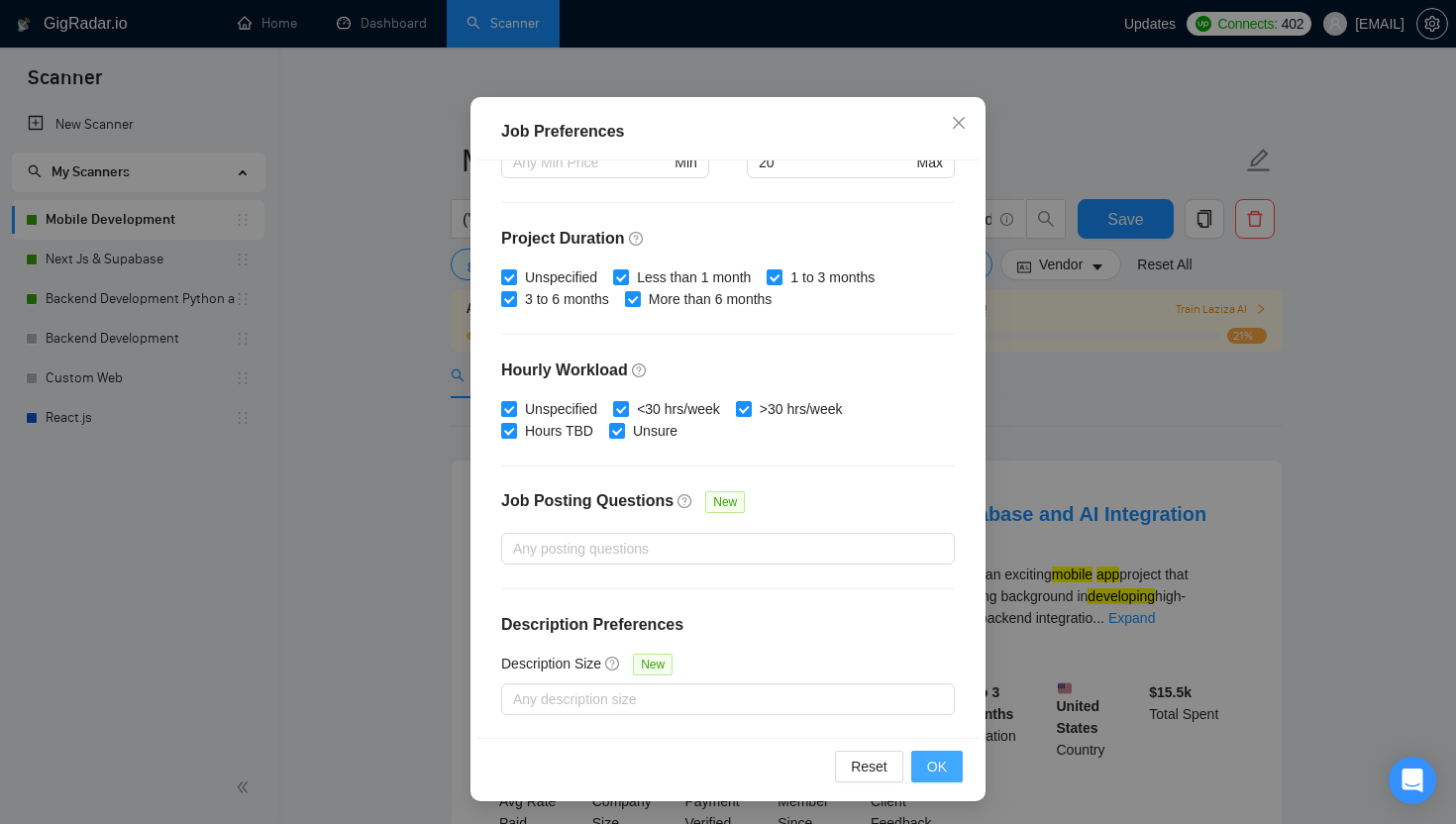 type on "1200" 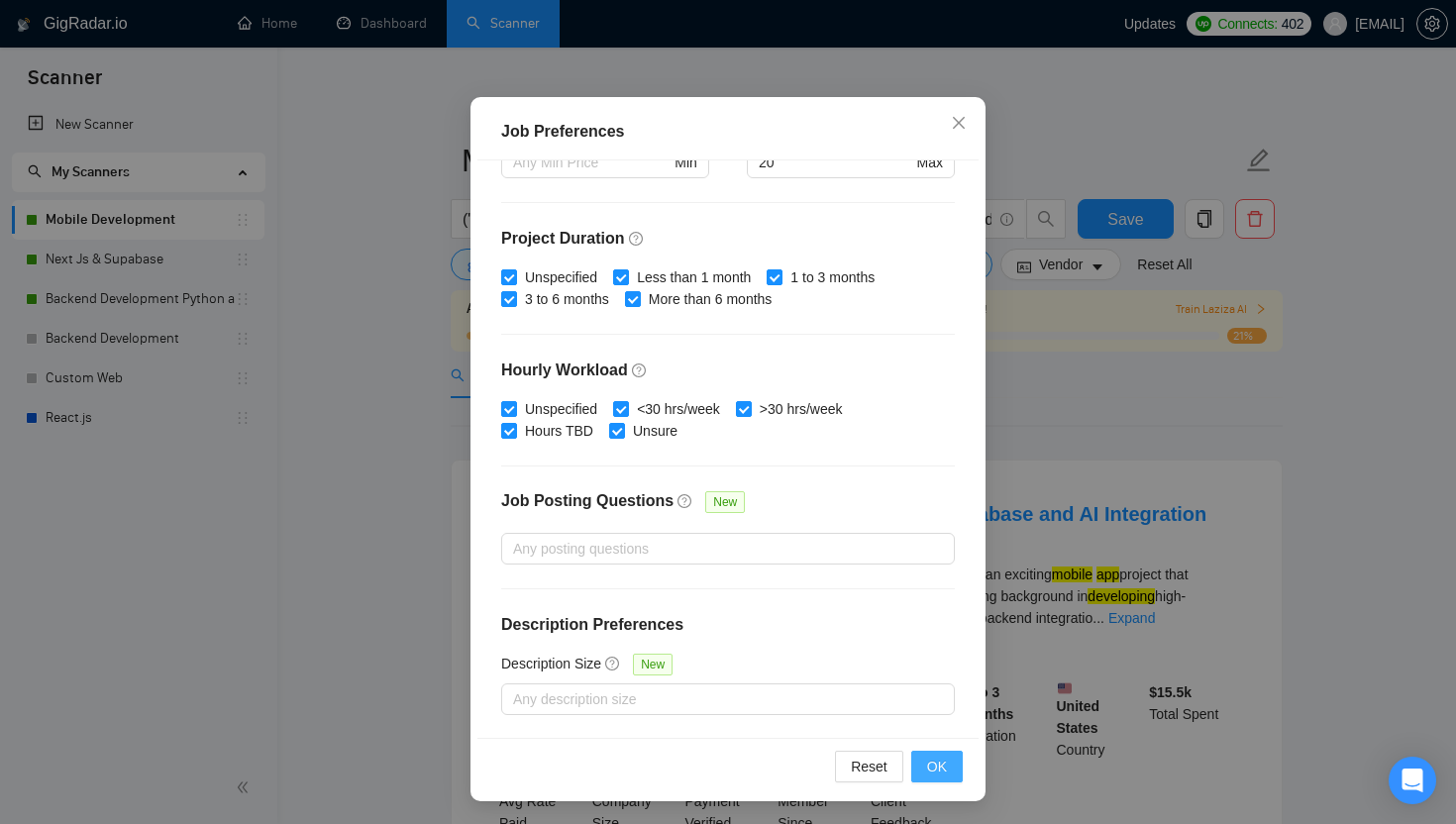 click on "OK" at bounding box center (937, 767) 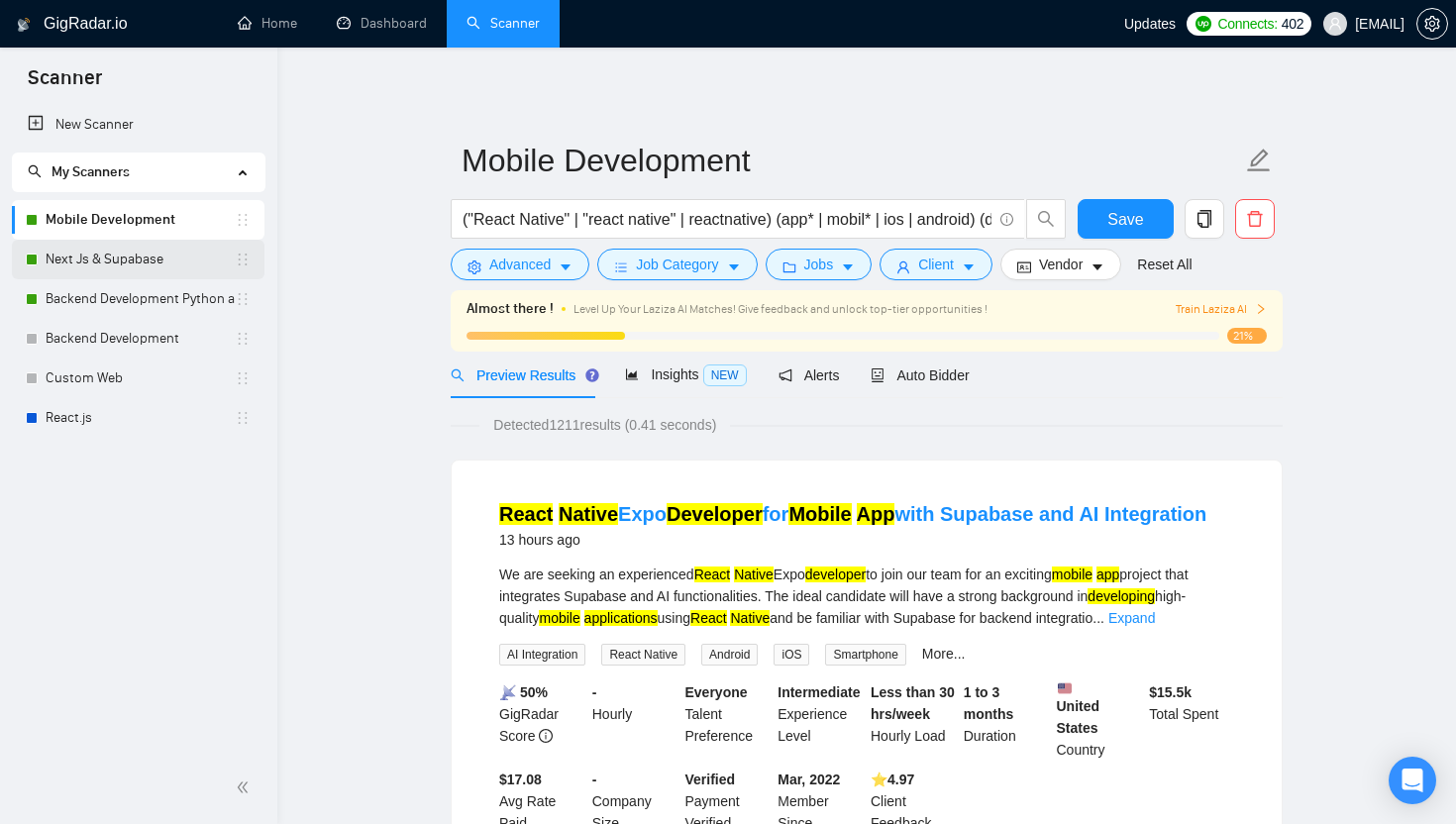 click on "Next Js & Supabase" at bounding box center (140, 259) 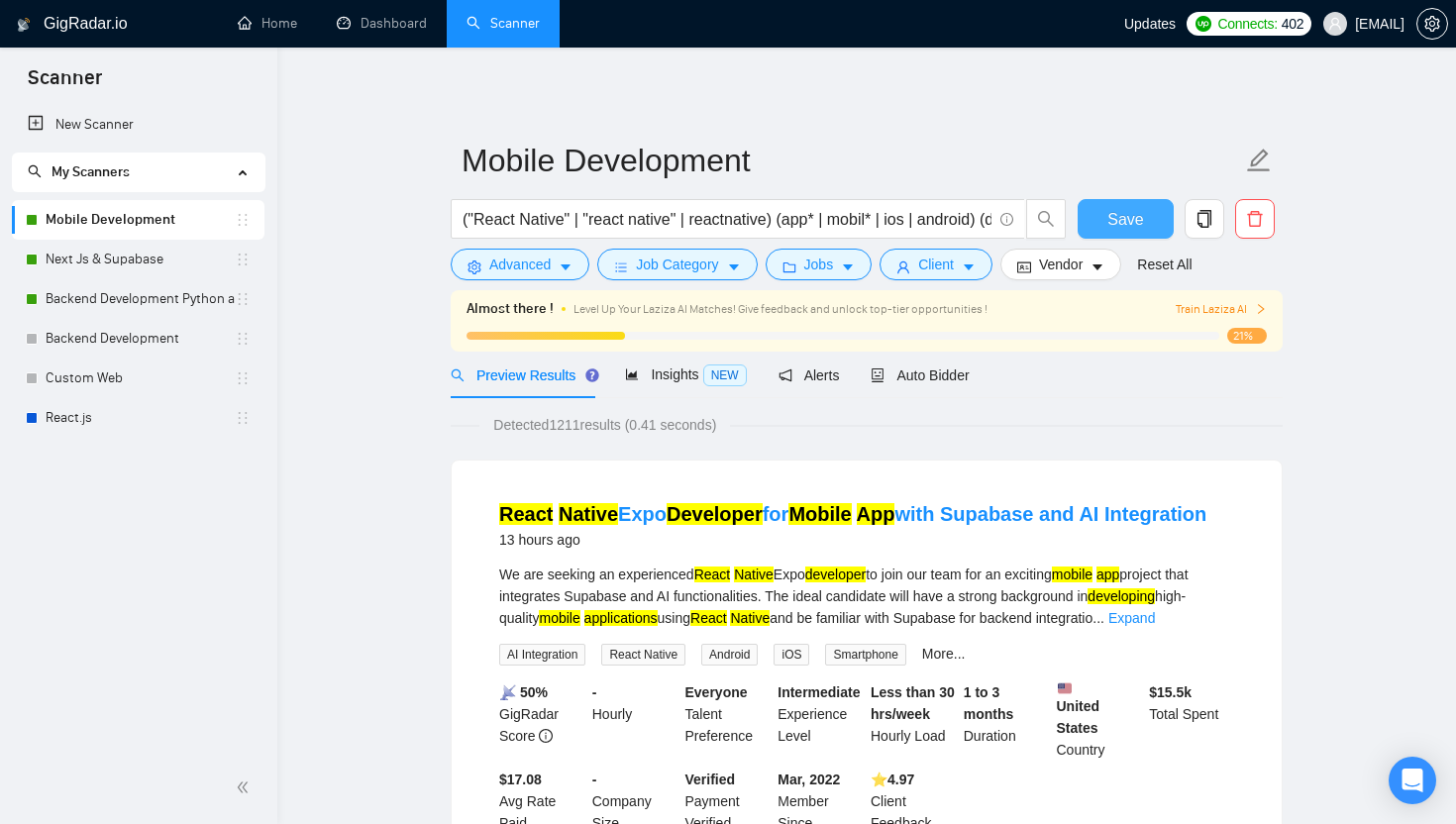 click on "Save" at bounding box center [1125, 219] 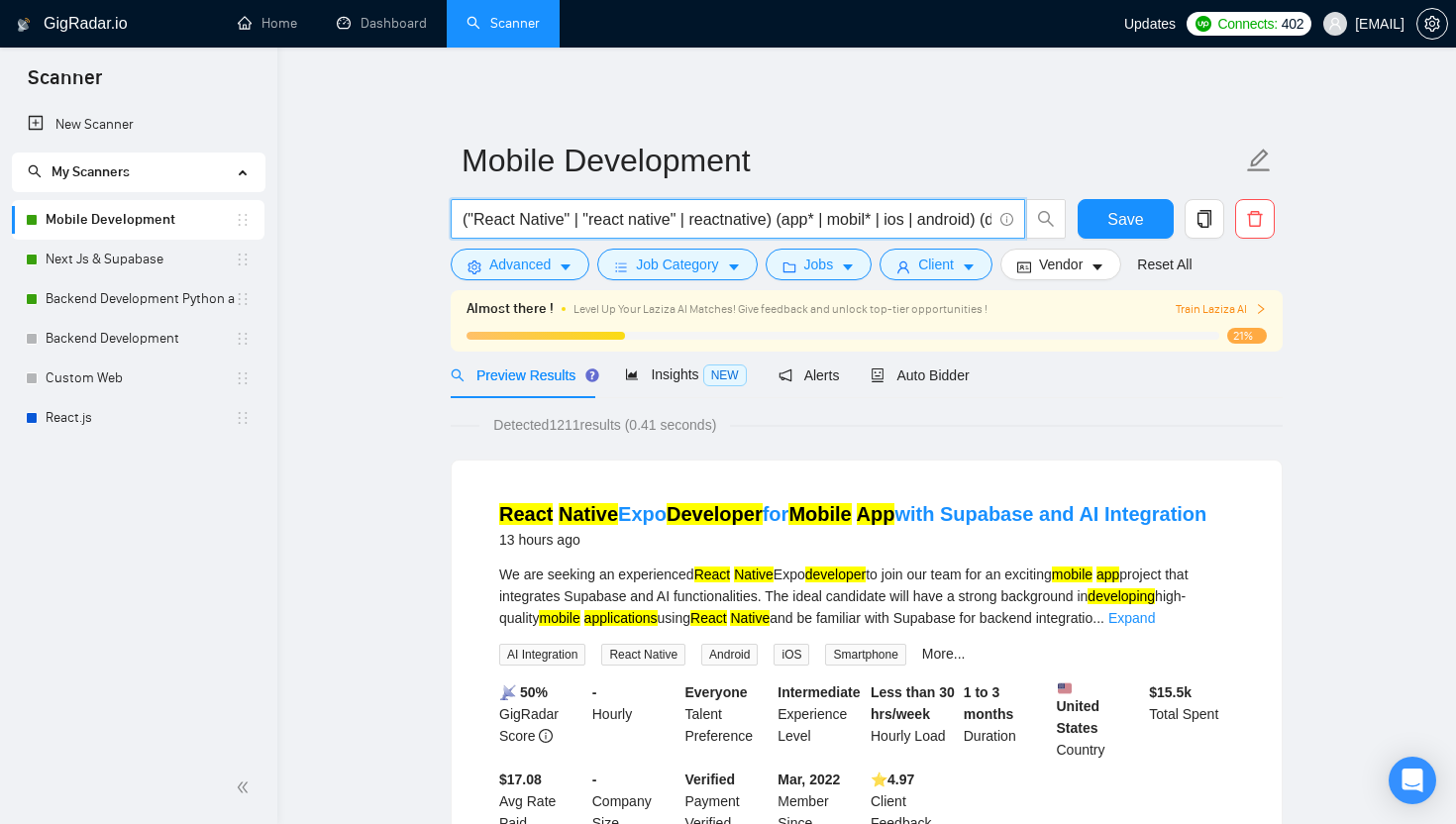 click on "("React Native" | "react native" | reactnative) (app* | mobil* | ios | android) (develop* | build* | creat*)" at bounding box center (727, 219) 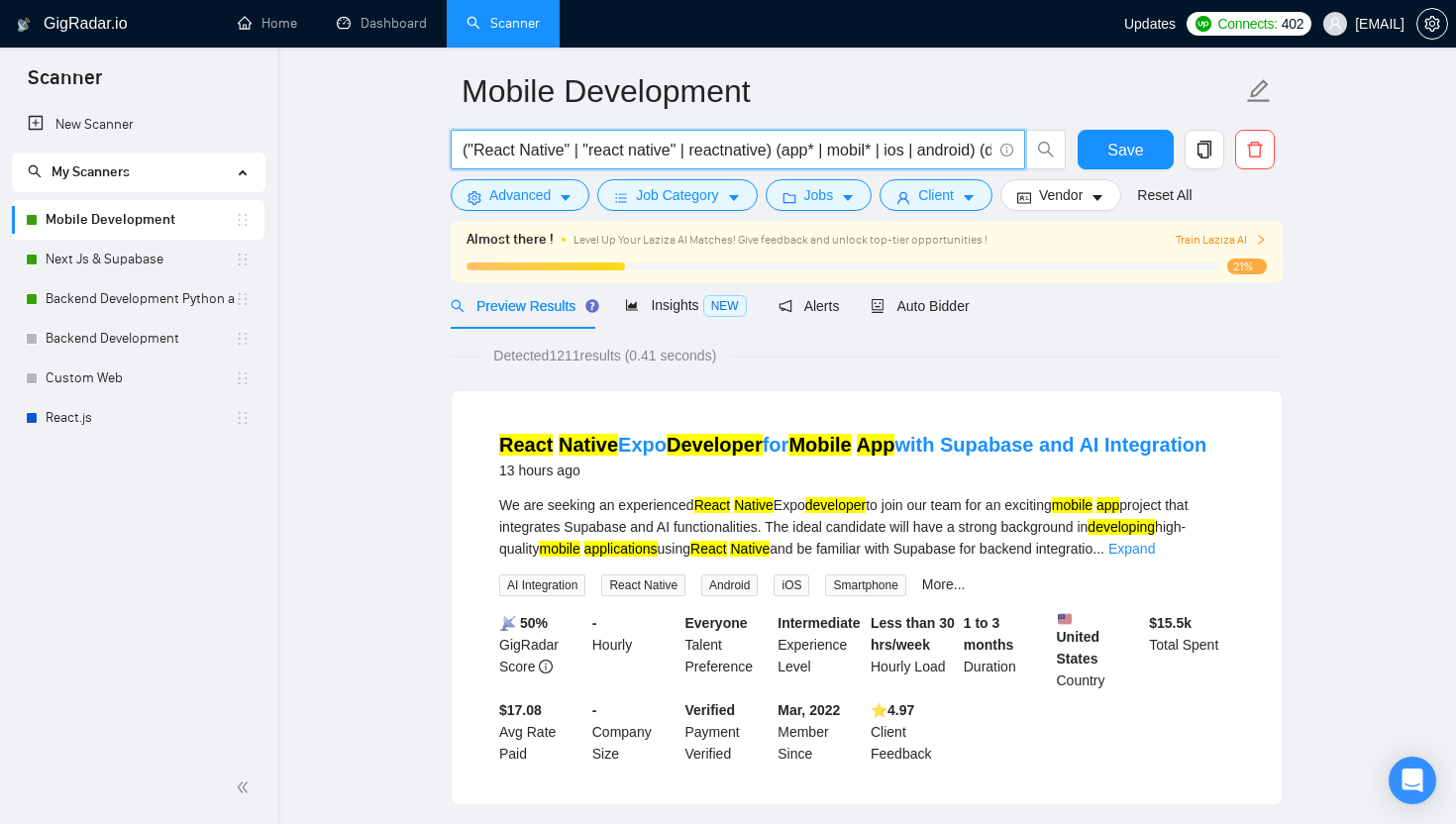scroll, scrollTop: 0, scrollLeft: 0, axis: both 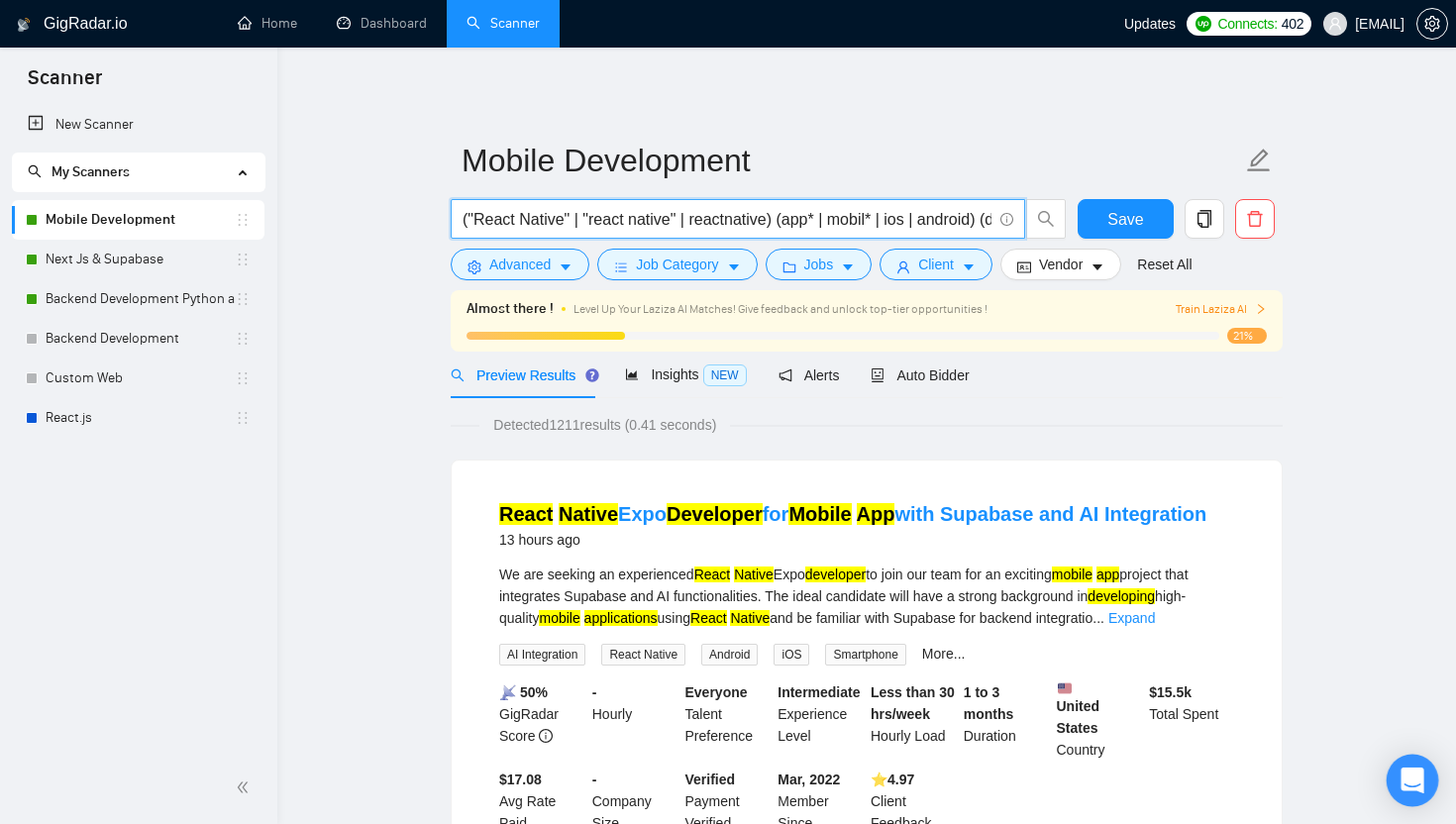 click at bounding box center (1412, 780) 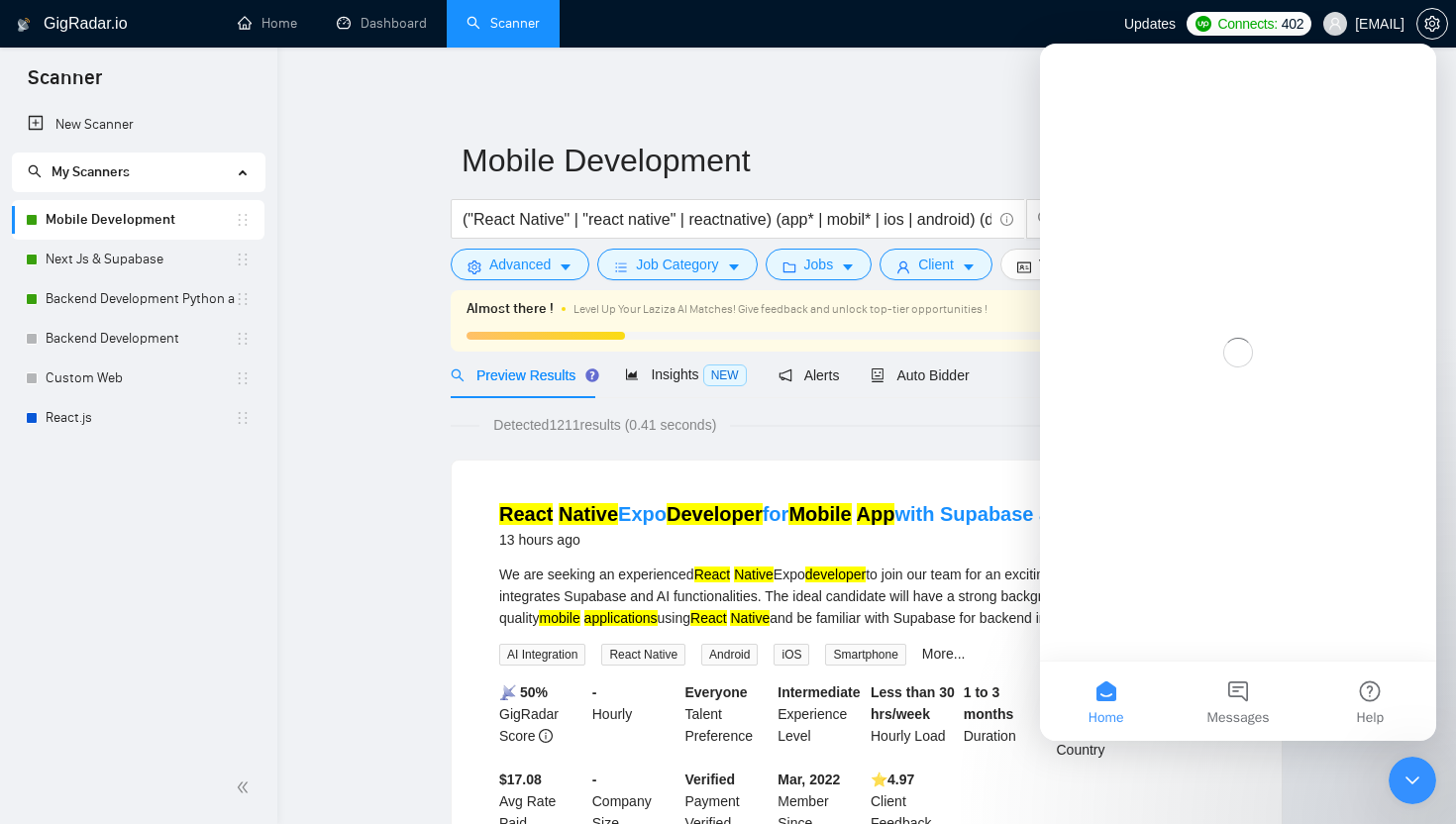 scroll, scrollTop: 0, scrollLeft: 0, axis: both 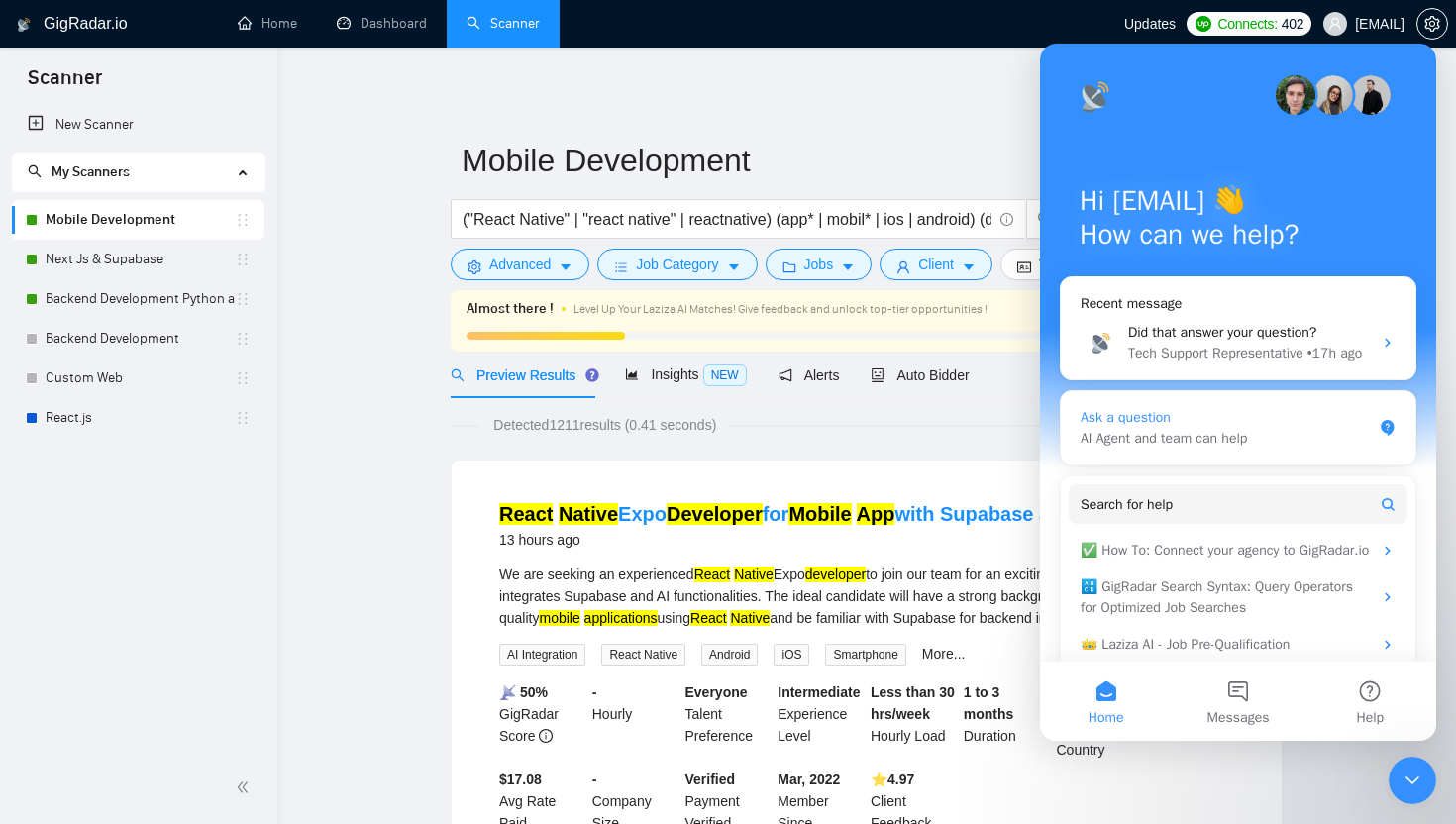 click on "Ask a question" at bounding box center [1226, 417] 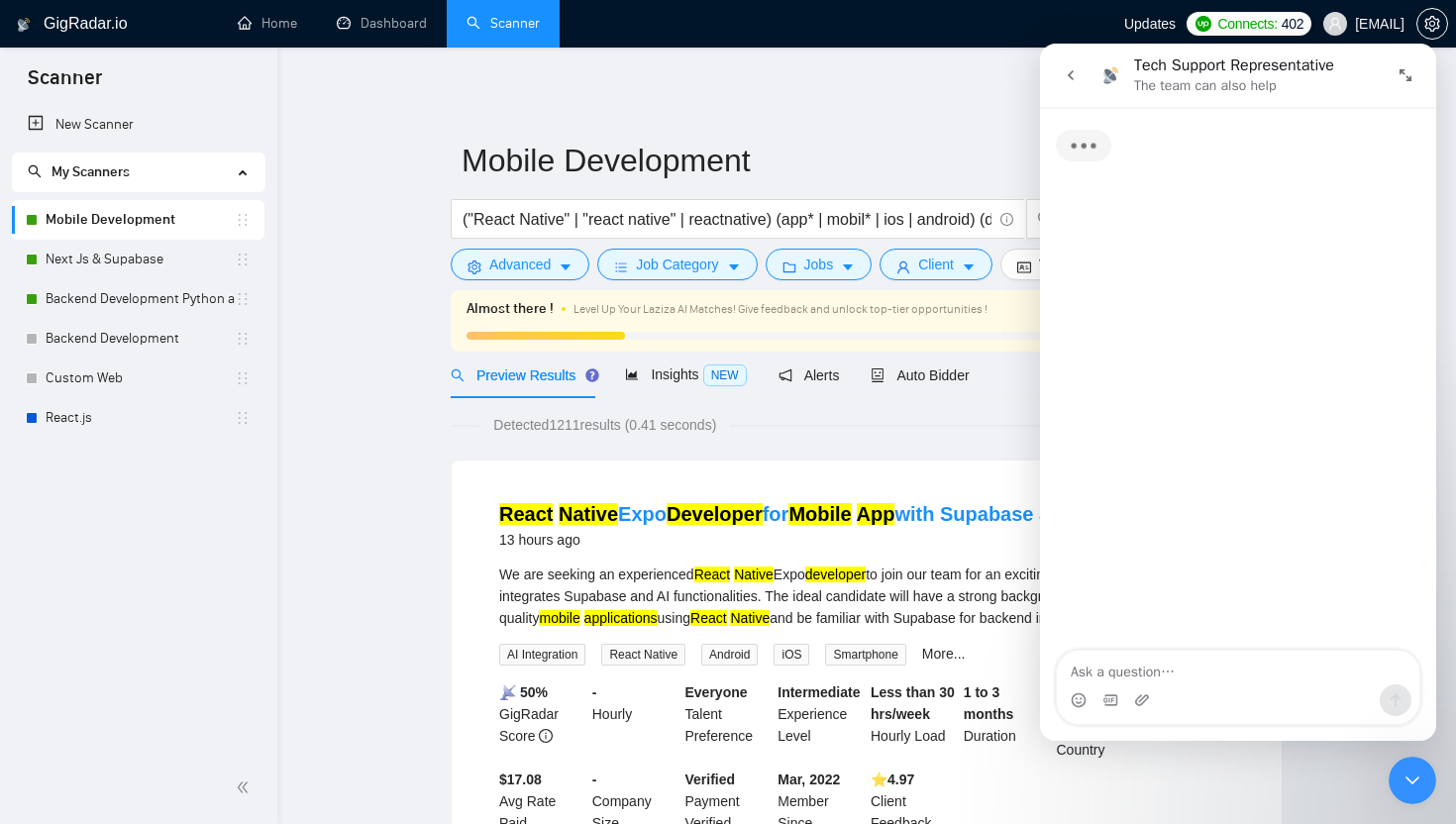 click at bounding box center (1238, 668) 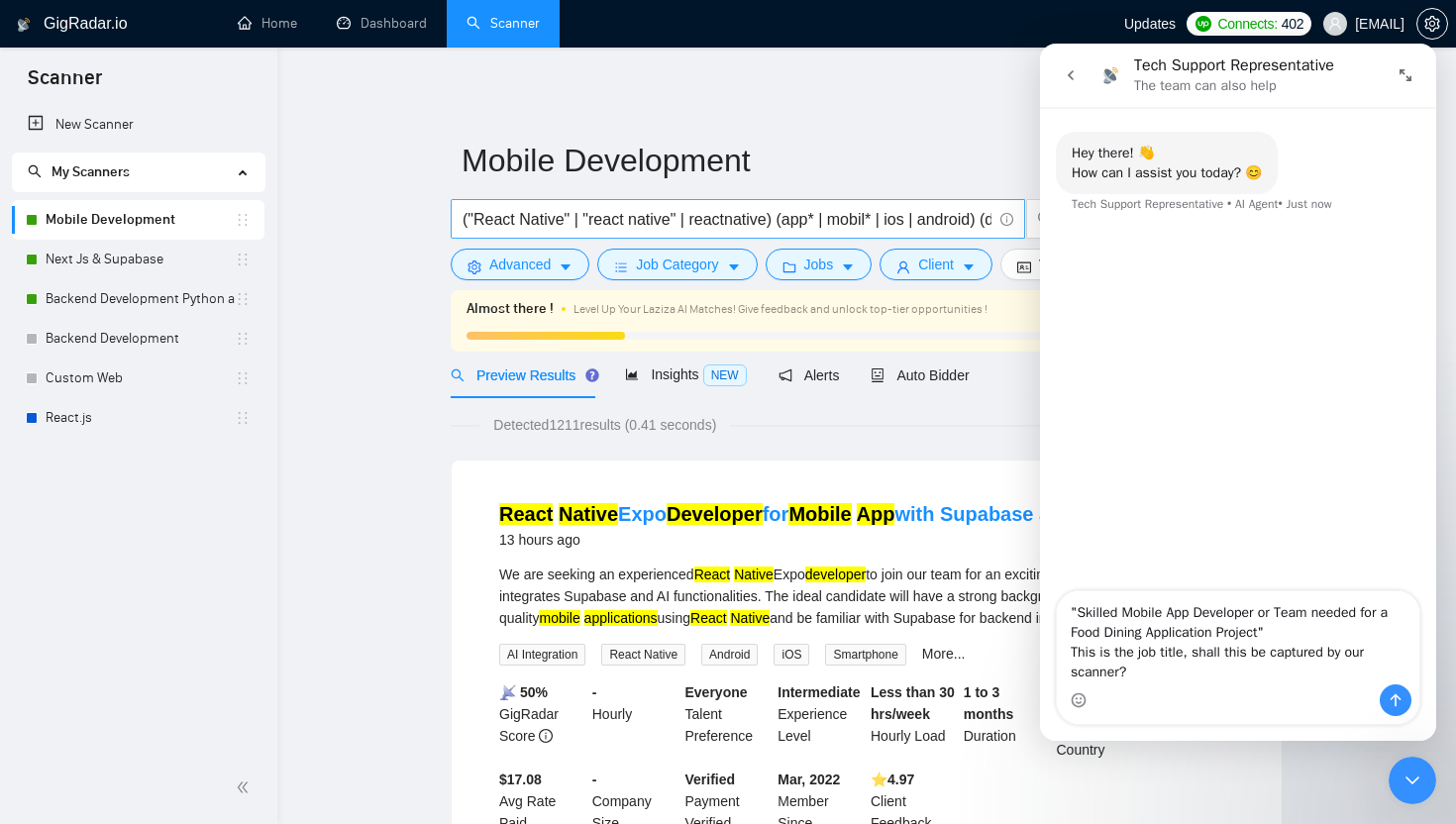 click on "("React Native" | "react native" | reactnative) (app* | mobil* | ios | android) (develop* | build* | creat*)" at bounding box center (727, 219) 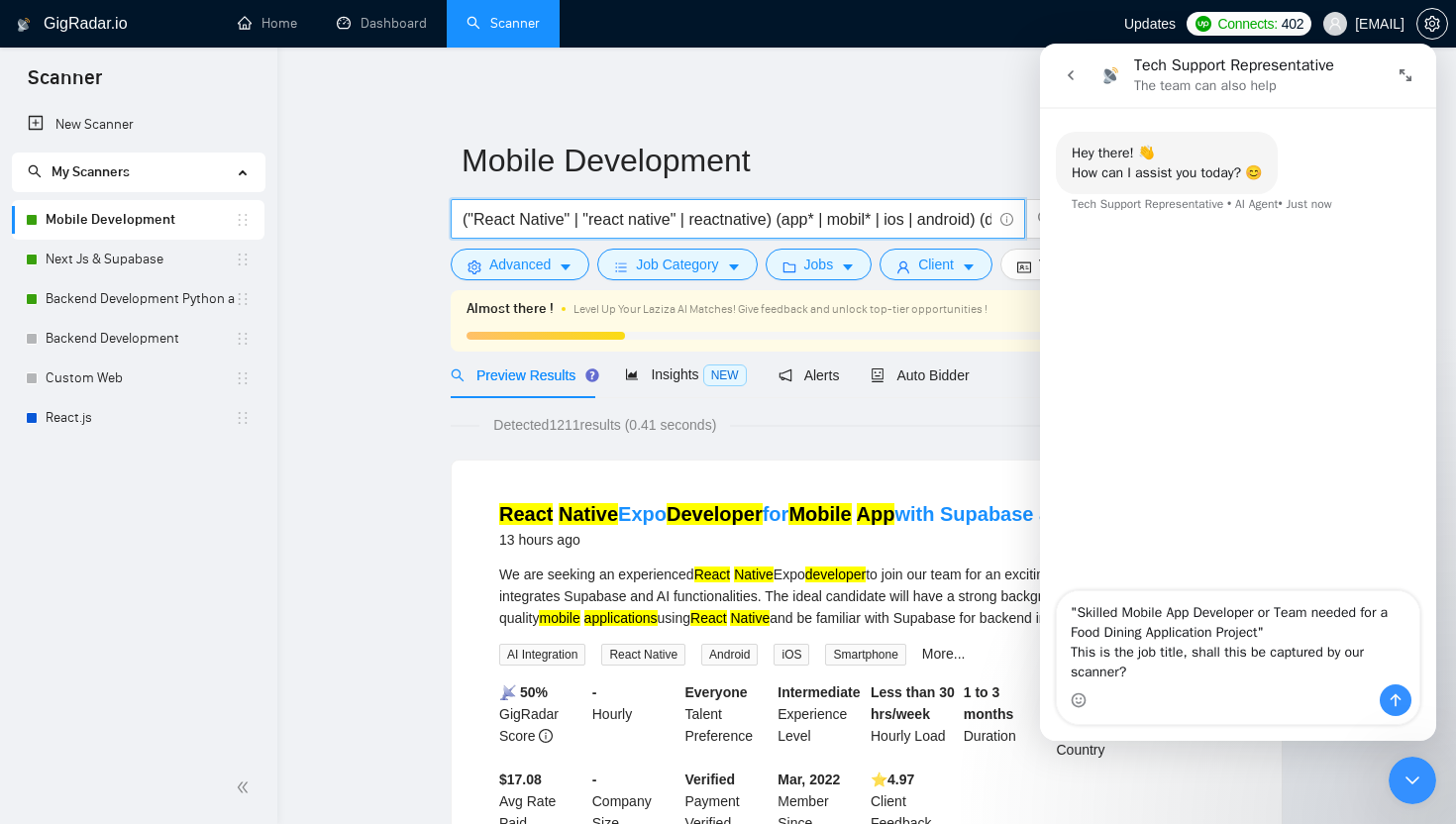 click on "("React Native" | "react native" | reactnative) (app* | mobil* | ios | android) (develop* | build* | creat*)" at bounding box center (727, 219) 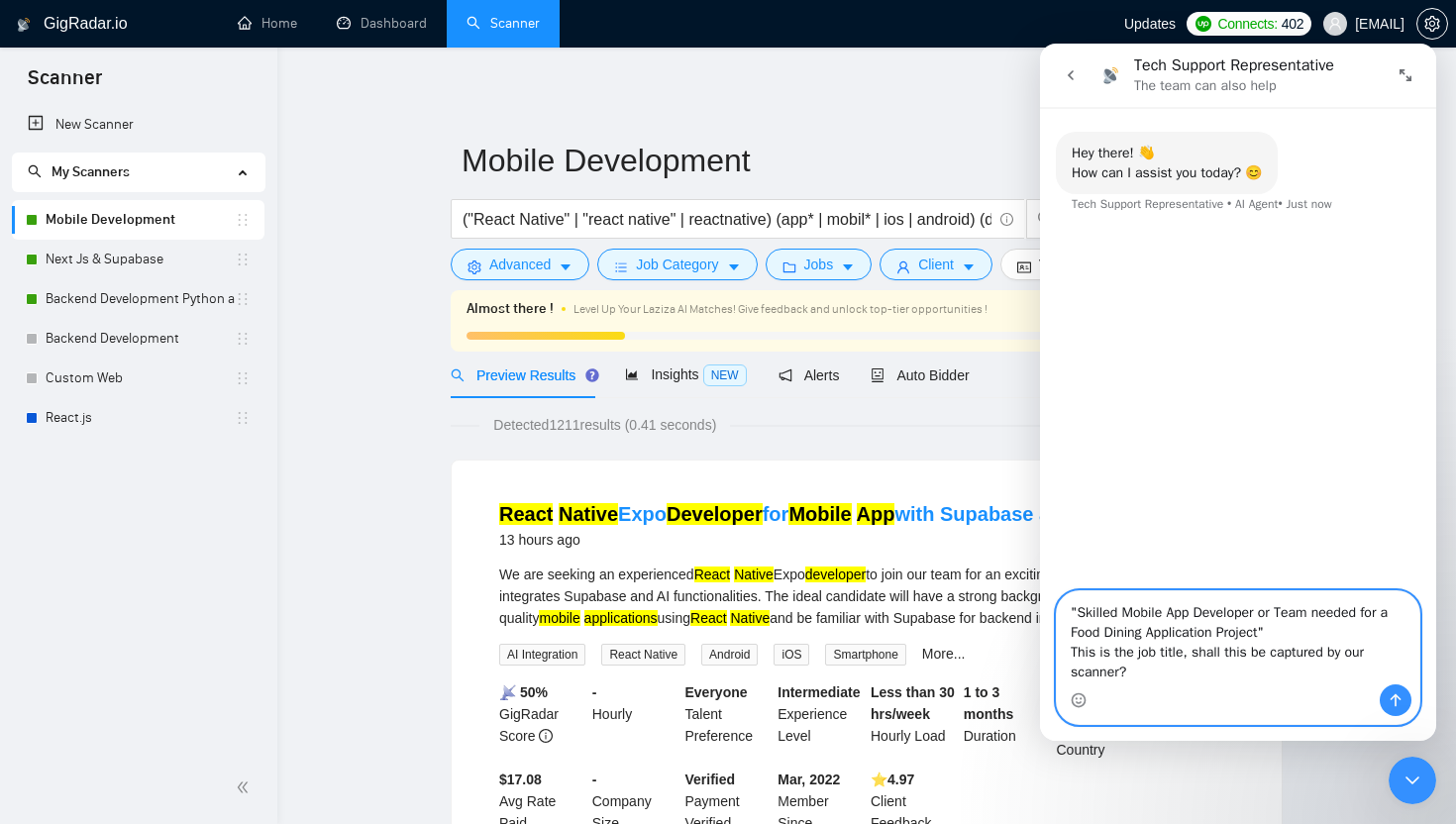 click on ""Skilled Mobile App Developer or Team needed for a Food Dining Application Project"
This is the job title, shall this be captured by our scanner?" at bounding box center [1238, 638] 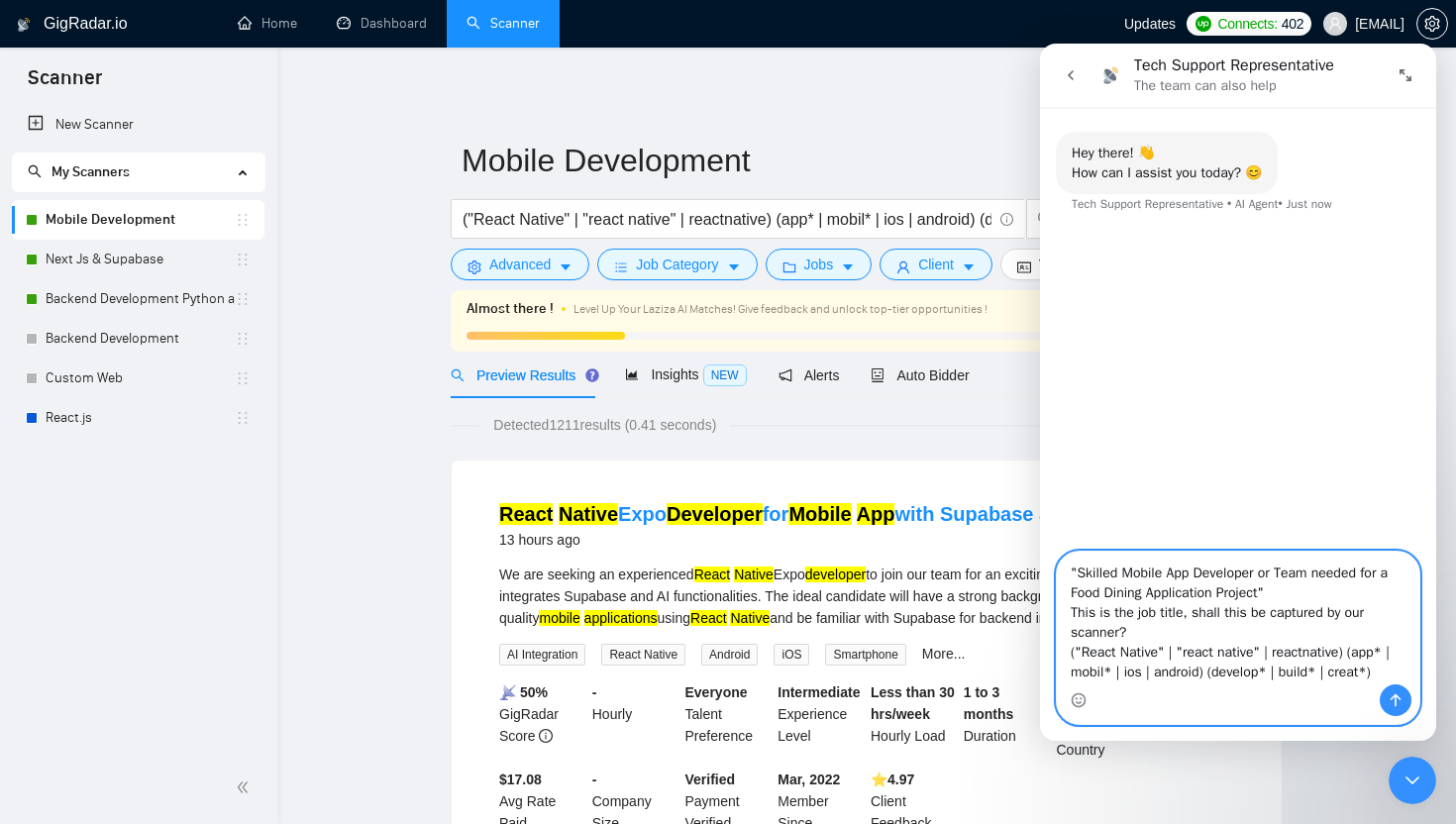 type on ""Skilled Mobile App Developer or Team needed for a Food Dining Application Project"
This is the job title, shall this be captured by our scanner?
("React Native" | "react native" | reactnative) (app* | mobil* | ios | android) (develop* | build* | creat*)" 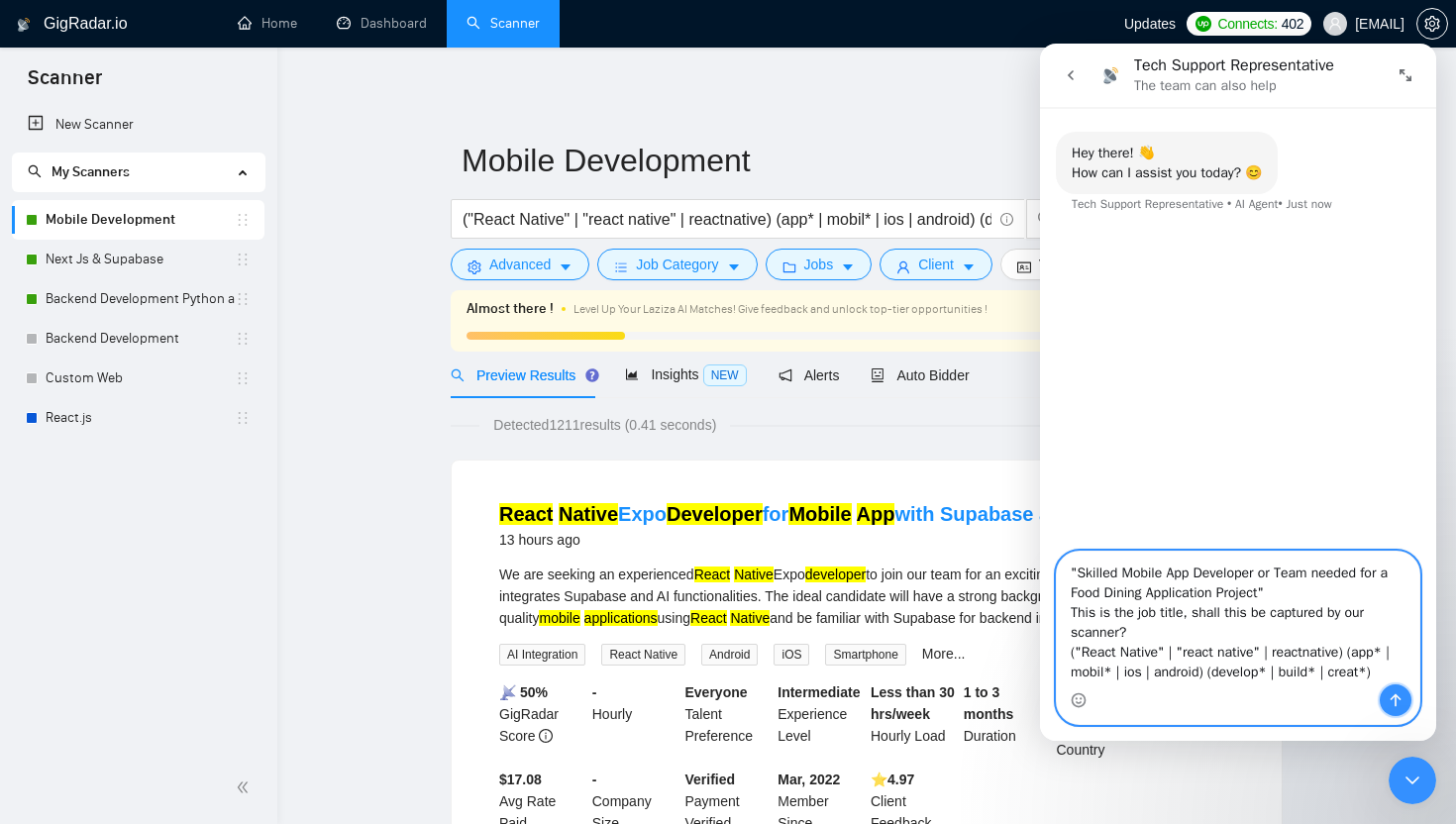 click 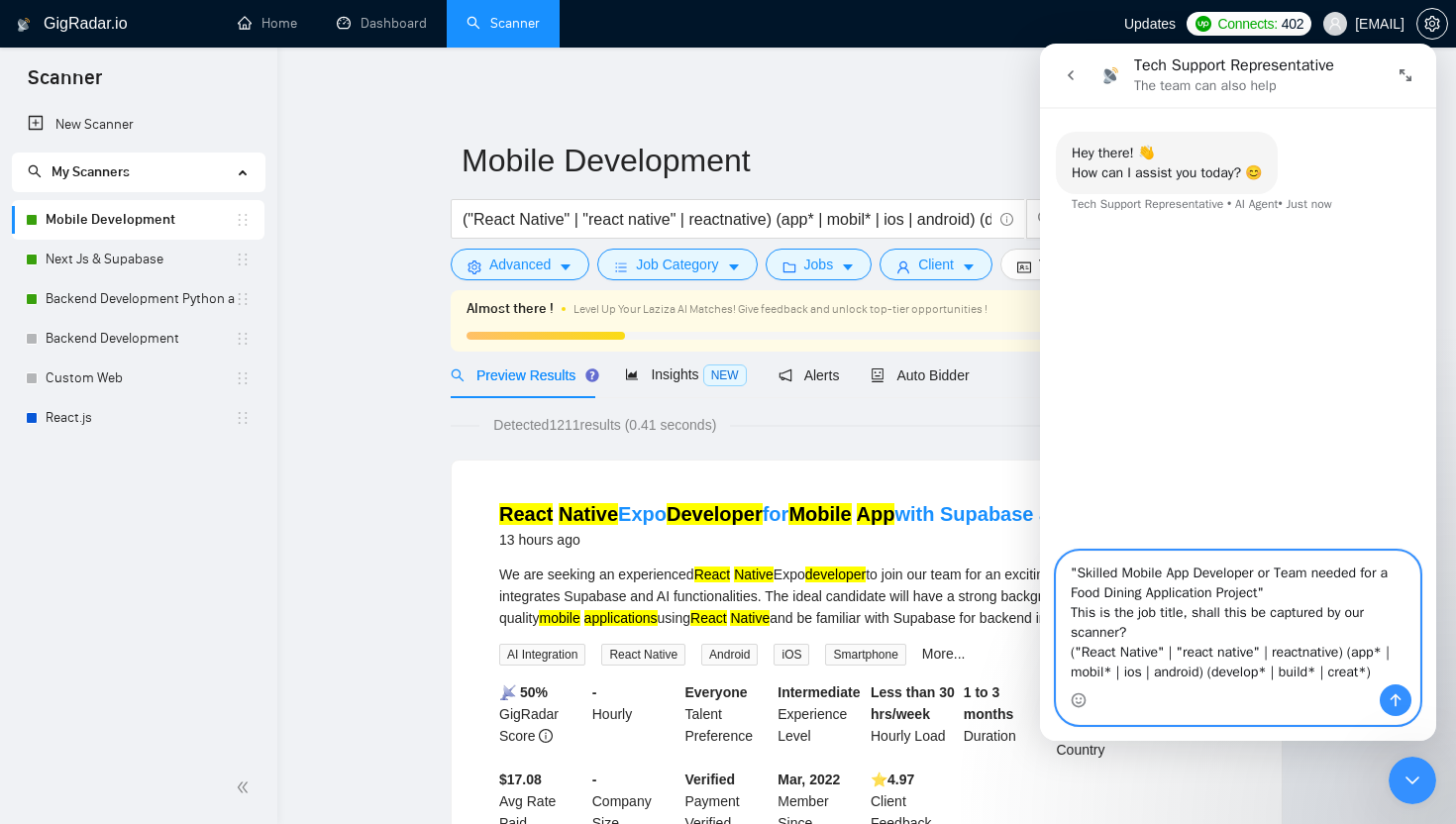 type 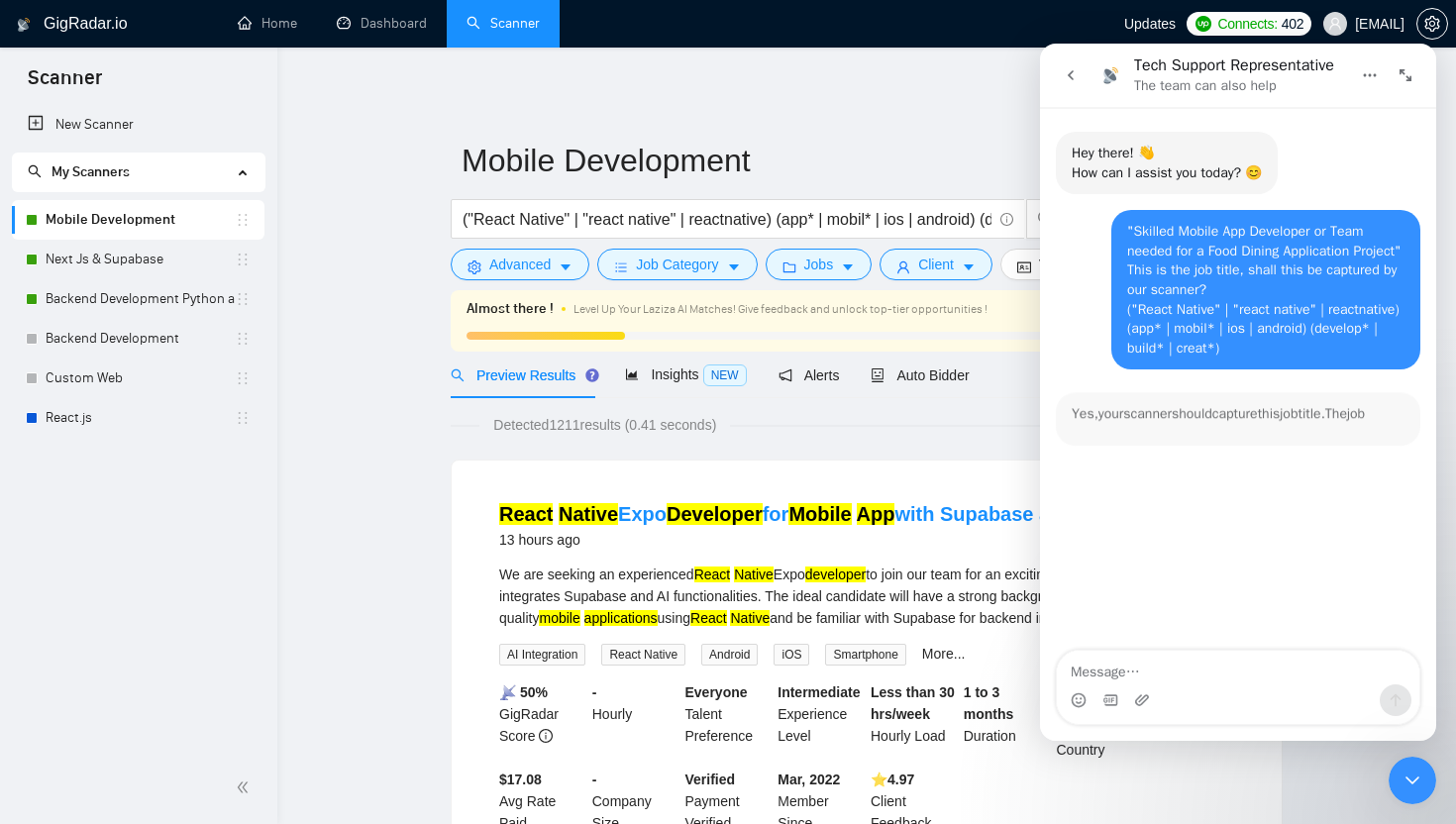 scroll, scrollTop: 3, scrollLeft: 0, axis: vertical 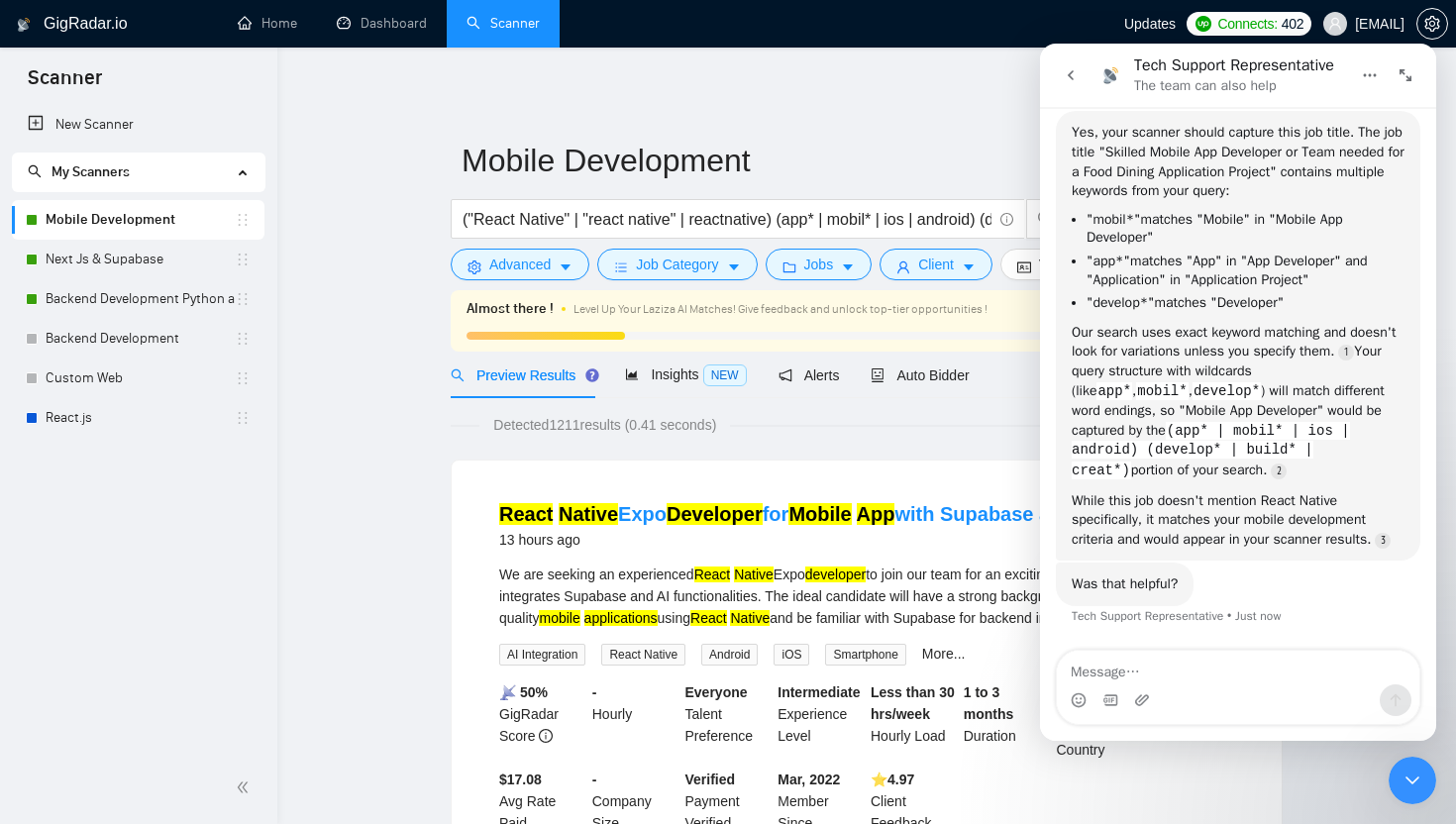 click 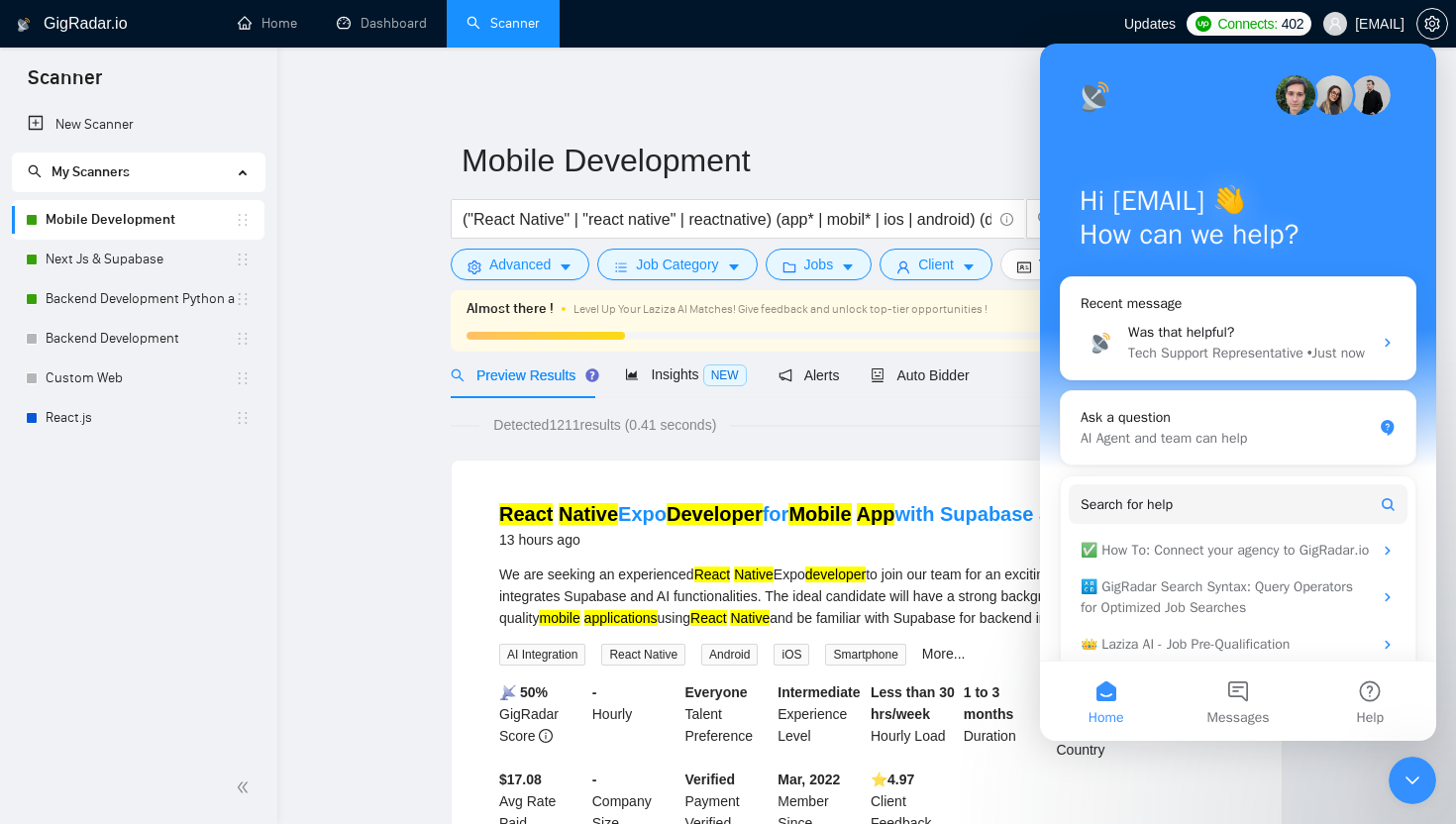 scroll, scrollTop: 0, scrollLeft: 0, axis: both 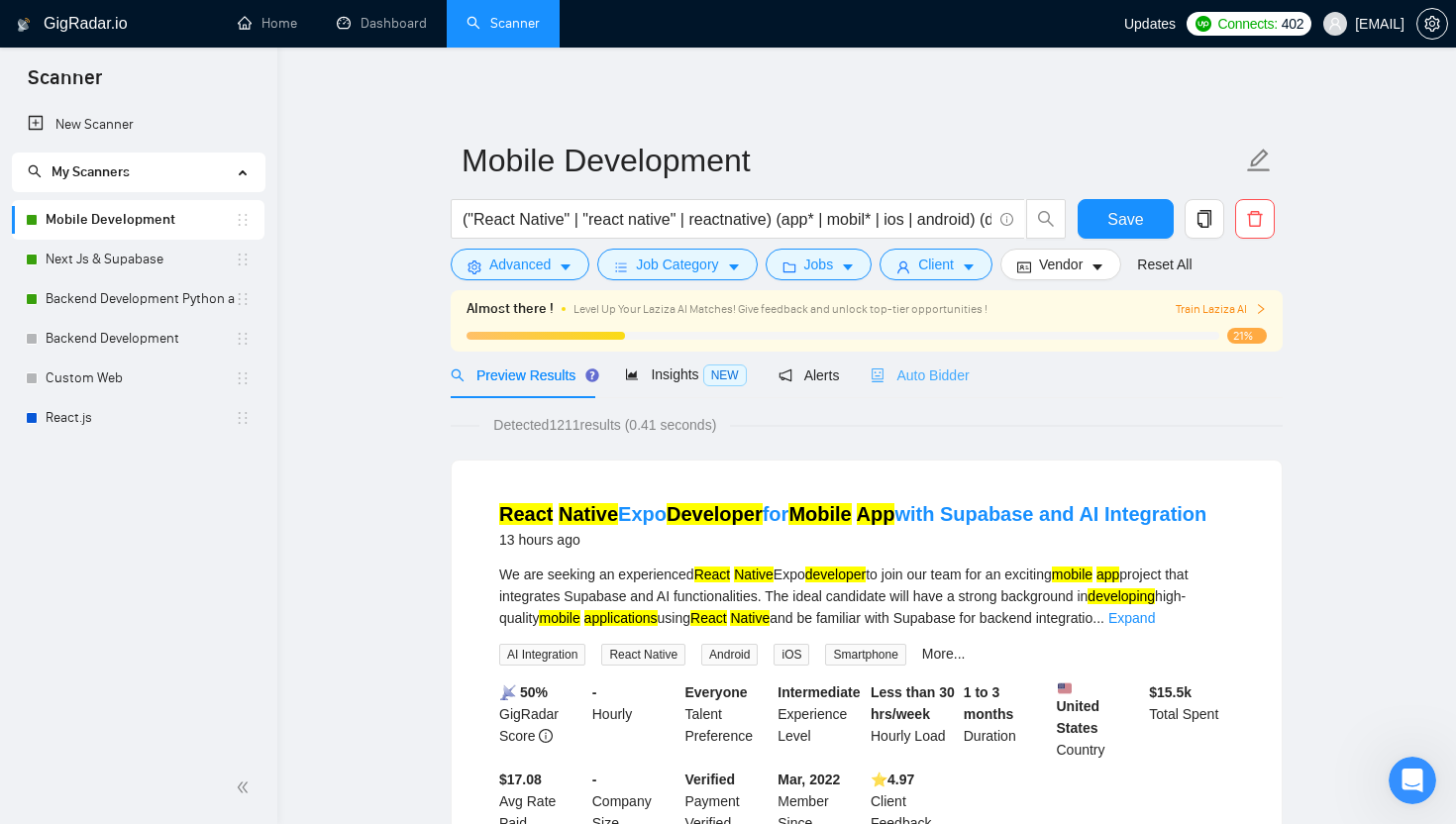 click on "Auto Bidder" at bounding box center [919, 374] 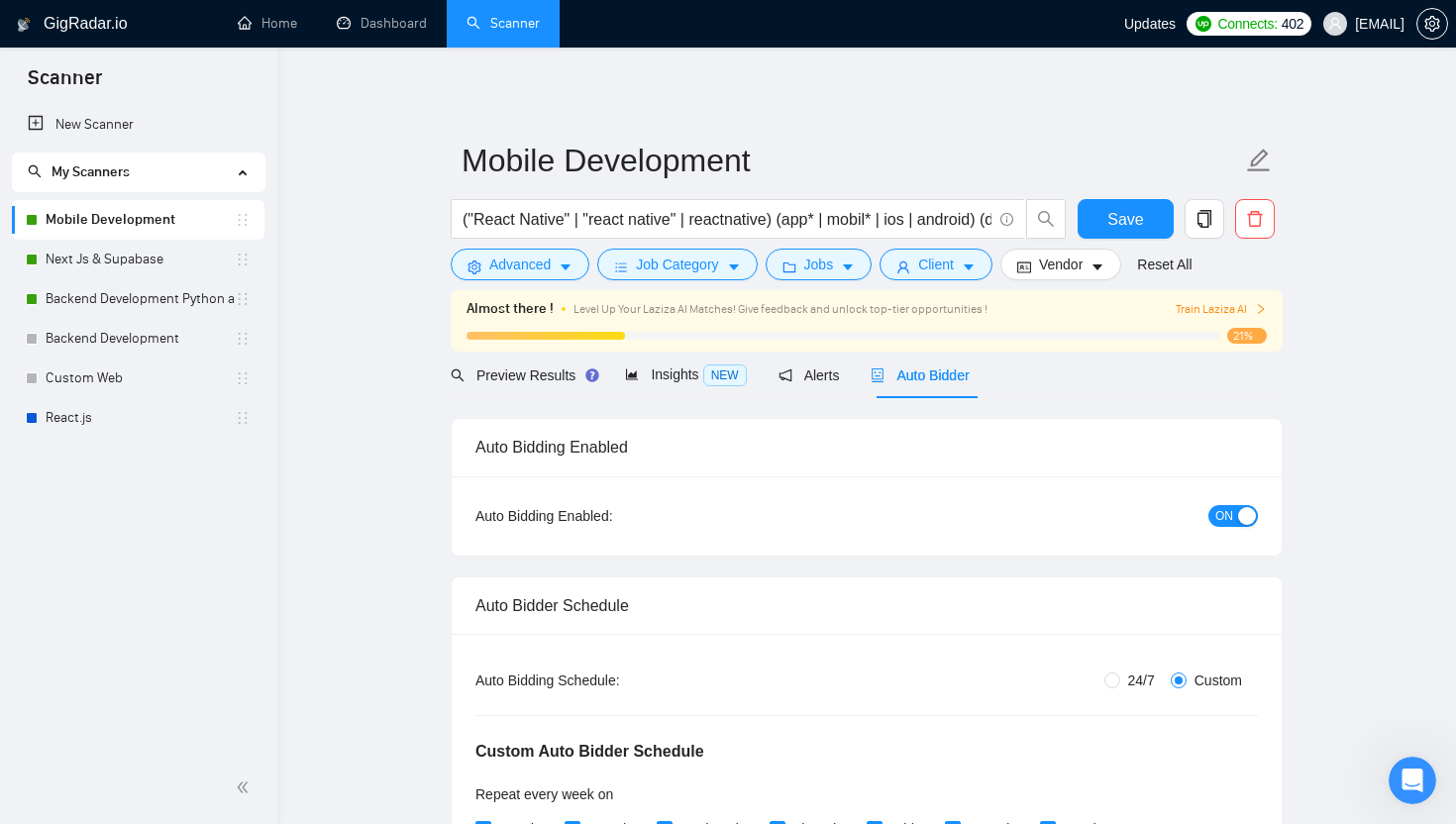 type 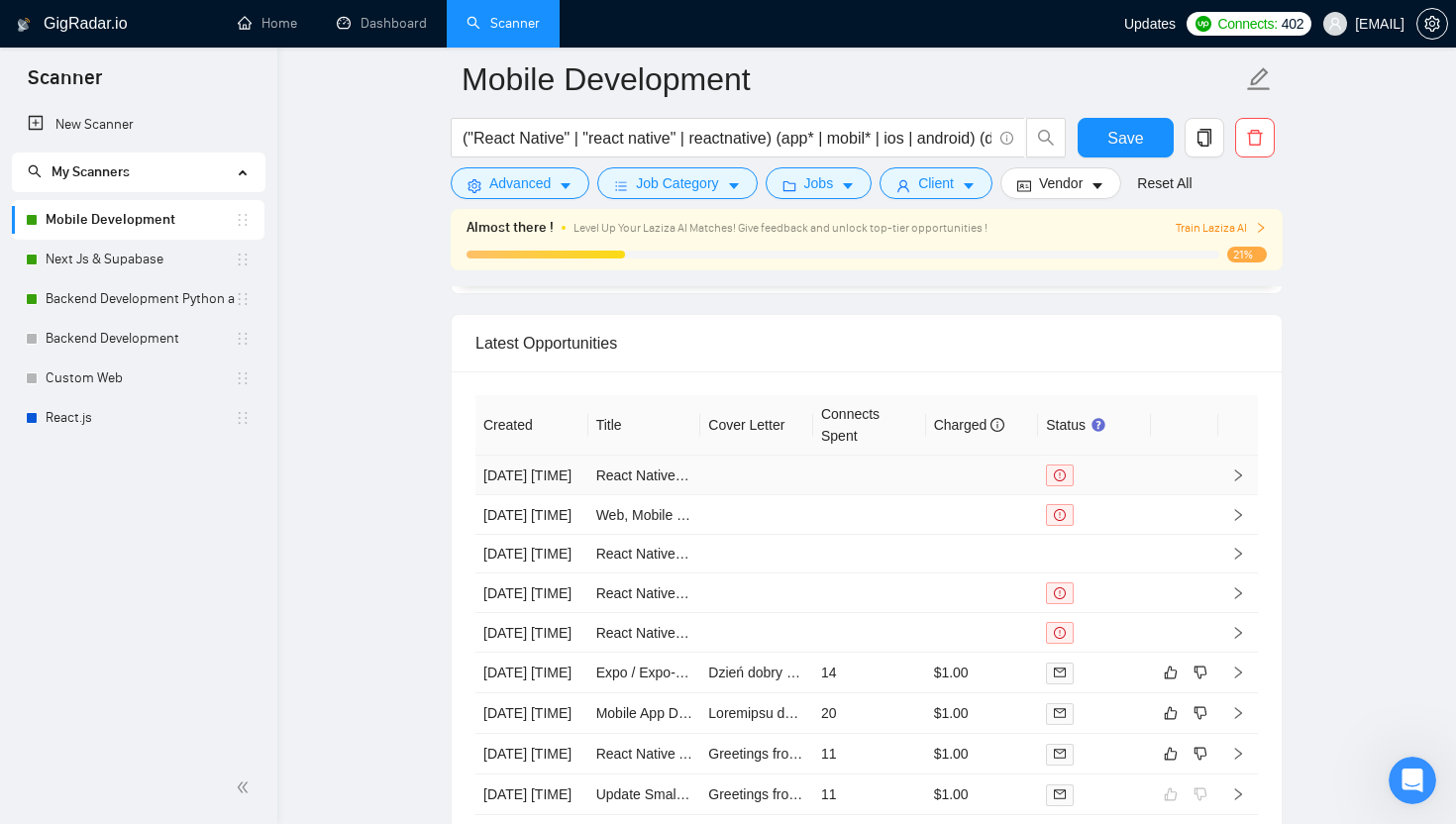scroll, scrollTop: 4597, scrollLeft: 0, axis: vertical 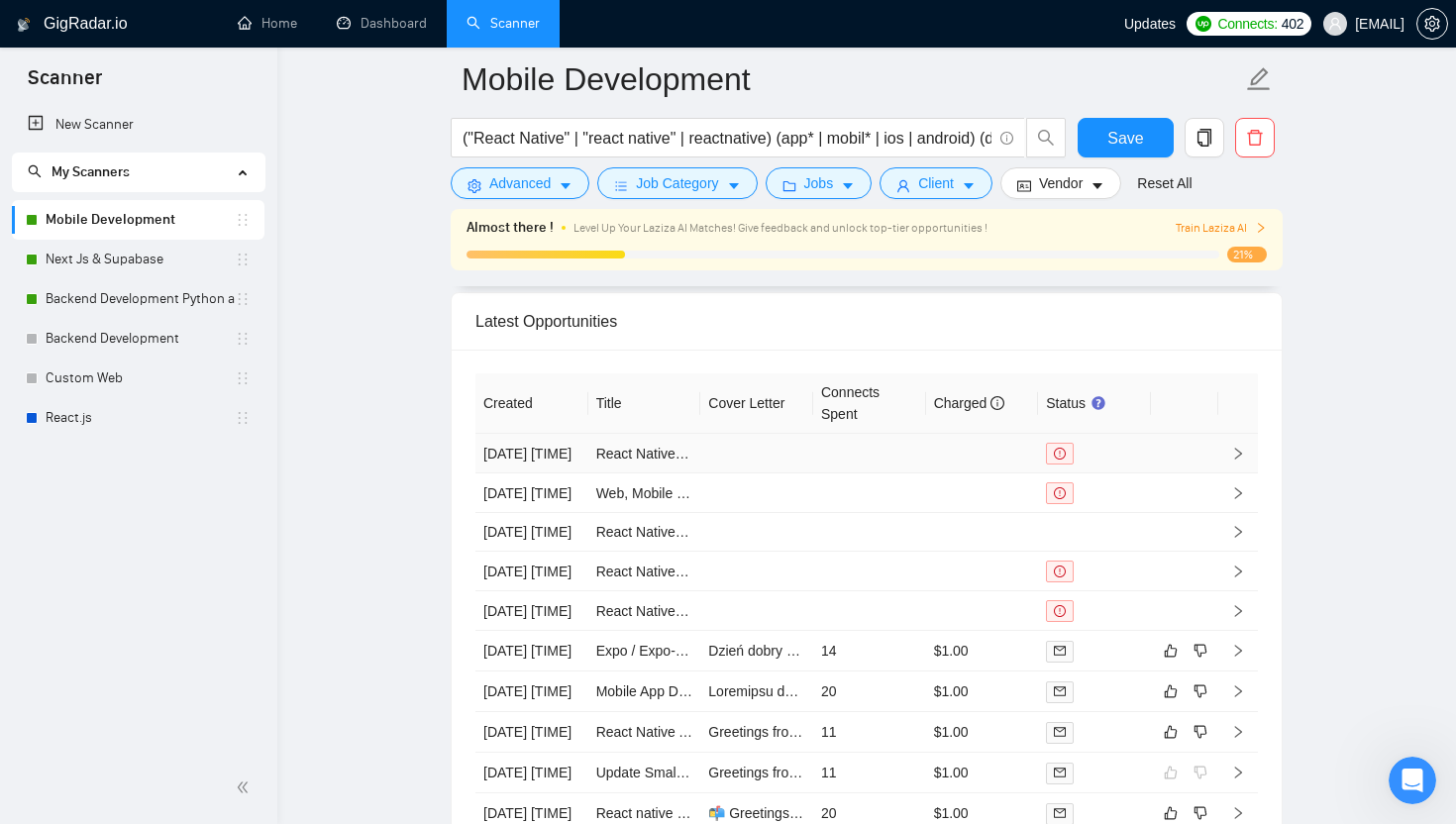 click at bounding box center [870, 454] 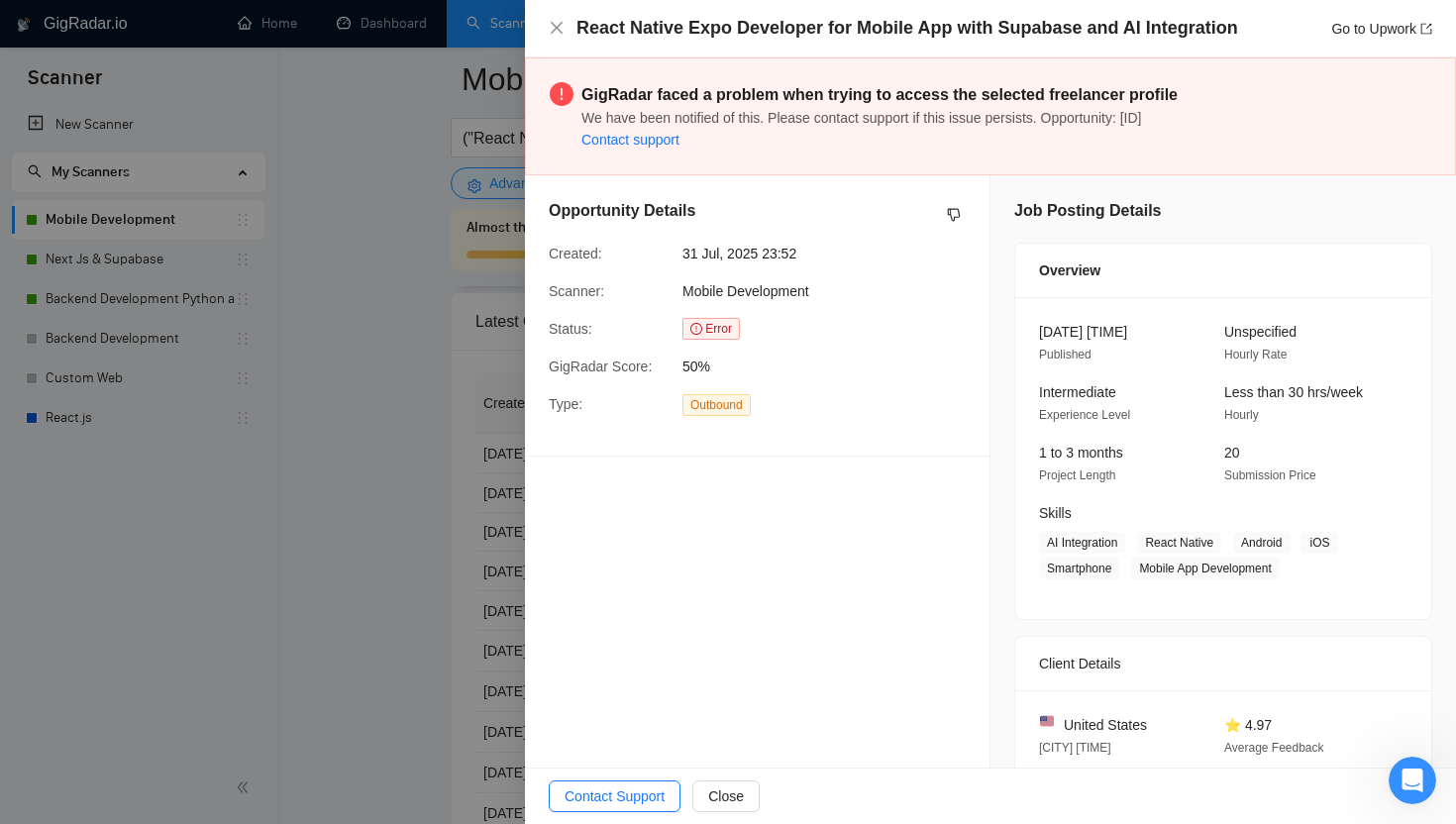 click at bounding box center [728, 412] 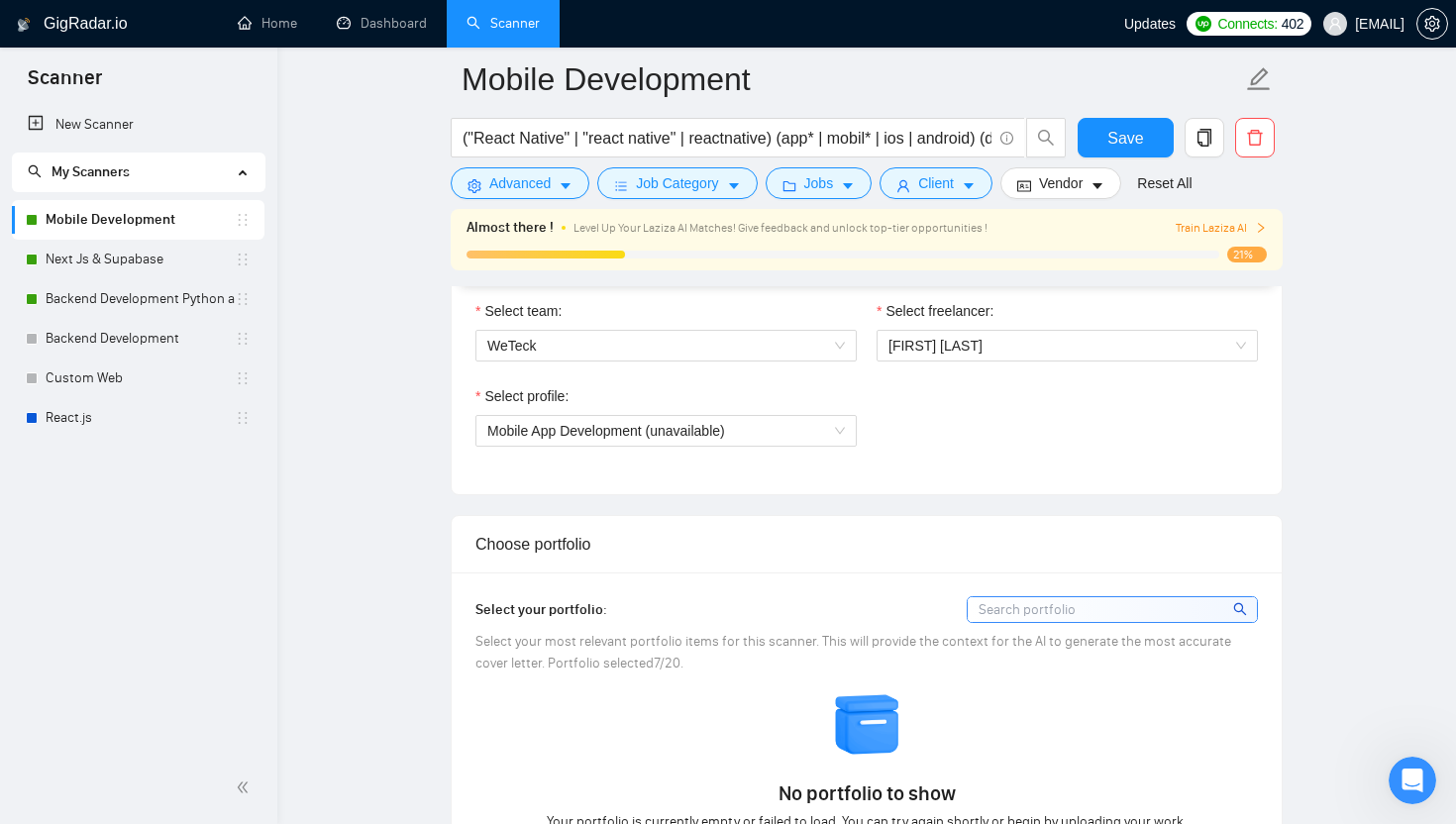 scroll, scrollTop: 1299, scrollLeft: 0, axis: vertical 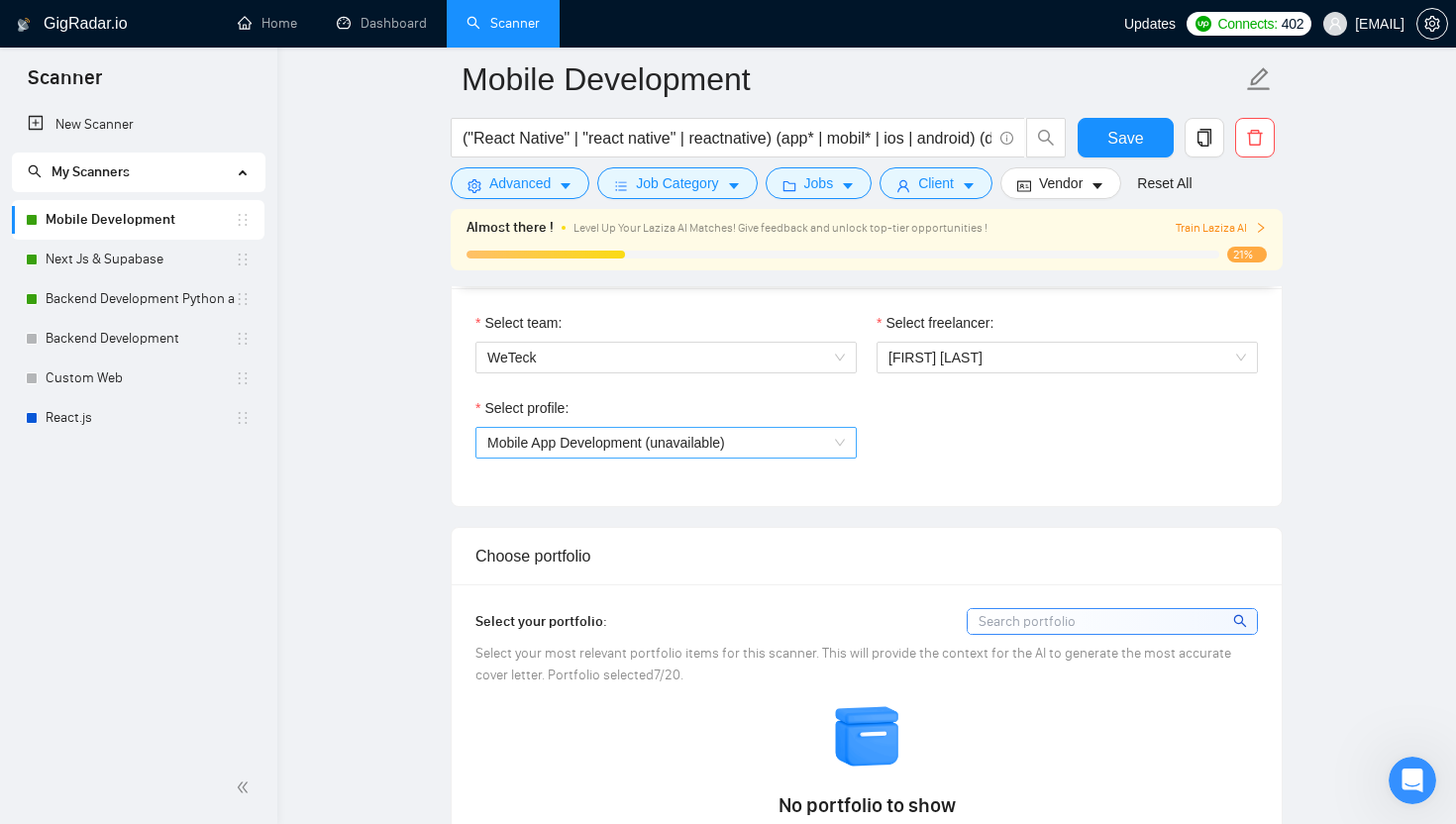 click on "Mobile App Development (unavailable)" at bounding box center [666, 443] 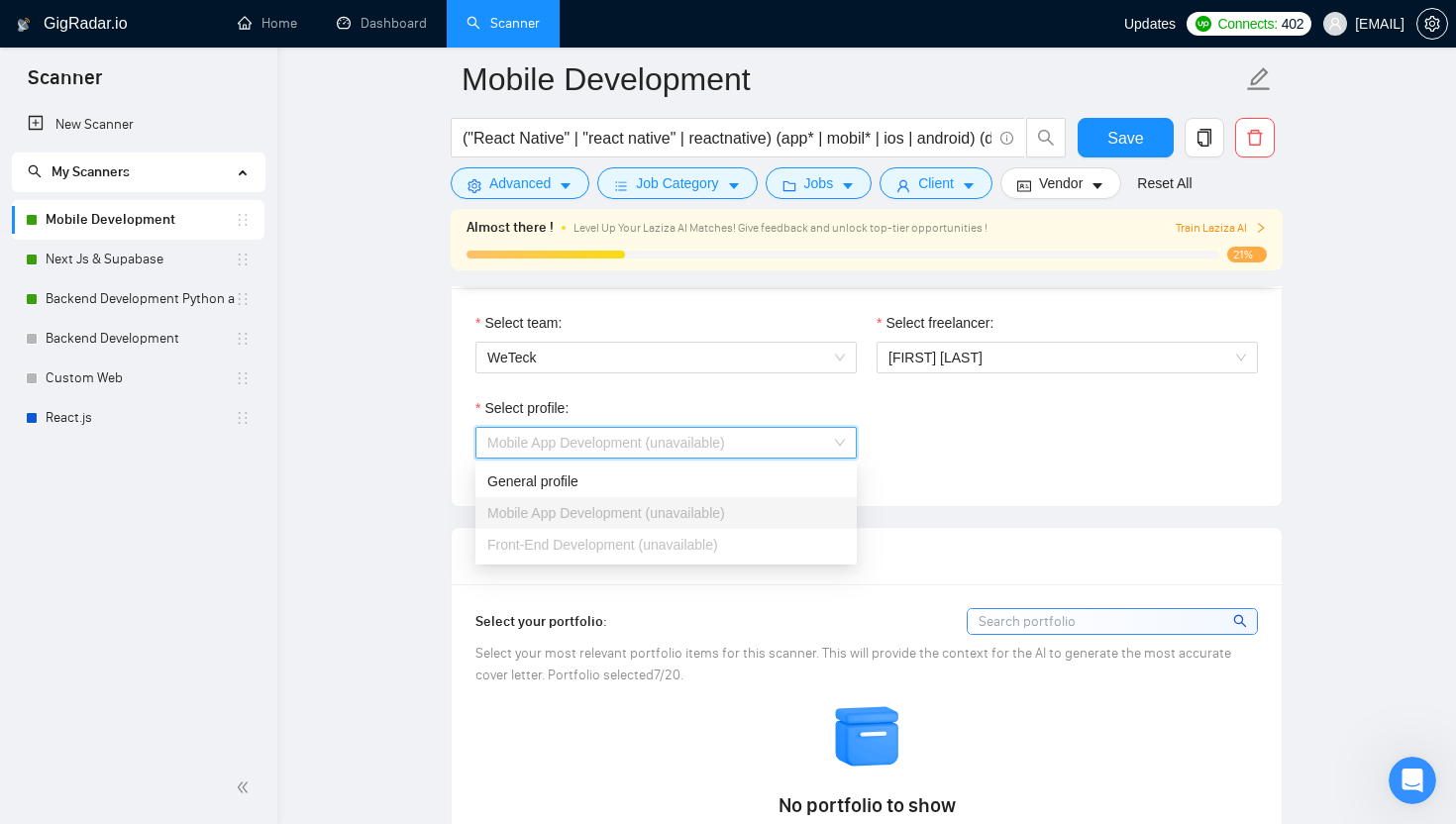 click on "Select profile: Mobile App Development (unavailable)" at bounding box center (867, 440) 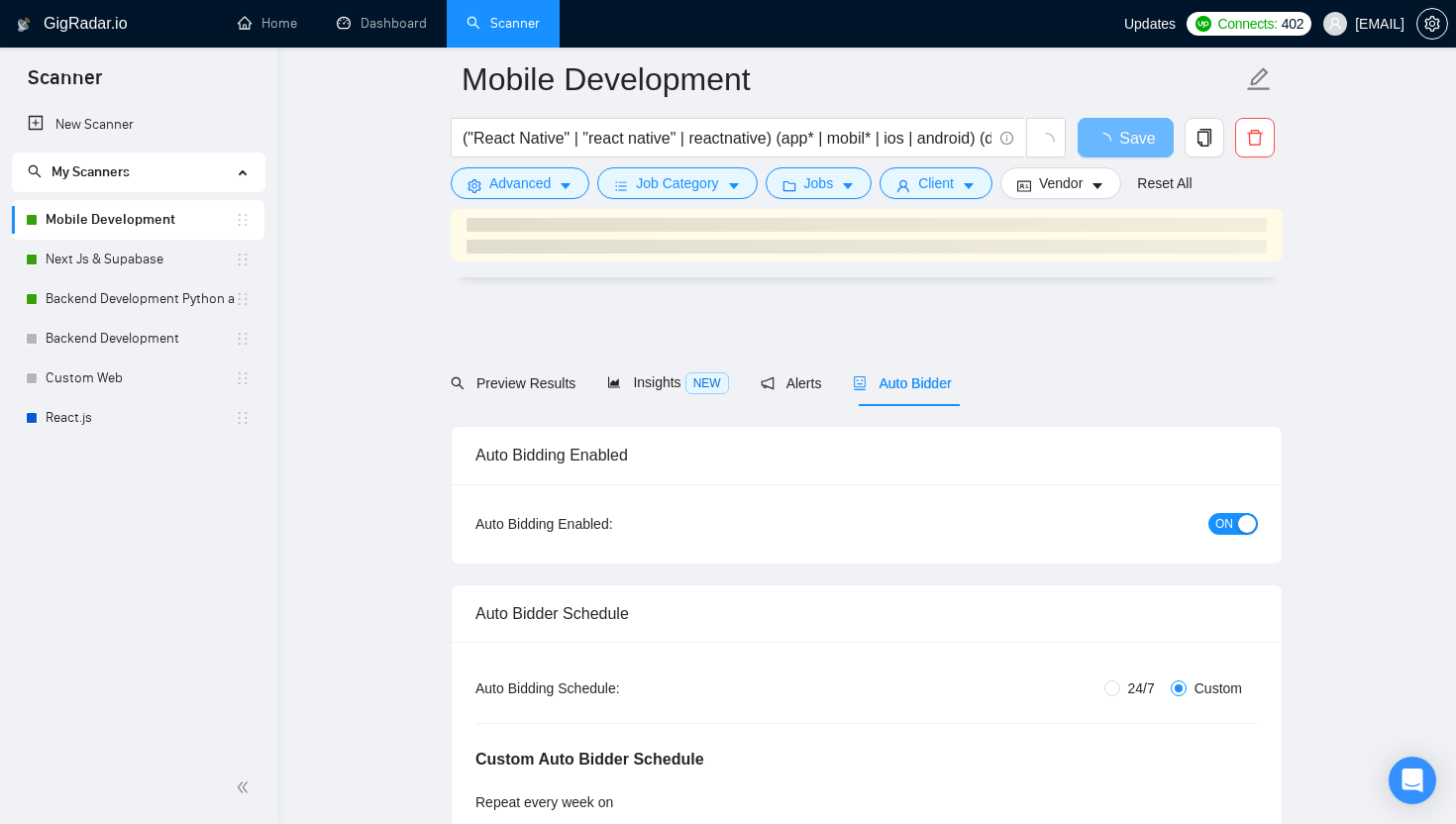 scroll, scrollTop: 1299, scrollLeft: 0, axis: vertical 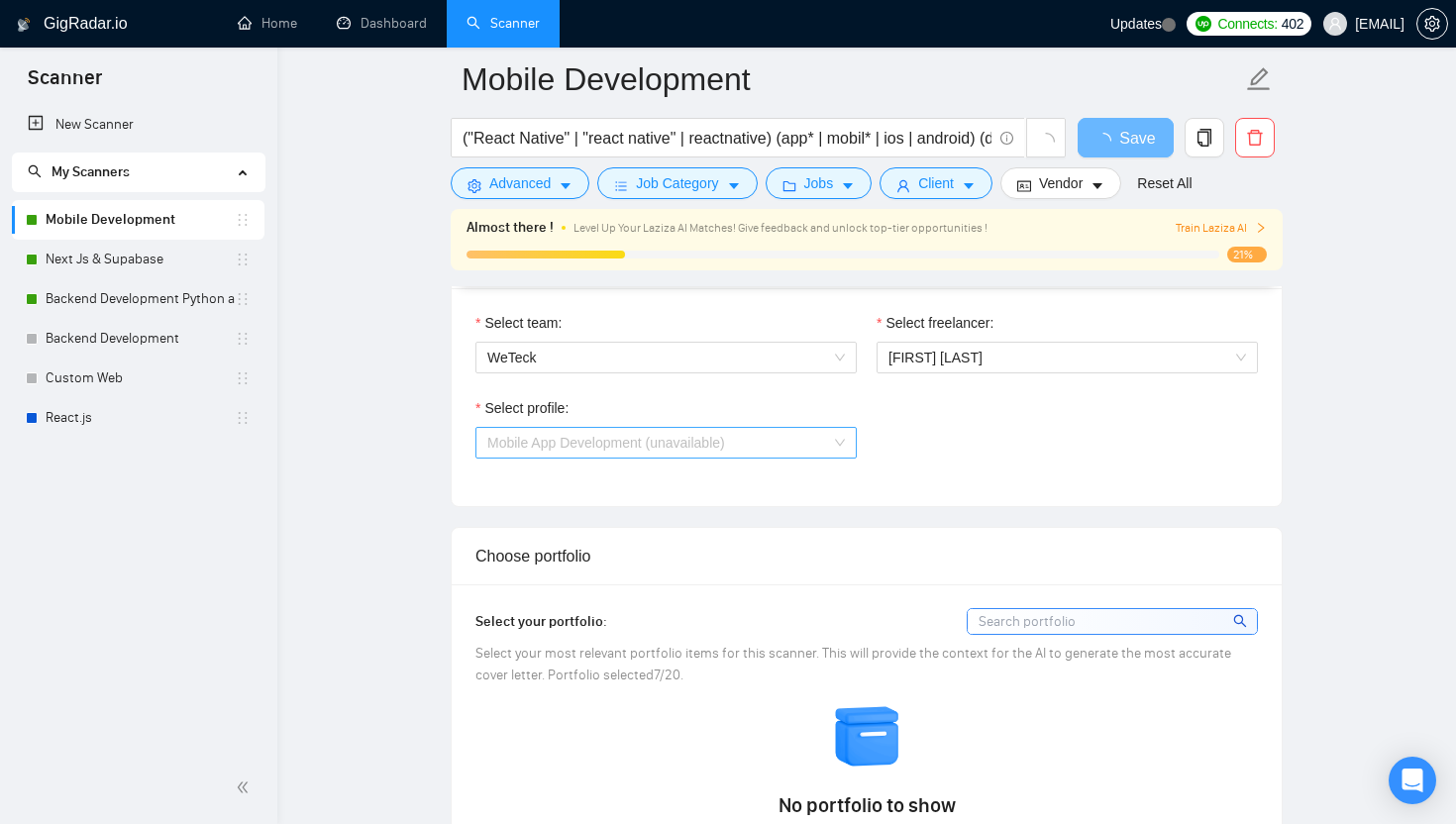 click on "Mobile App Development (unavailable)" at bounding box center (606, 443) 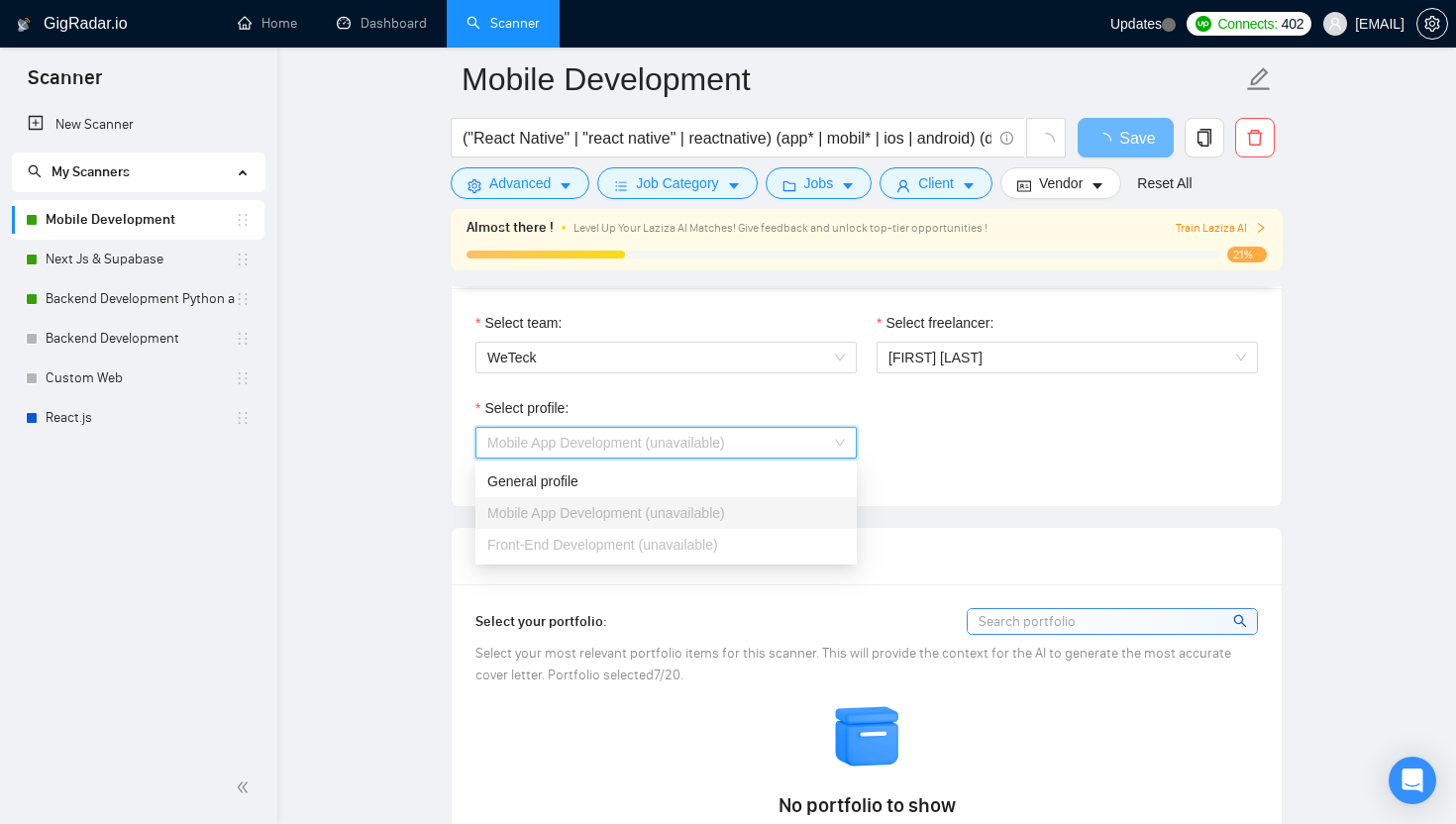 type 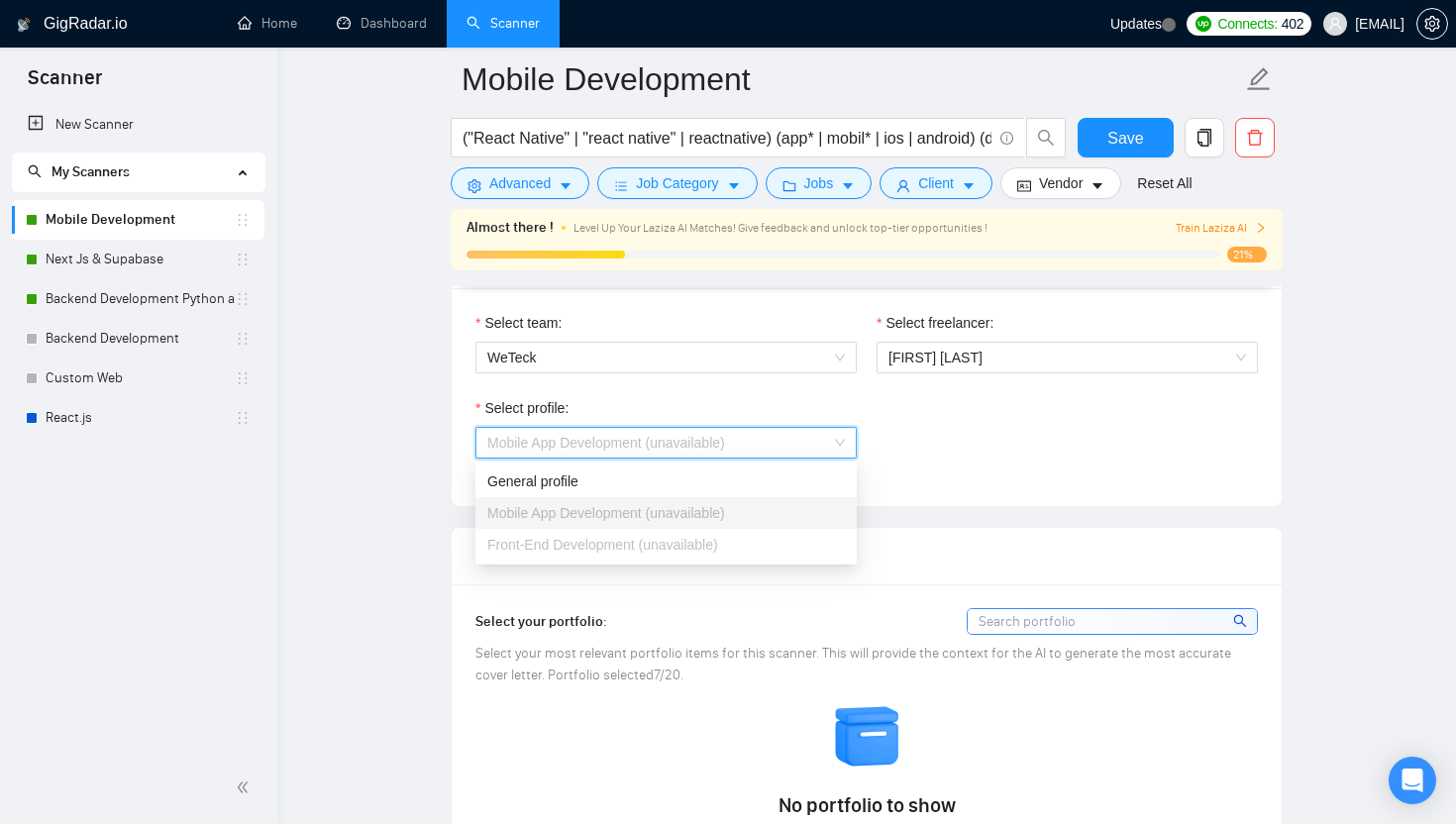 click on "Select profile: Mobile App Development (unavailable)" at bounding box center (867, 440) 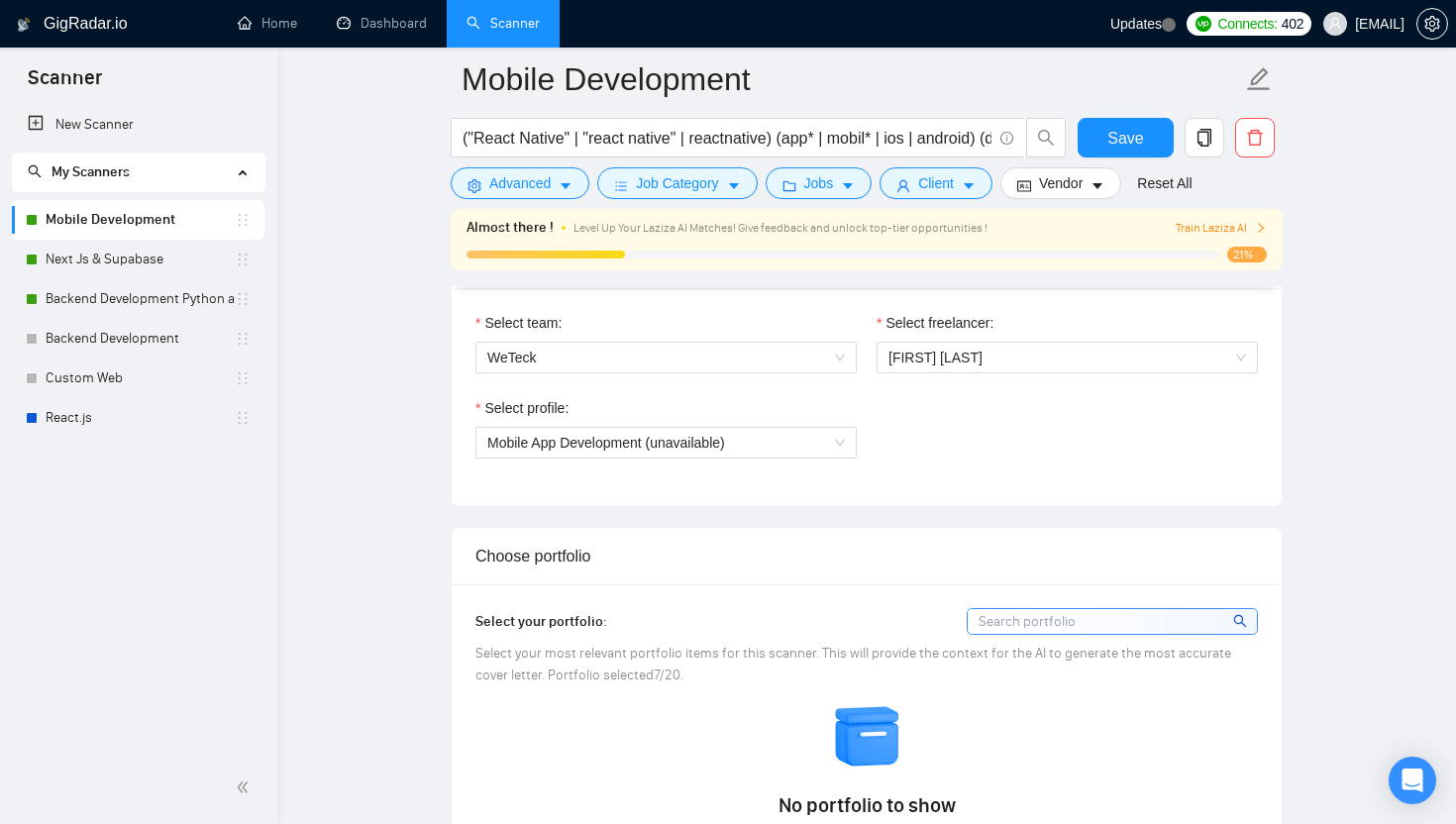 click on "Select freelancer:" at bounding box center (935, 323) 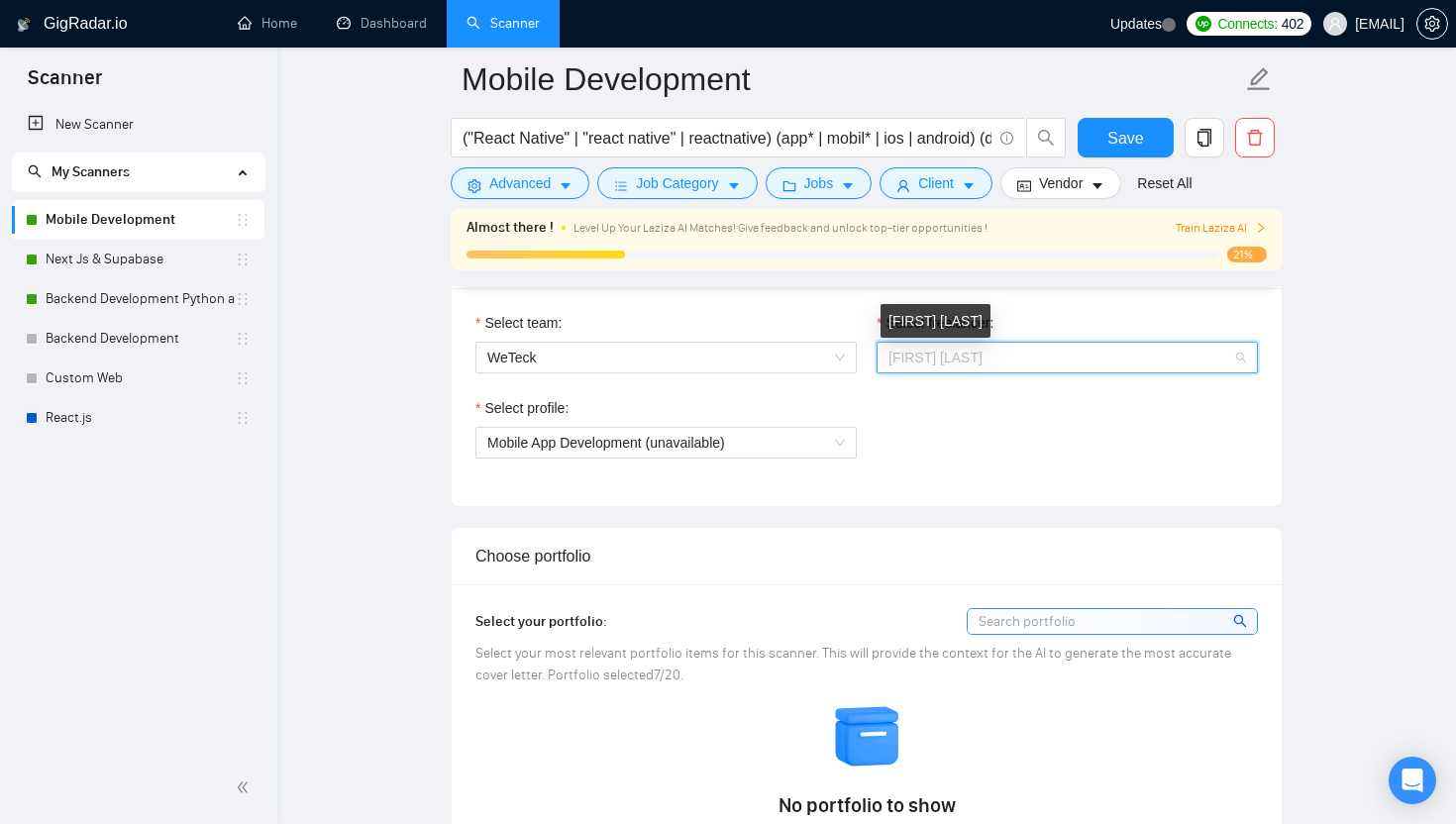 click on "[FIRST] [LAST]" at bounding box center [935, 358] 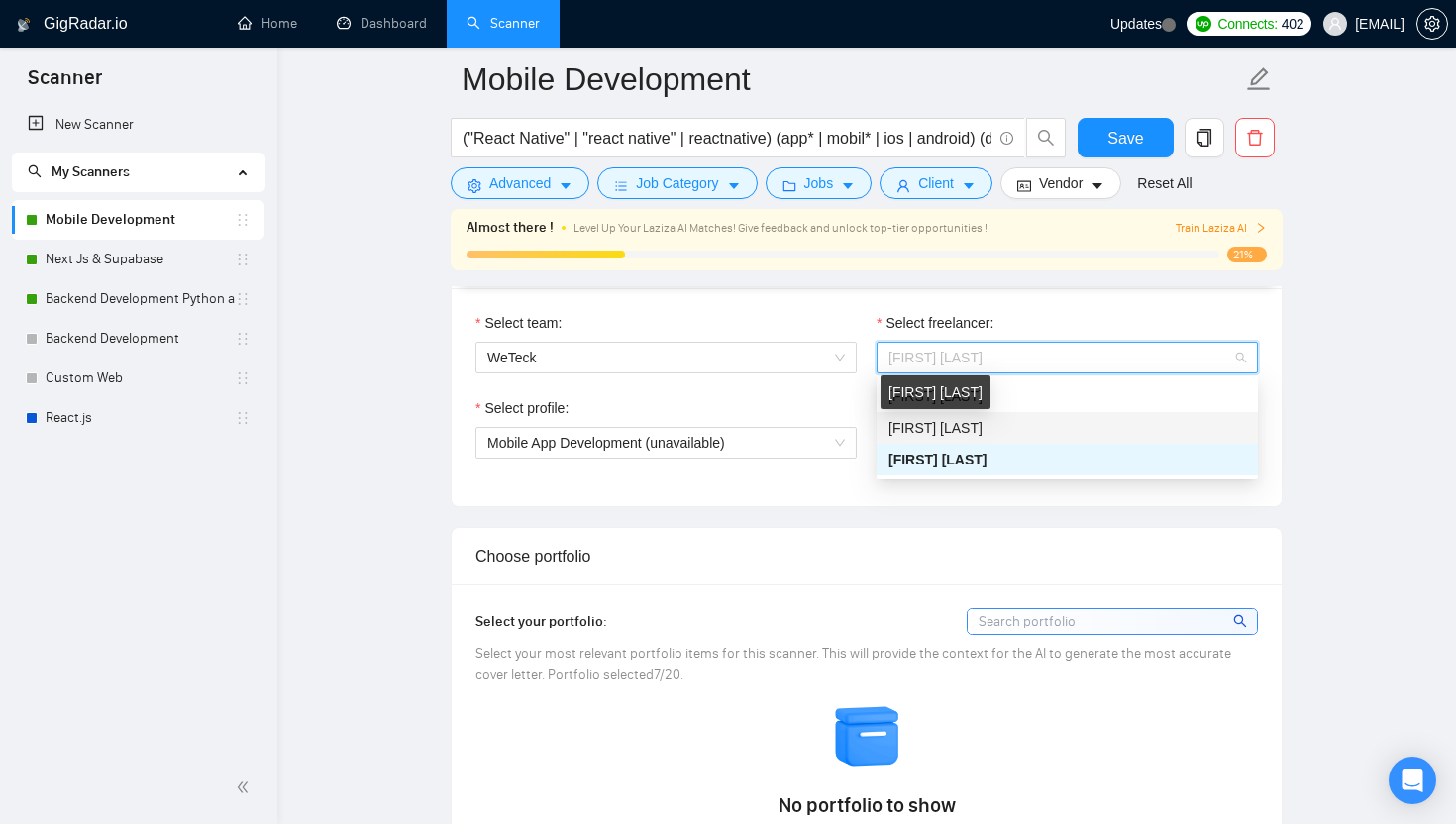 click on "[FIRST] [LAST]" at bounding box center [935, 428] 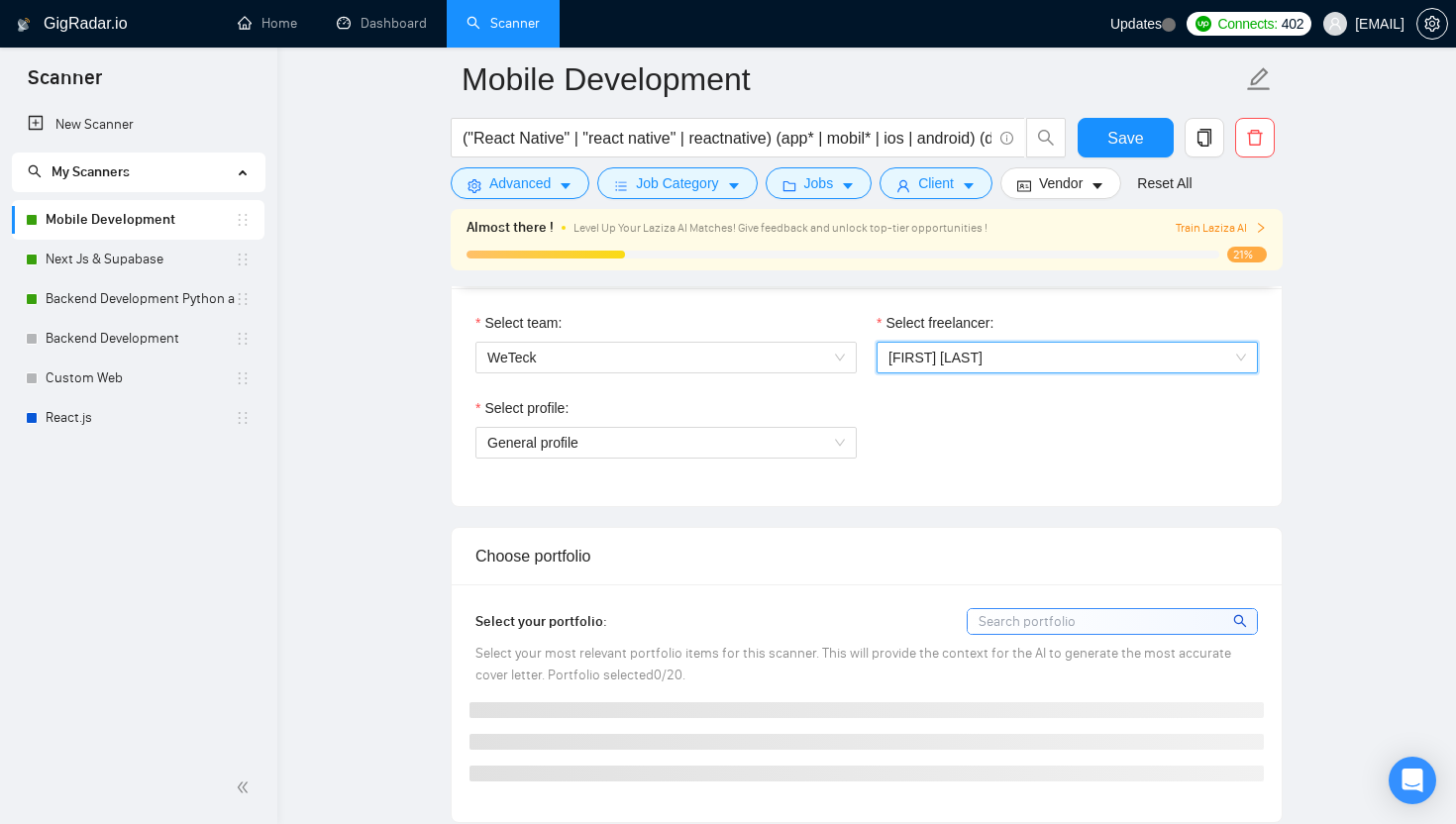 click on "Select freelancer:" at bounding box center [1067, 327] 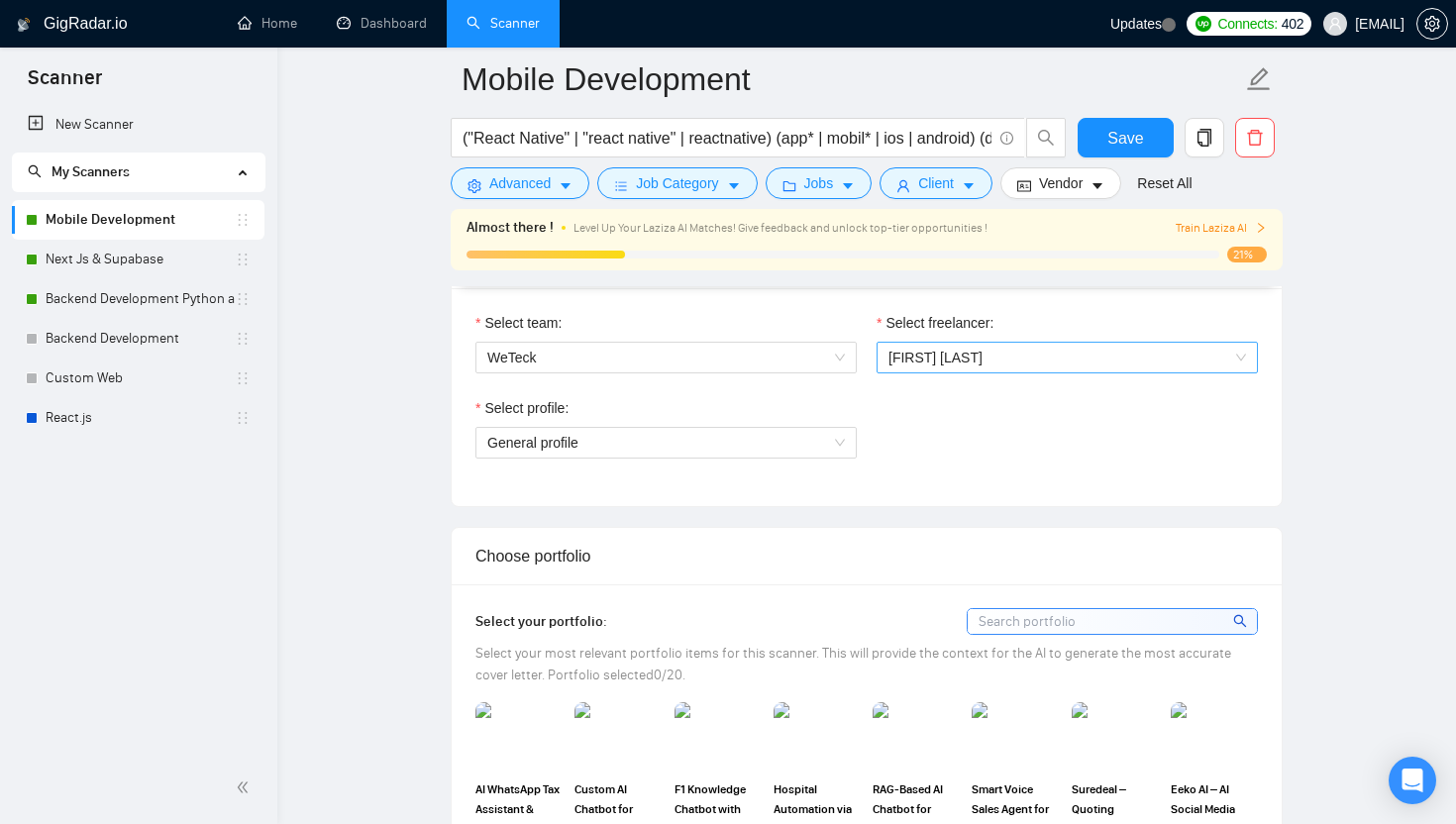 click on "[FIRST] [LAST]" at bounding box center [1067, 358] 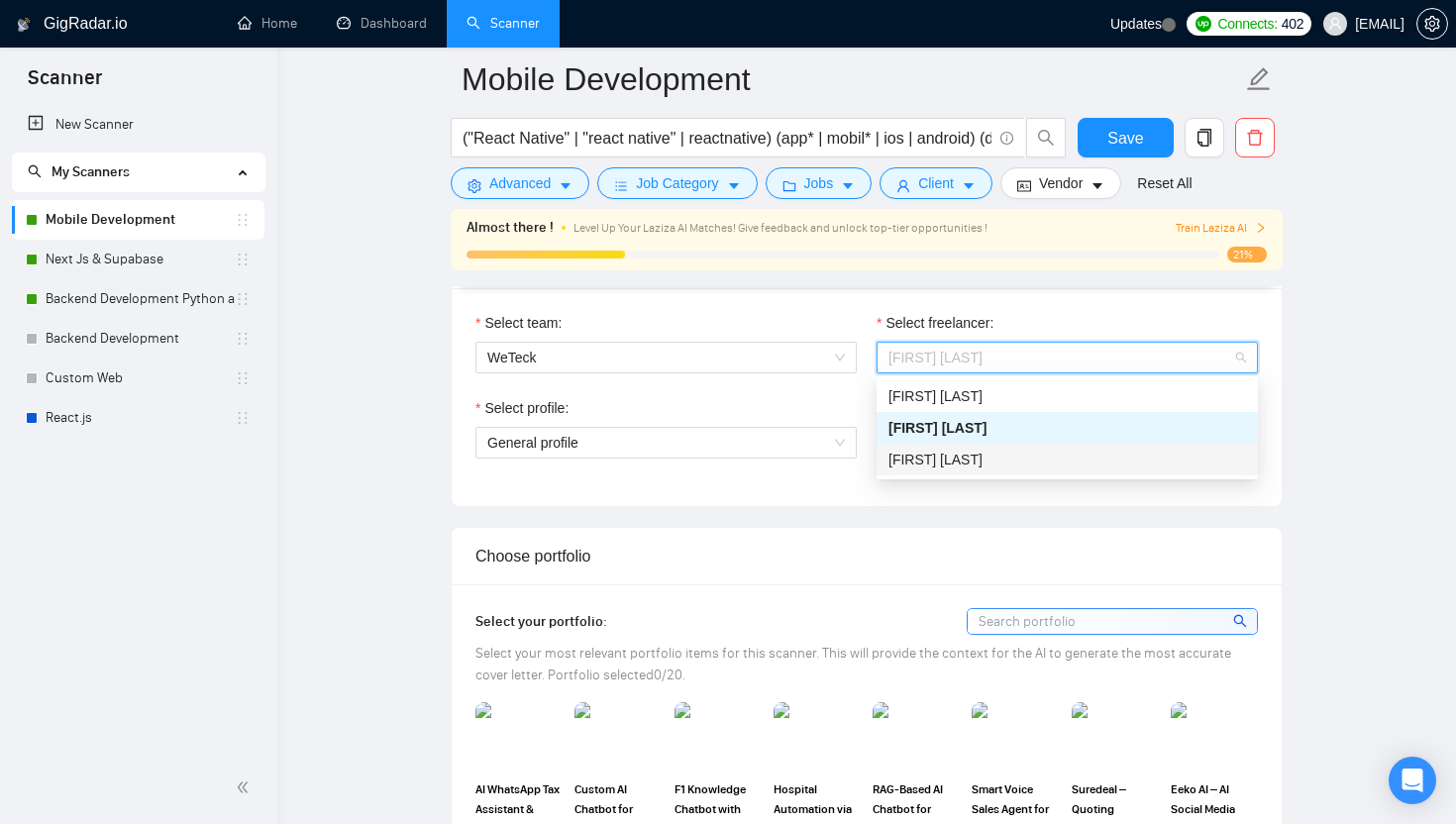 click on "[FIRST] [LAST]" at bounding box center (1067, 460) 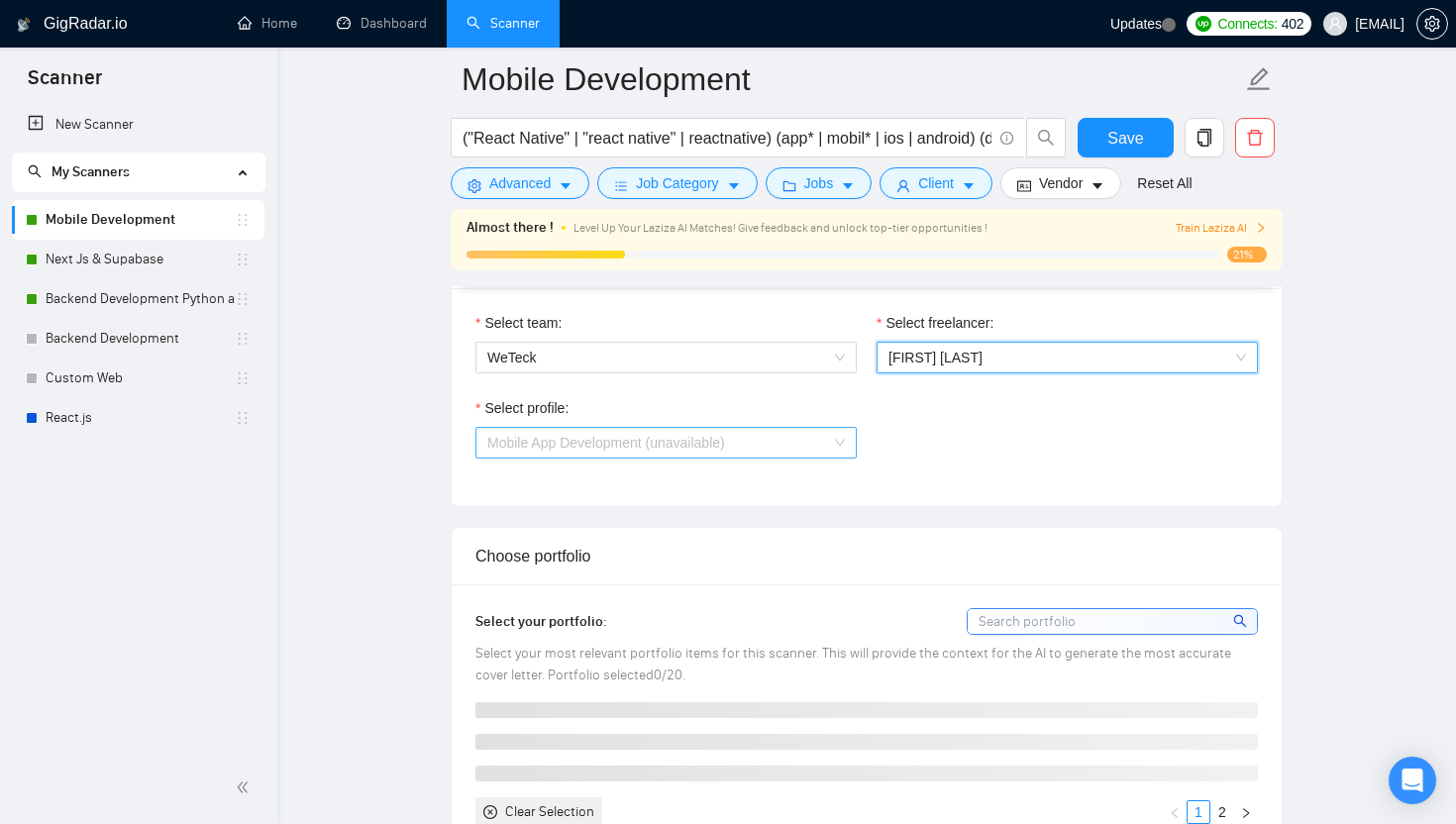 click on "Mobile App Development (unavailable)" at bounding box center (666, 443) 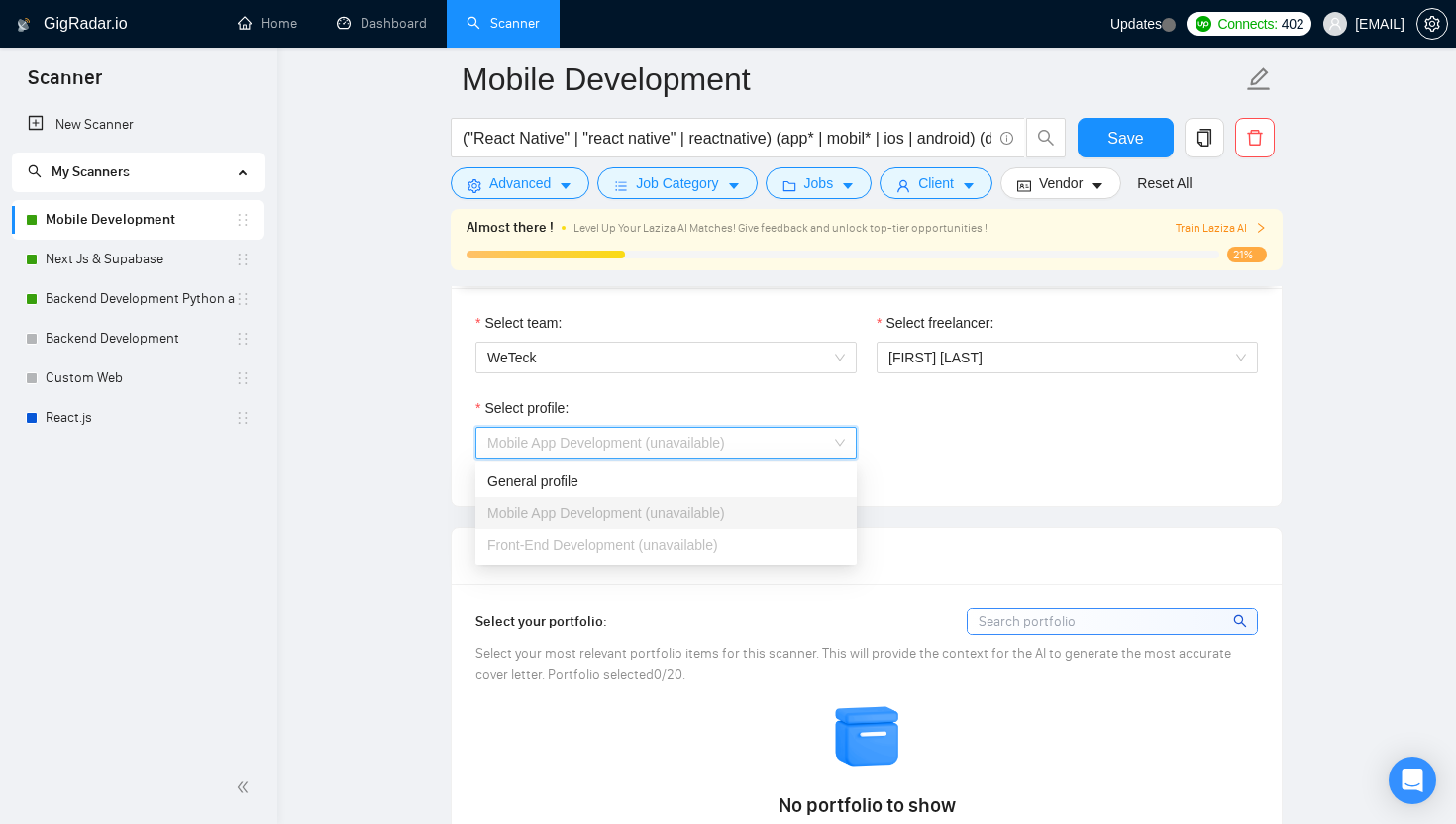 click on "Select profile: Mobile App Development (unavailable)" at bounding box center (867, 440) 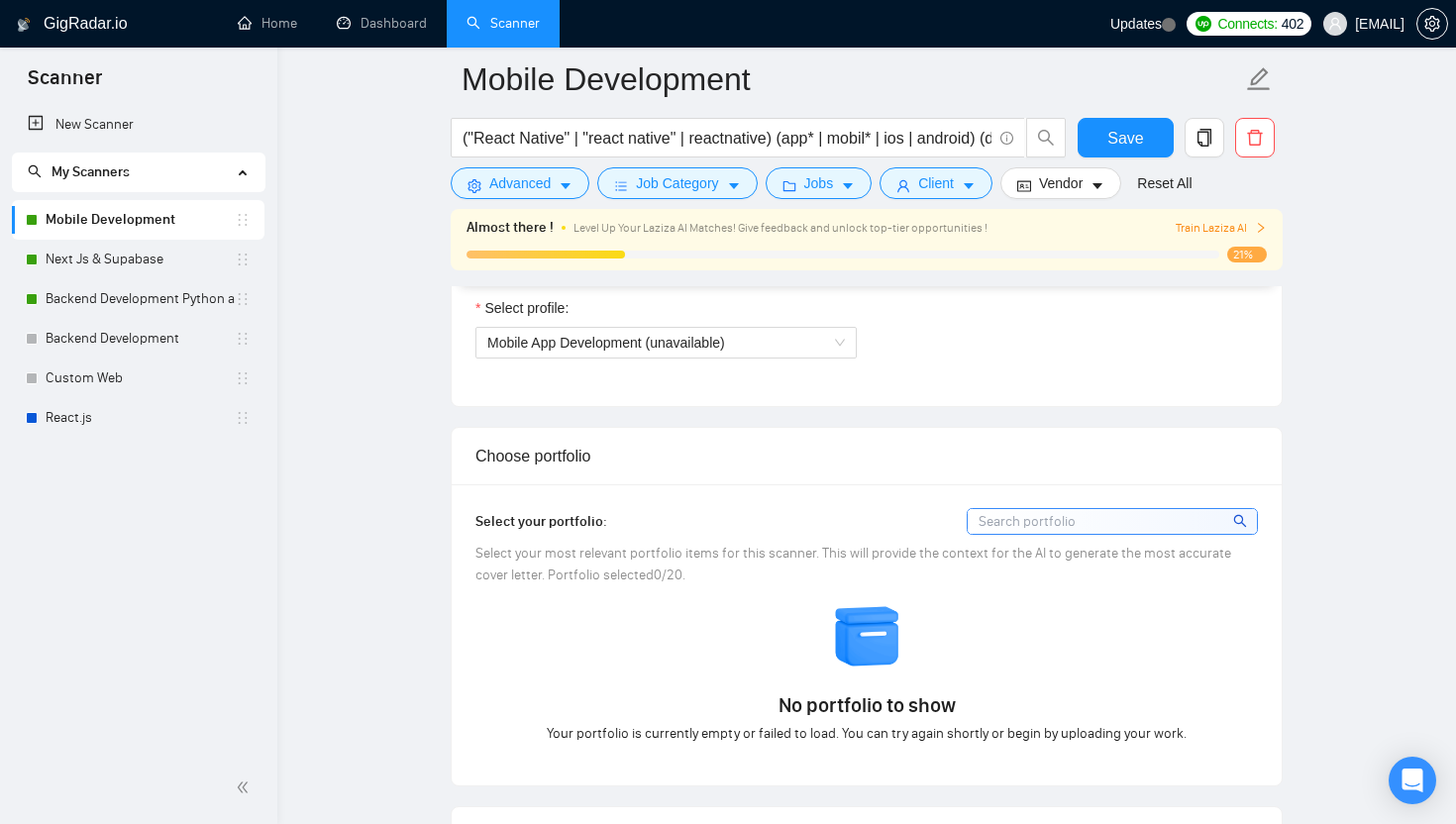 scroll, scrollTop: 1246, scrollLeft: 0, axis: vertical 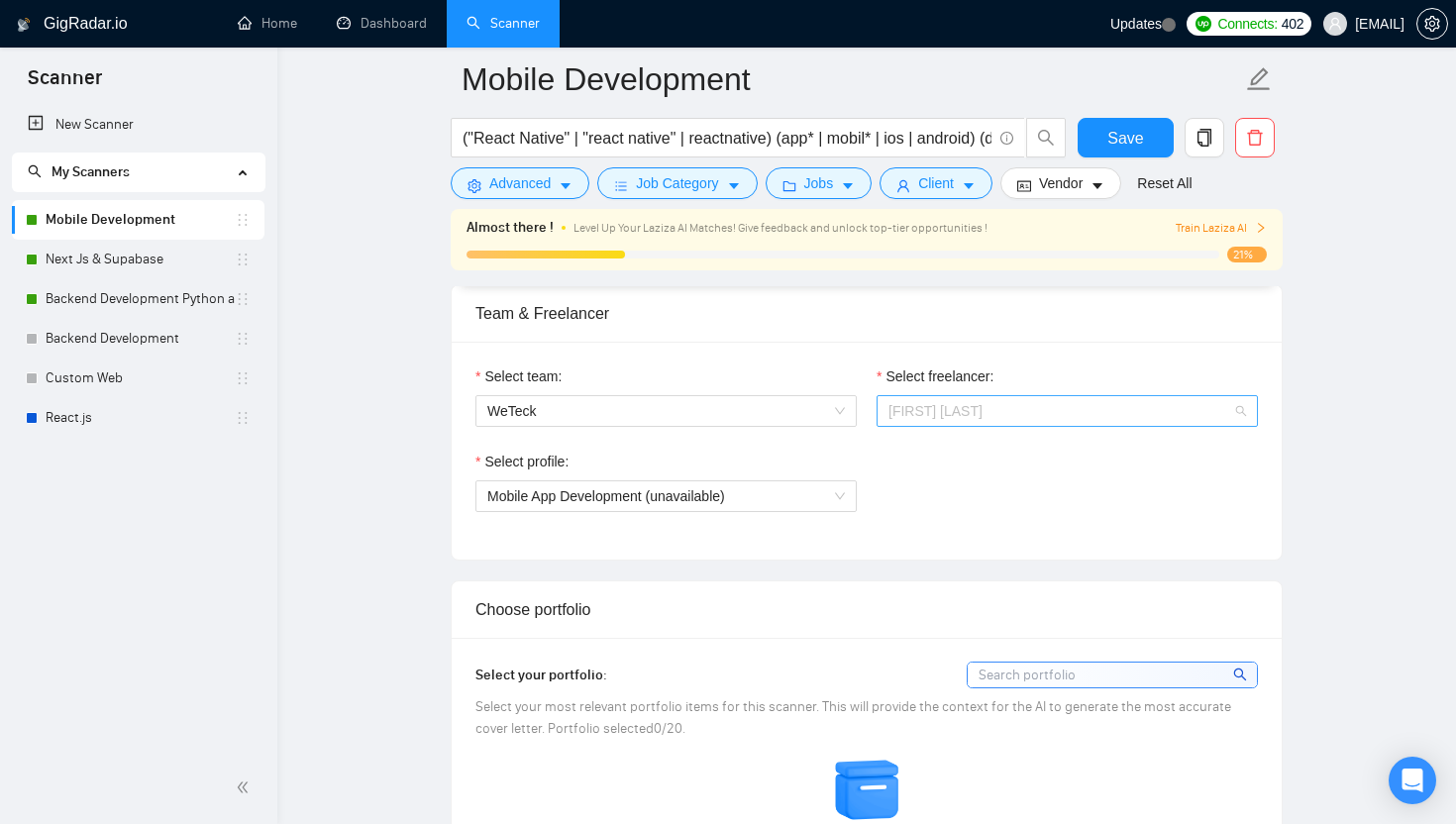 click on "[FIRST] [LAST]" at bounding box center [1067, 411] 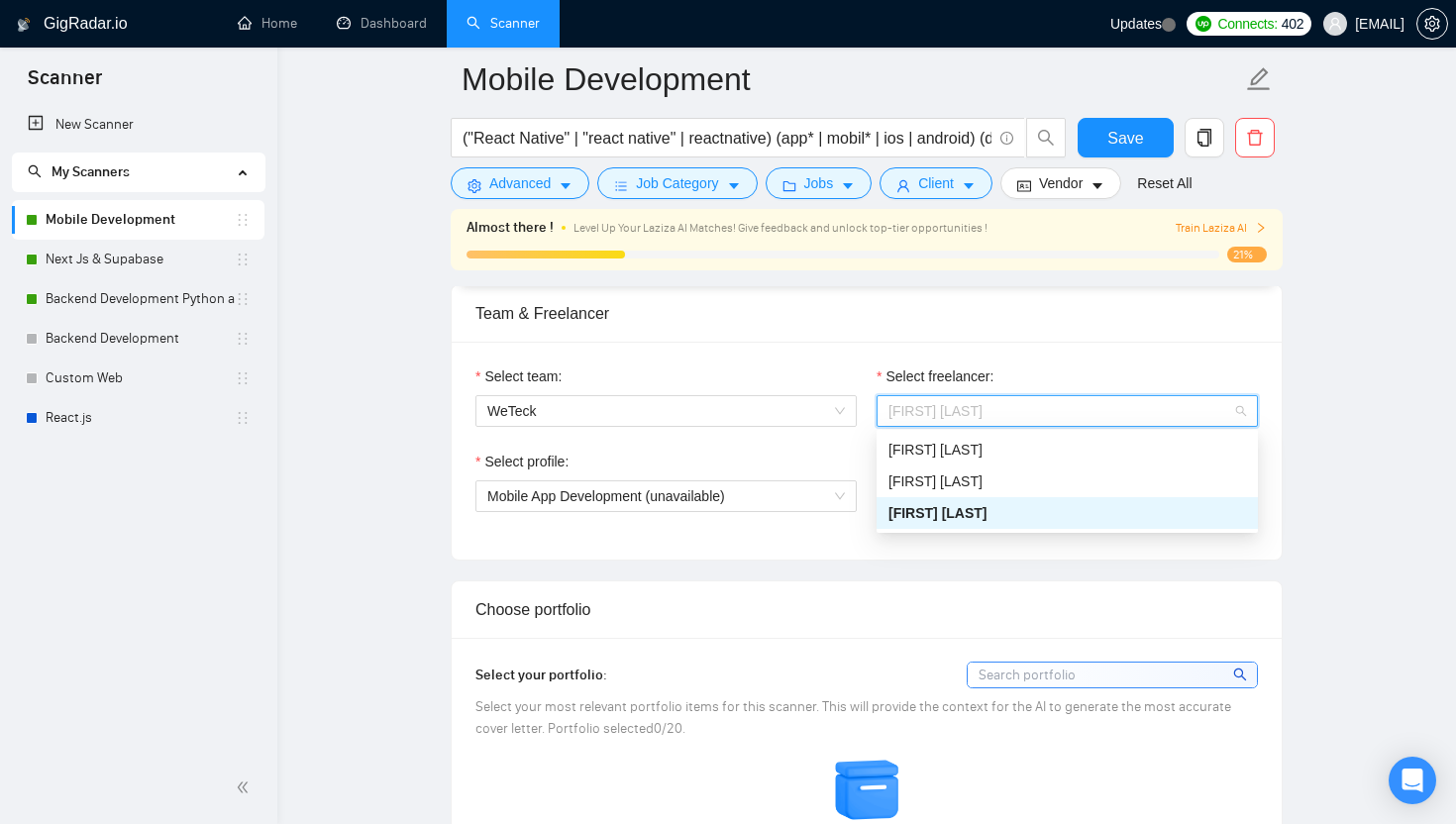 click on "Team & Freelancer" at bounding box center [867, 313] 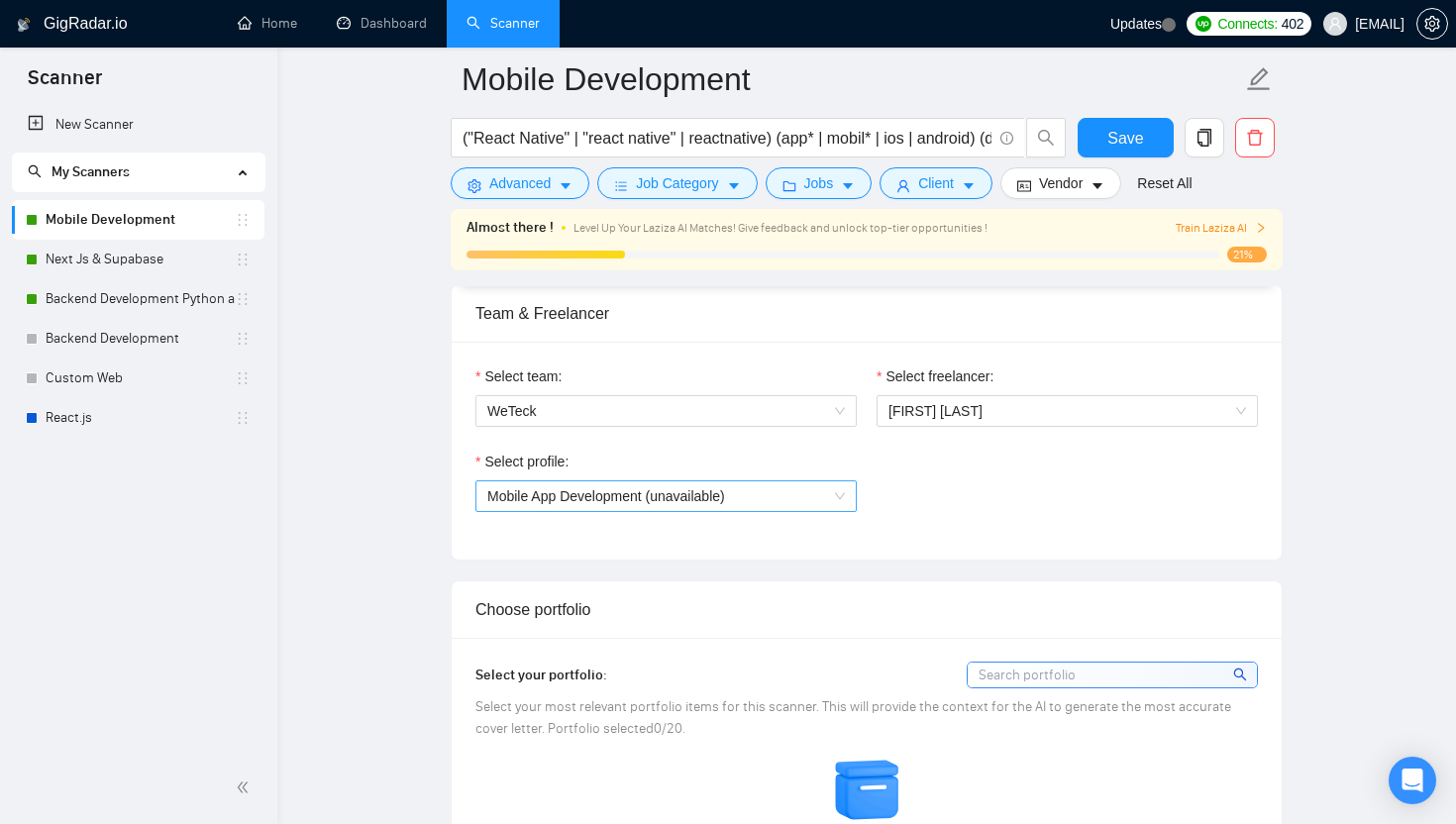 click on "Mobile App Development (unavailable)" at bounding box center [666, 496] 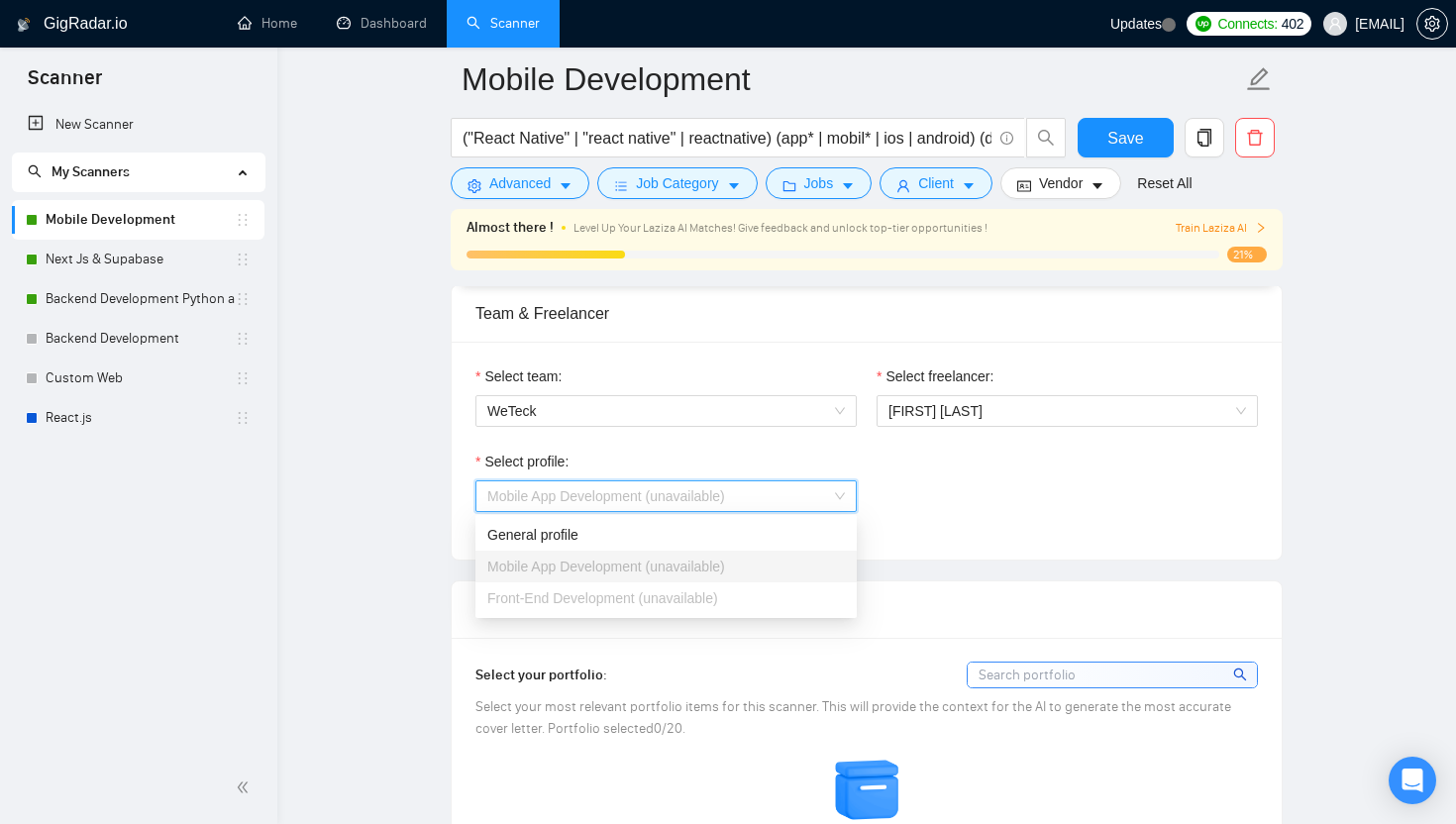 click on "Select profile: Mobile App Development (unavailable)" at bounding box center (867, 493) 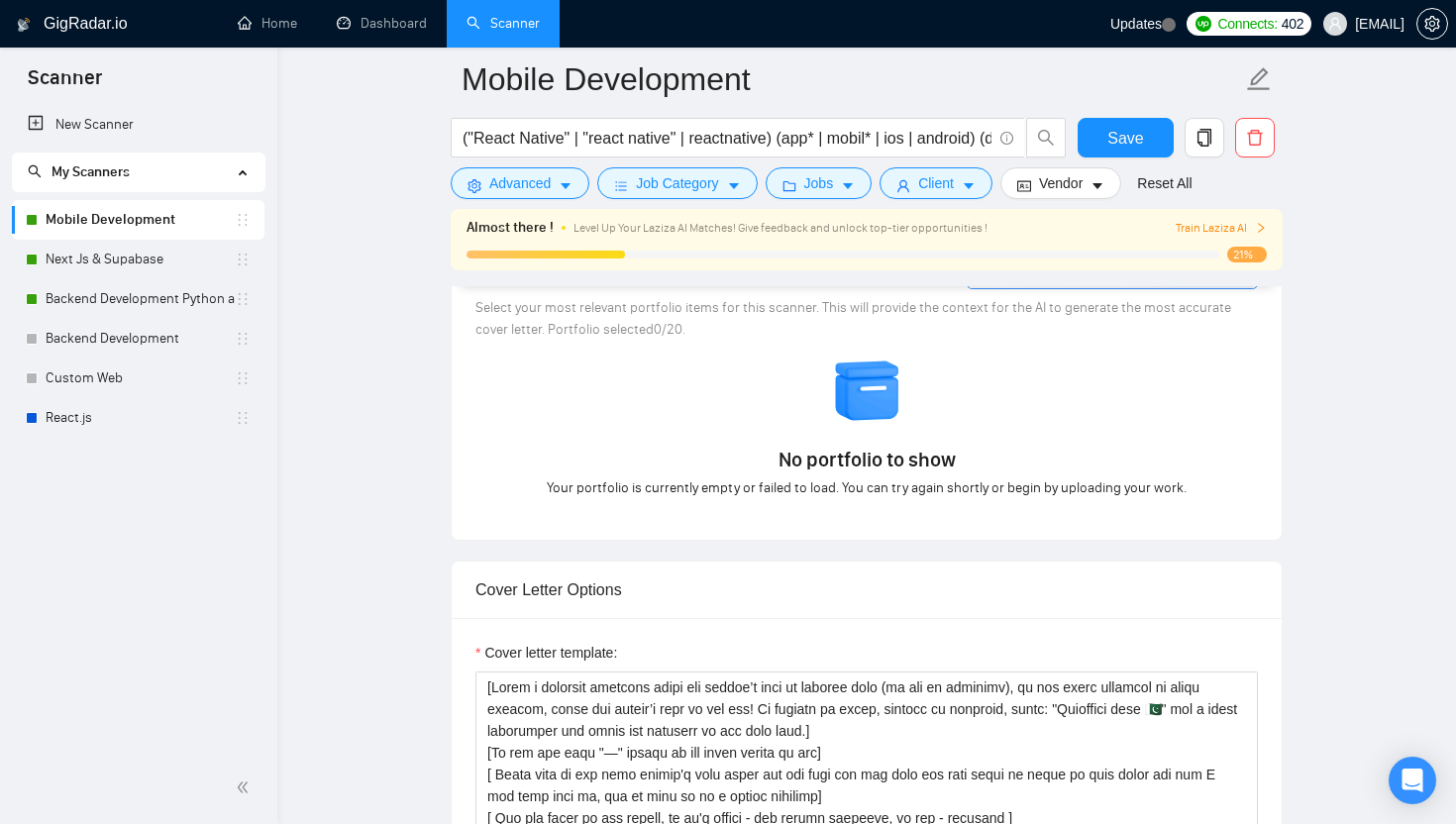 scroll, scrollTop: 1763, scrollLeft: 0, axis: vertical 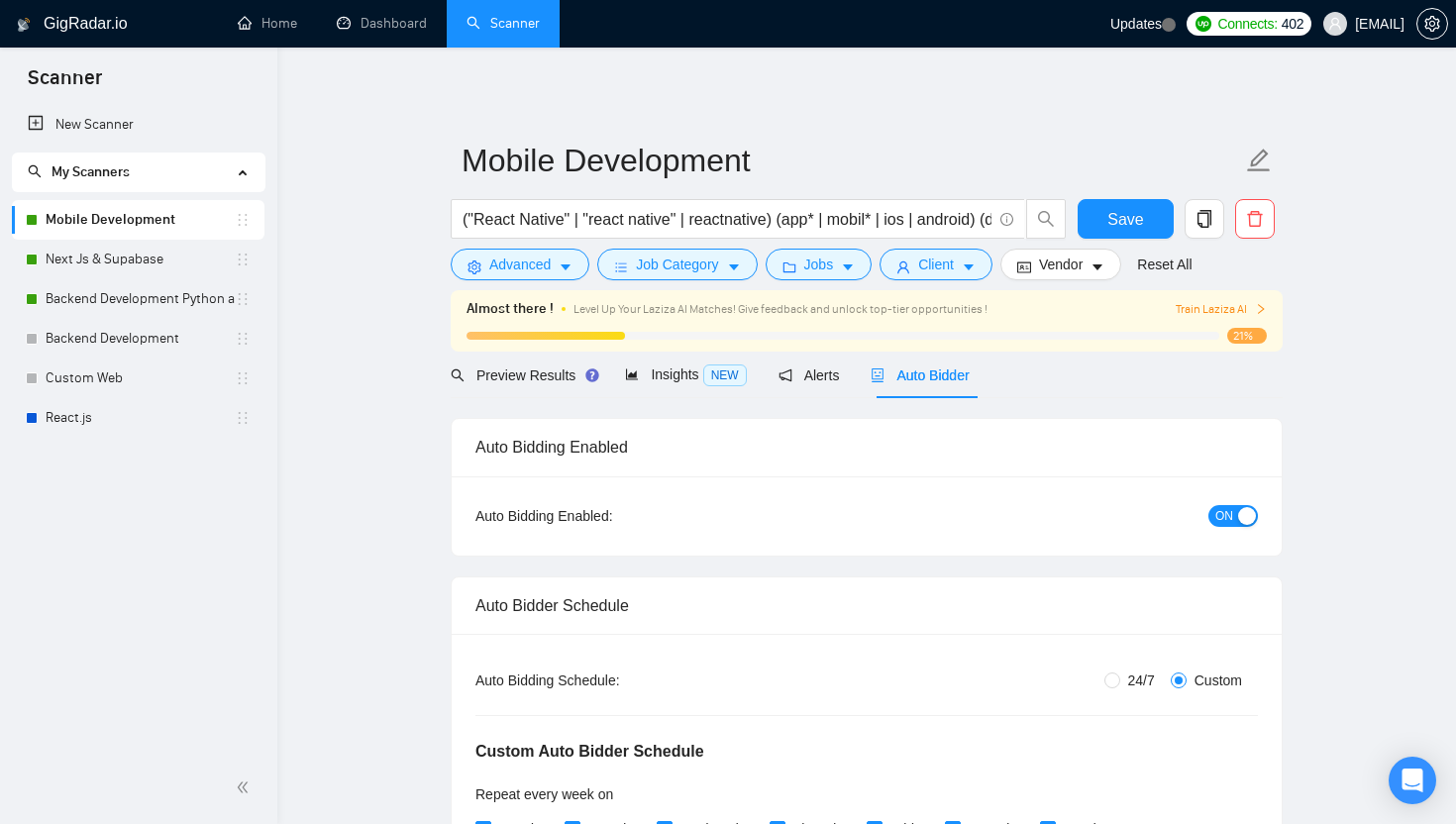 click at bounding box center [1247, 516] 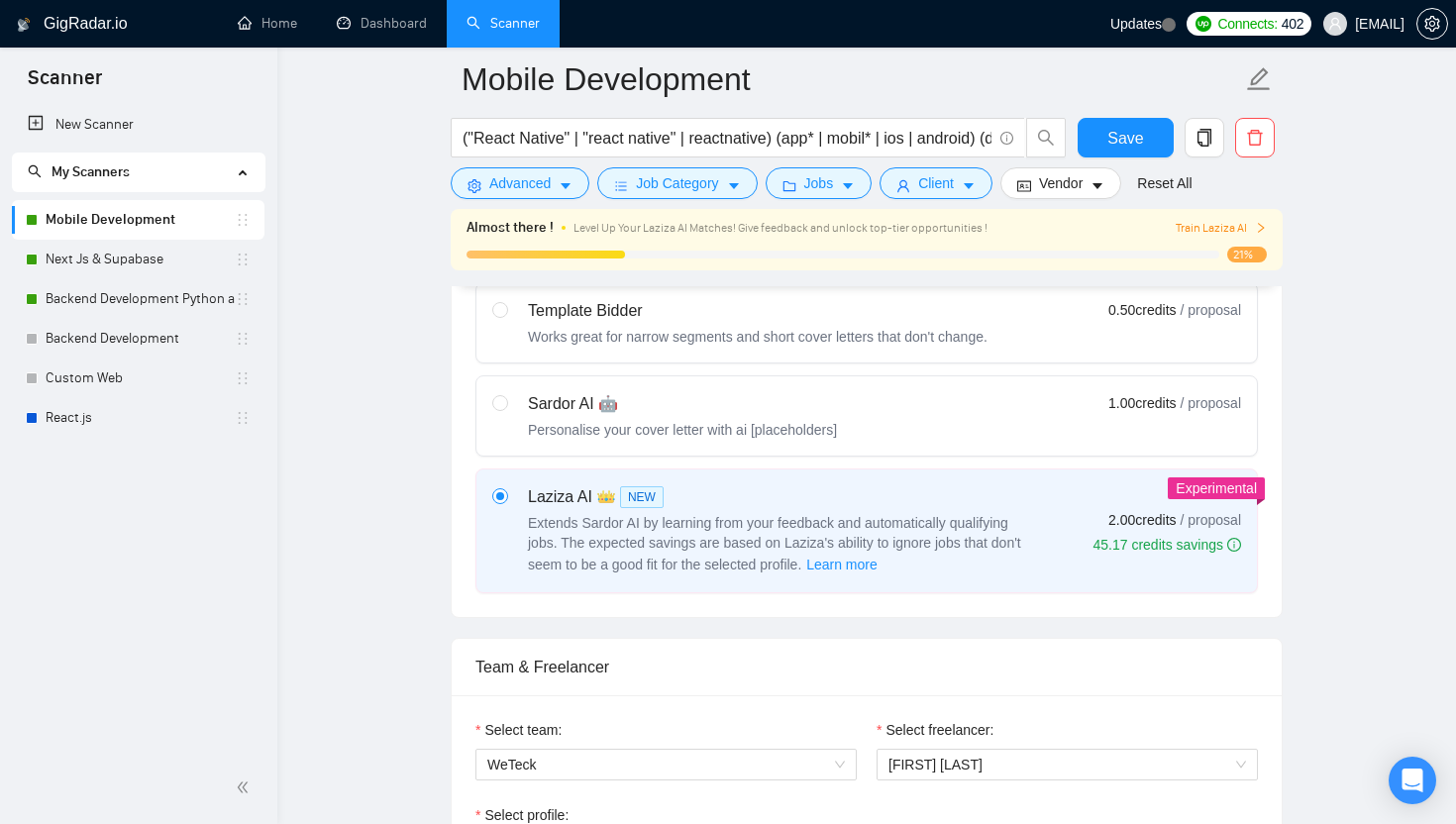 scroll, scrollTop: 897, scrollLeft: 0, axis: vertical 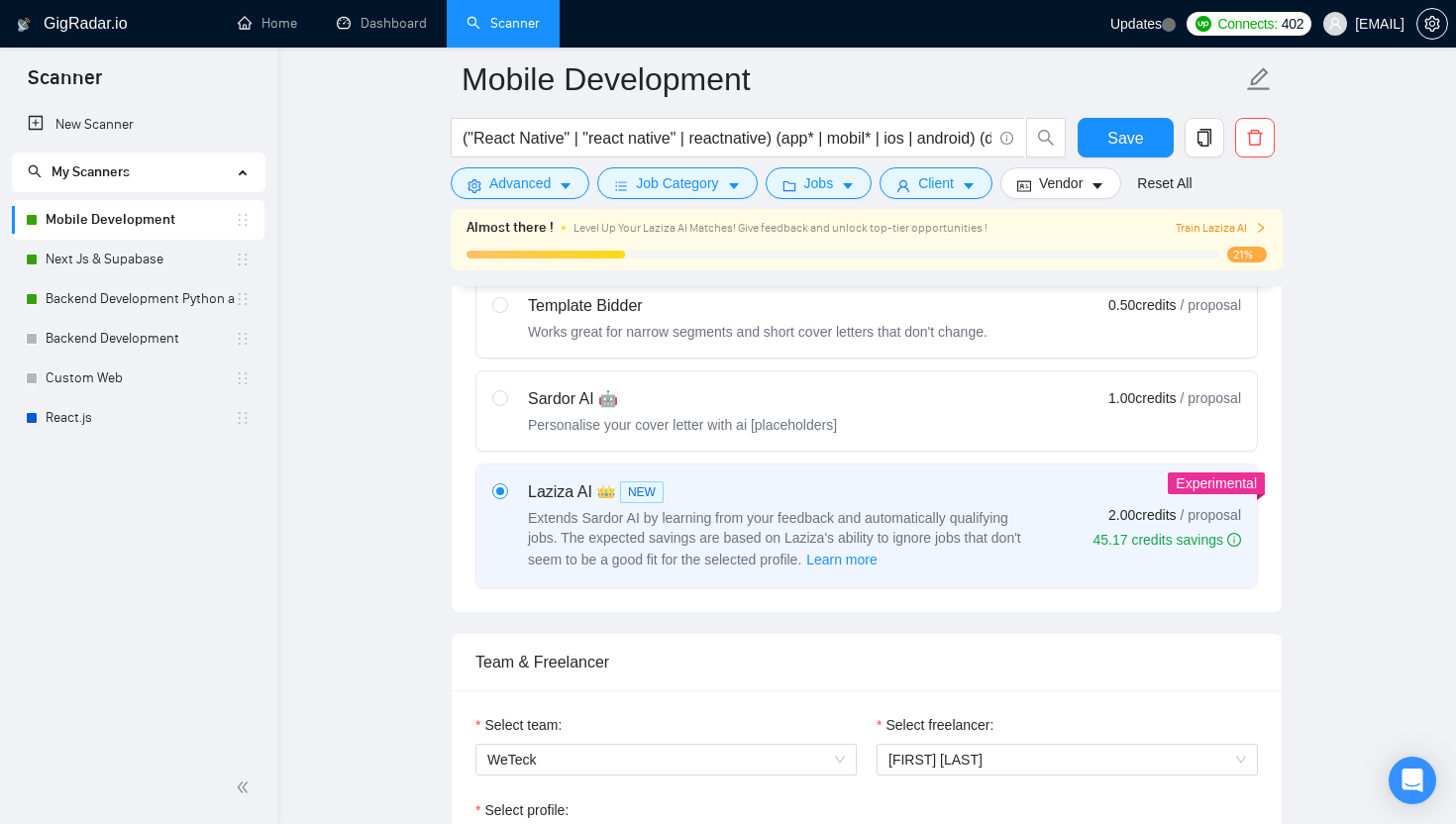 click on "Template Bidder Works great for narrow segments and short cover letters that don't change. 0.50  credits / proposal Sardor AI 🤖 Personalise your cover letter with ai [placeholders] 1.00  credits / proposal Experimental Laziza AI  👑   NEW Extends Sardor AI by learning from your feedback and automatically qualifying jobs. The expected savings are based on Laziza's ability to ignore jobs that don't seem to be a good fit for the selected profile.   Learn more 2.00  credits / proposal 45.17 credits savings" at bounding box center [867, 433] 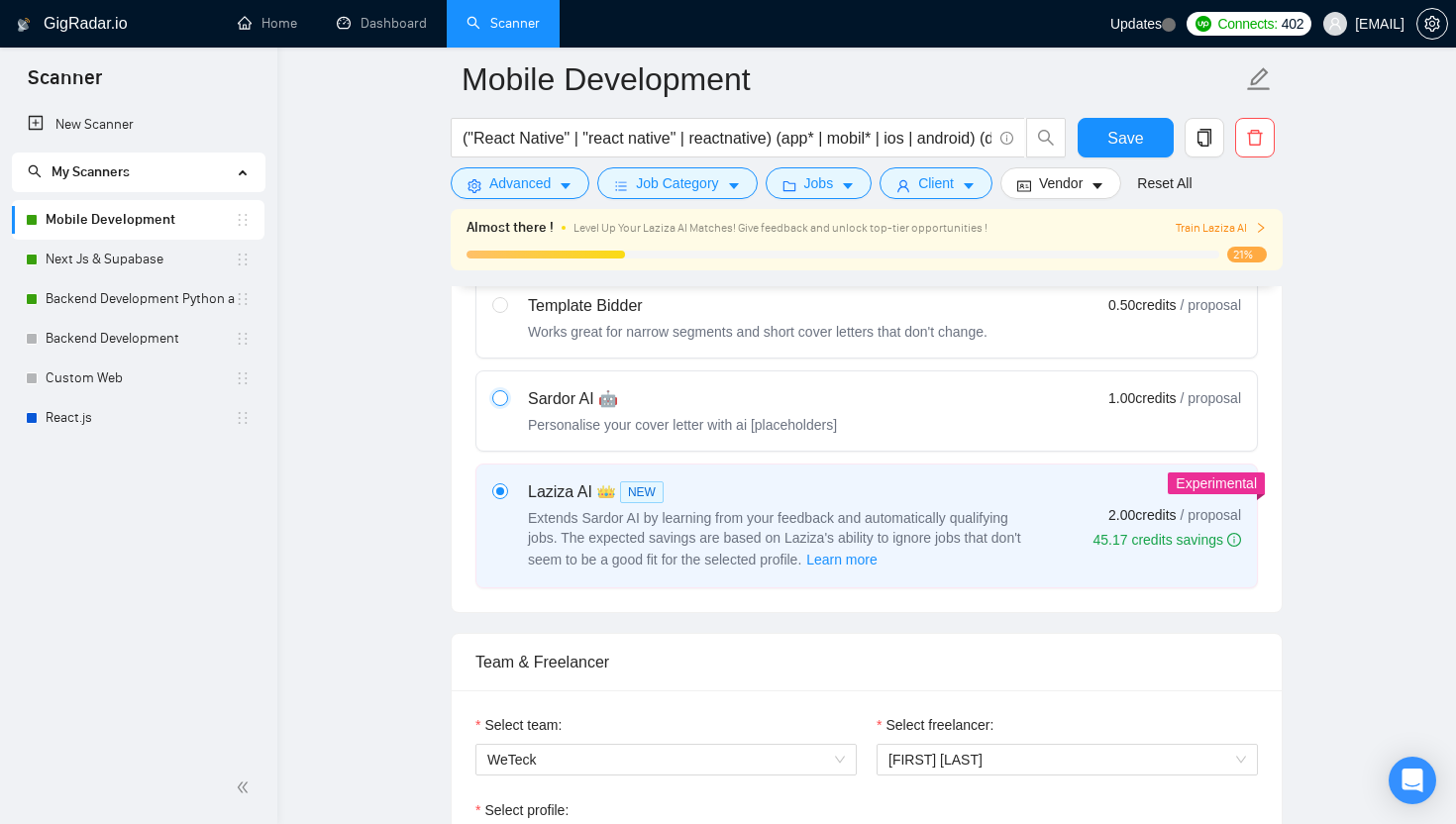 click at bounding box center (499, 397) 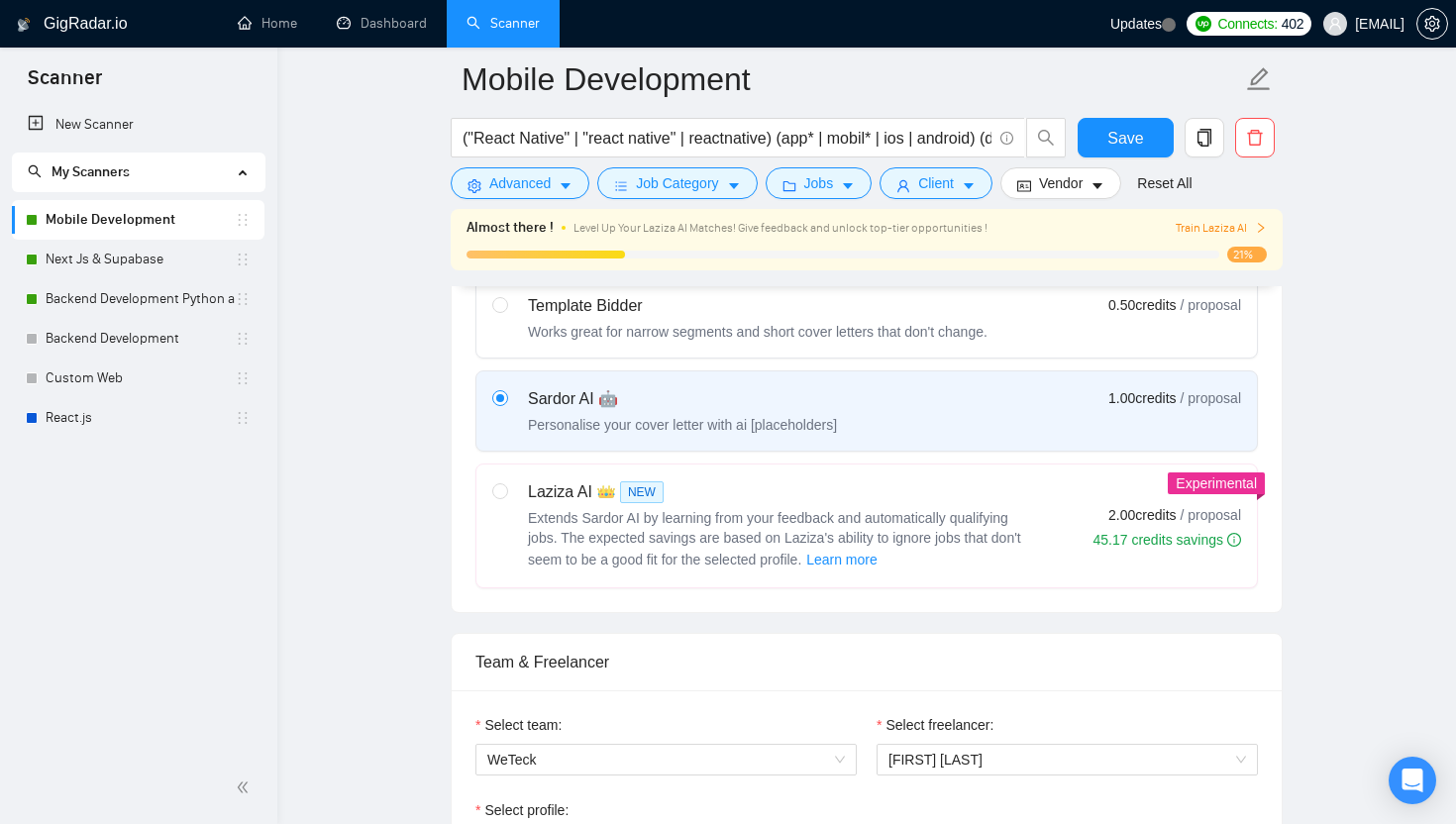 click on "Extends Sardor AI by learning from your feedback and automatically qualifying jobs. The expected savings are based on Laziza's ability to ignore jobs that don't seem to be a good fit for the selected profile.   Learn more" at bounding box center [775, 539] 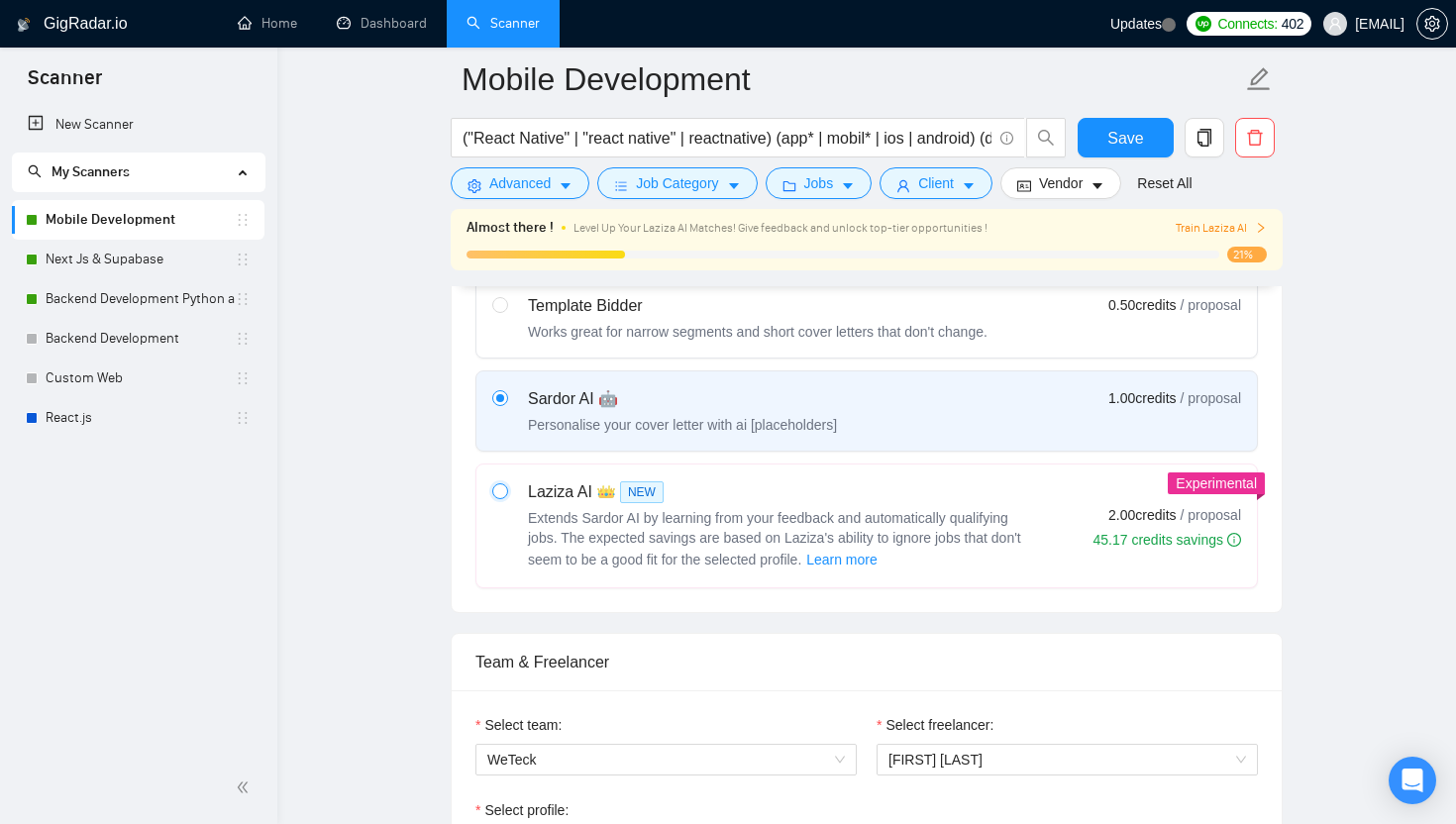 click at bounding box center (499, 490) 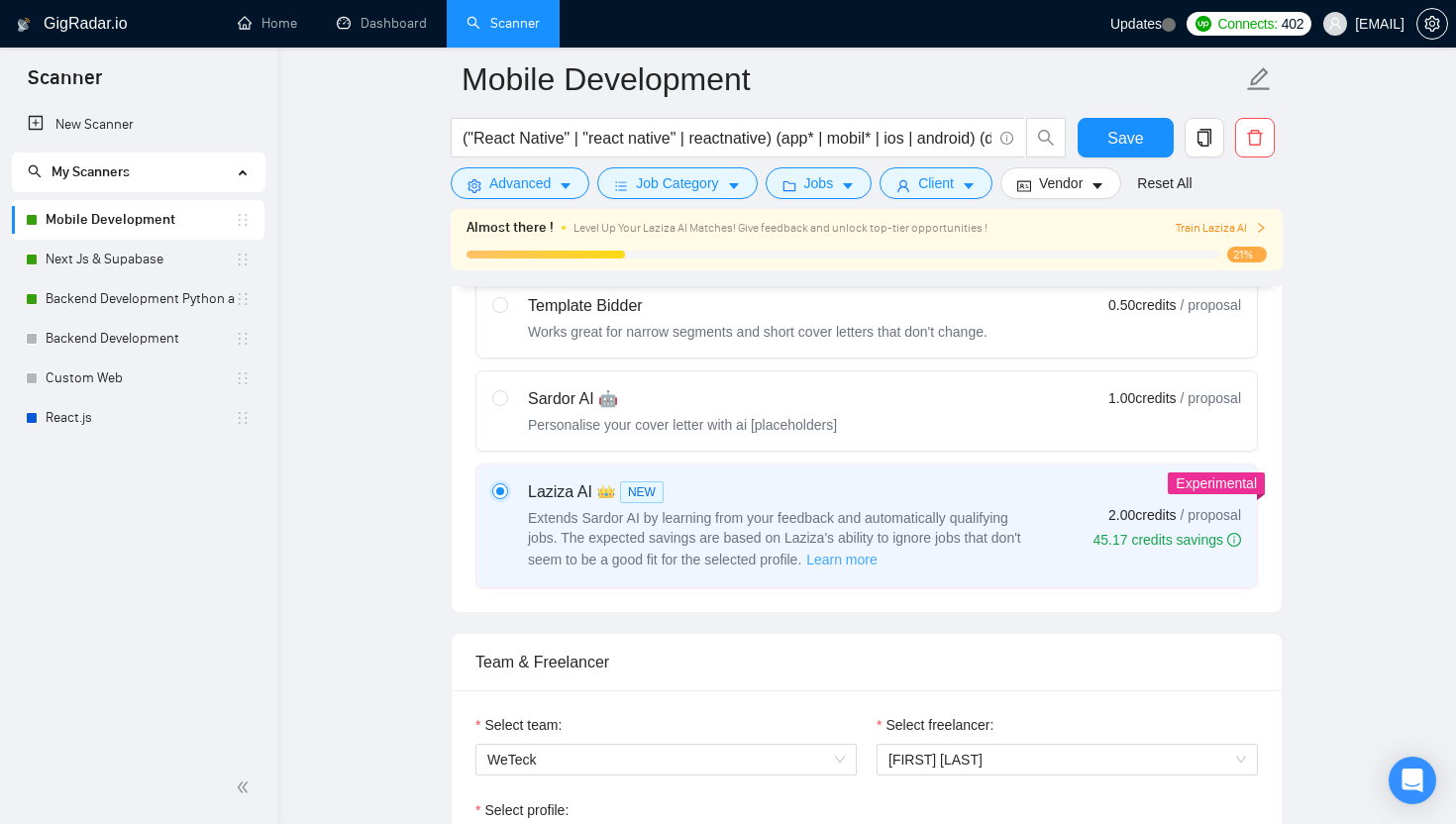 scroll, scrollTop: 1217, scrollLeft: 0, axis: vertical 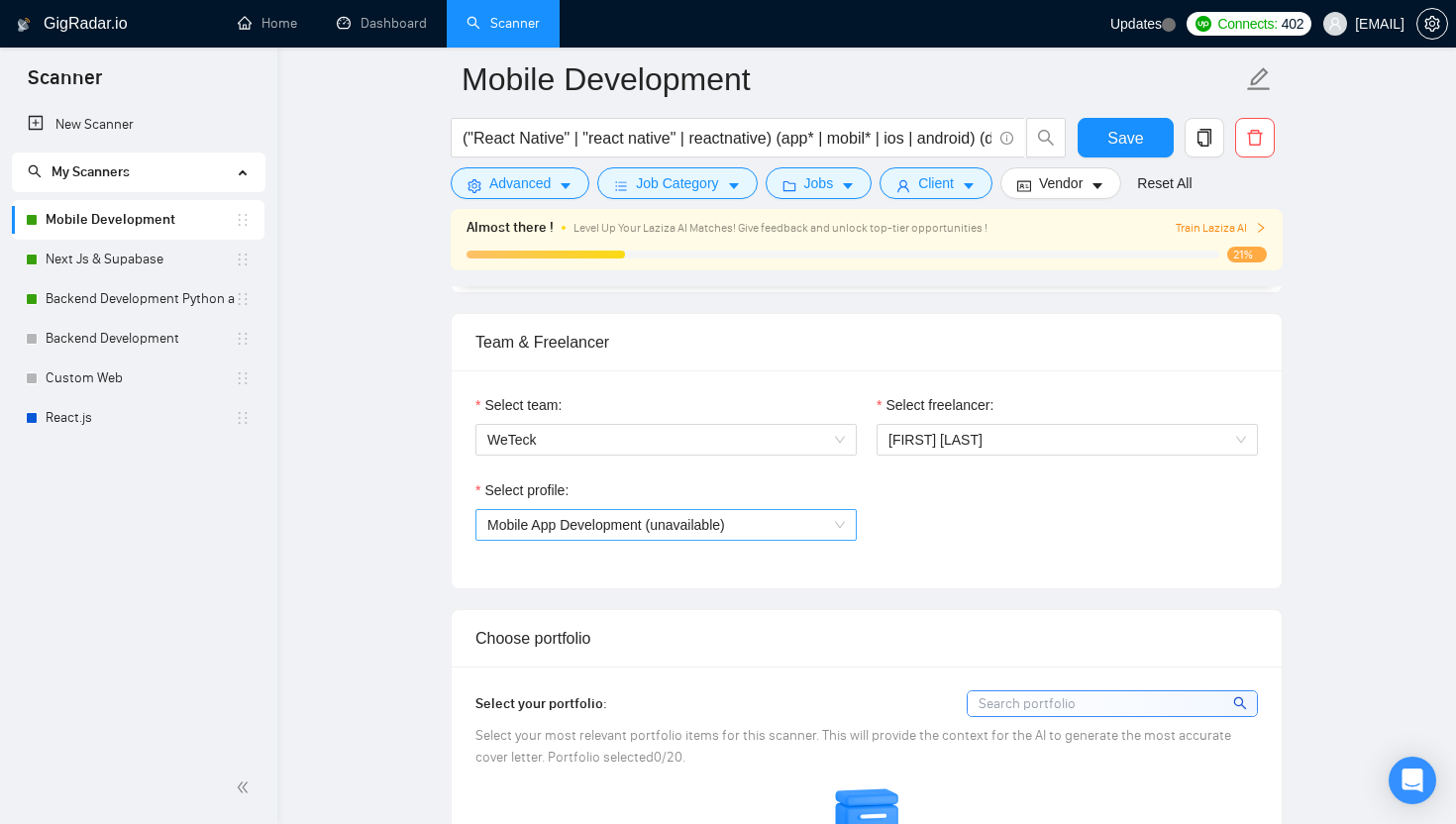 click on "Mobile App Development (unavailable)" at bounding box center [666, 525] 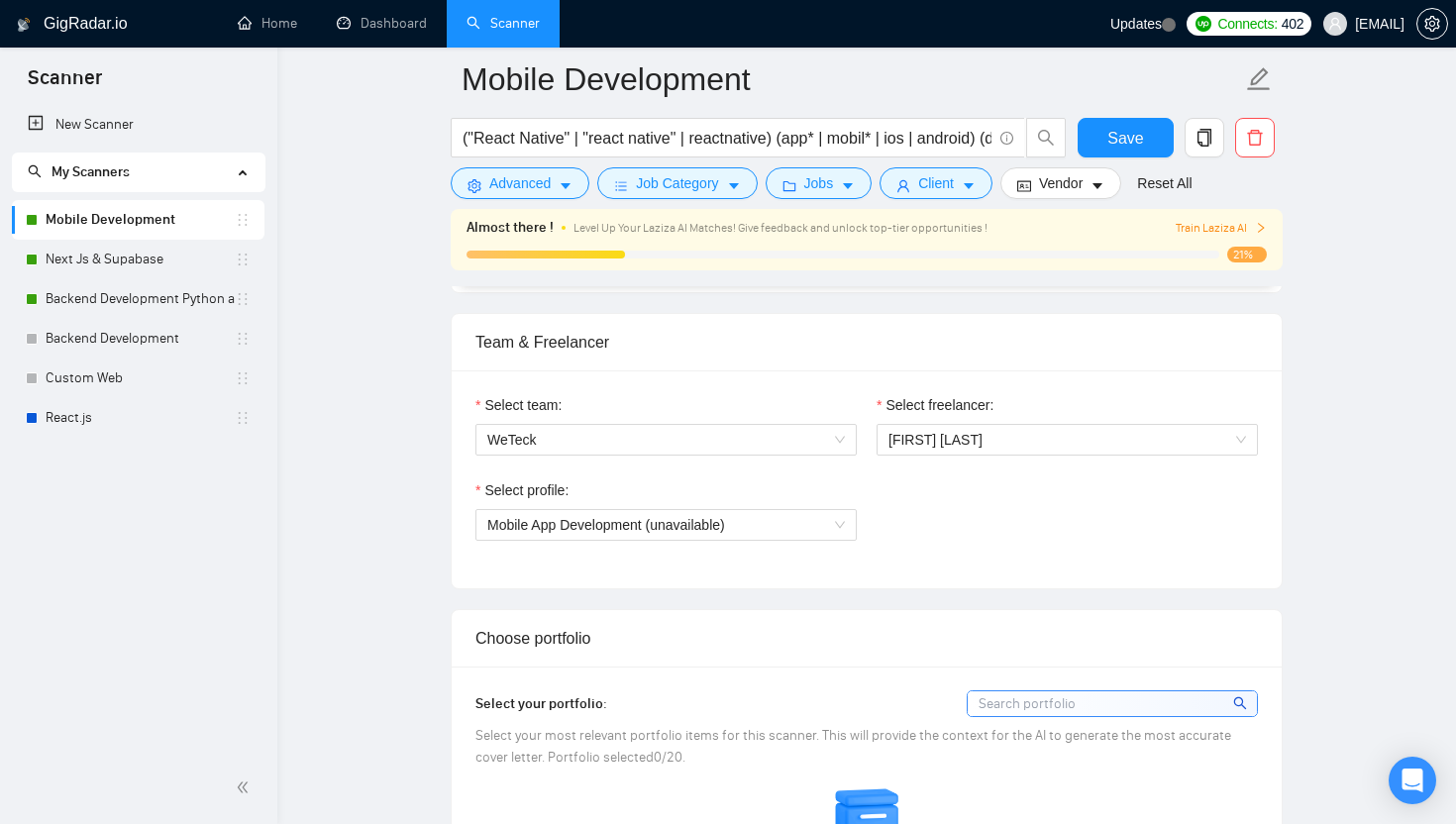 click on "Select profile: Mobile App Development (unavailable)" at bounding box center [867, 522] 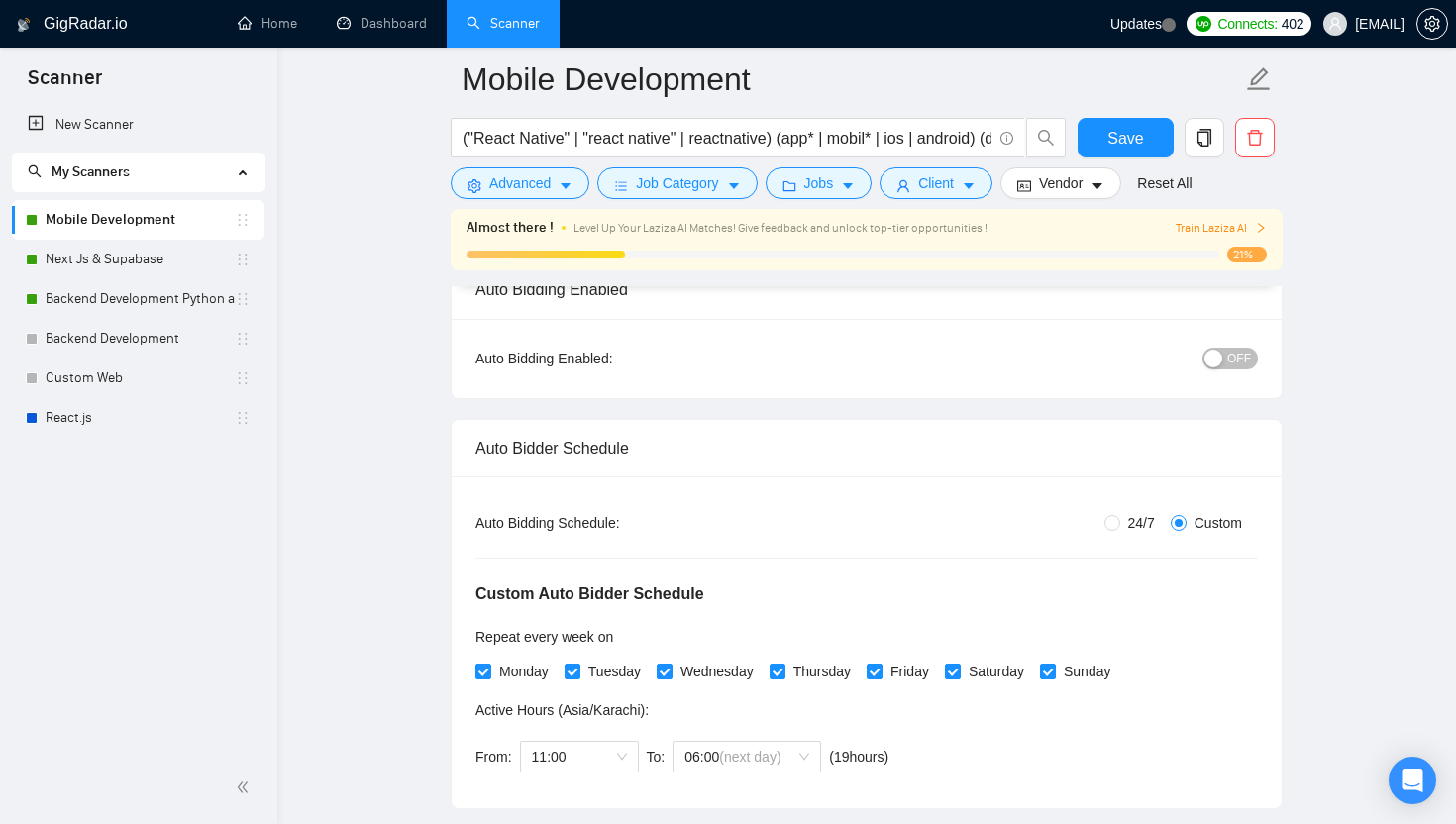scroll, scrollTop: 0, scrollLeft: 0, axis: both 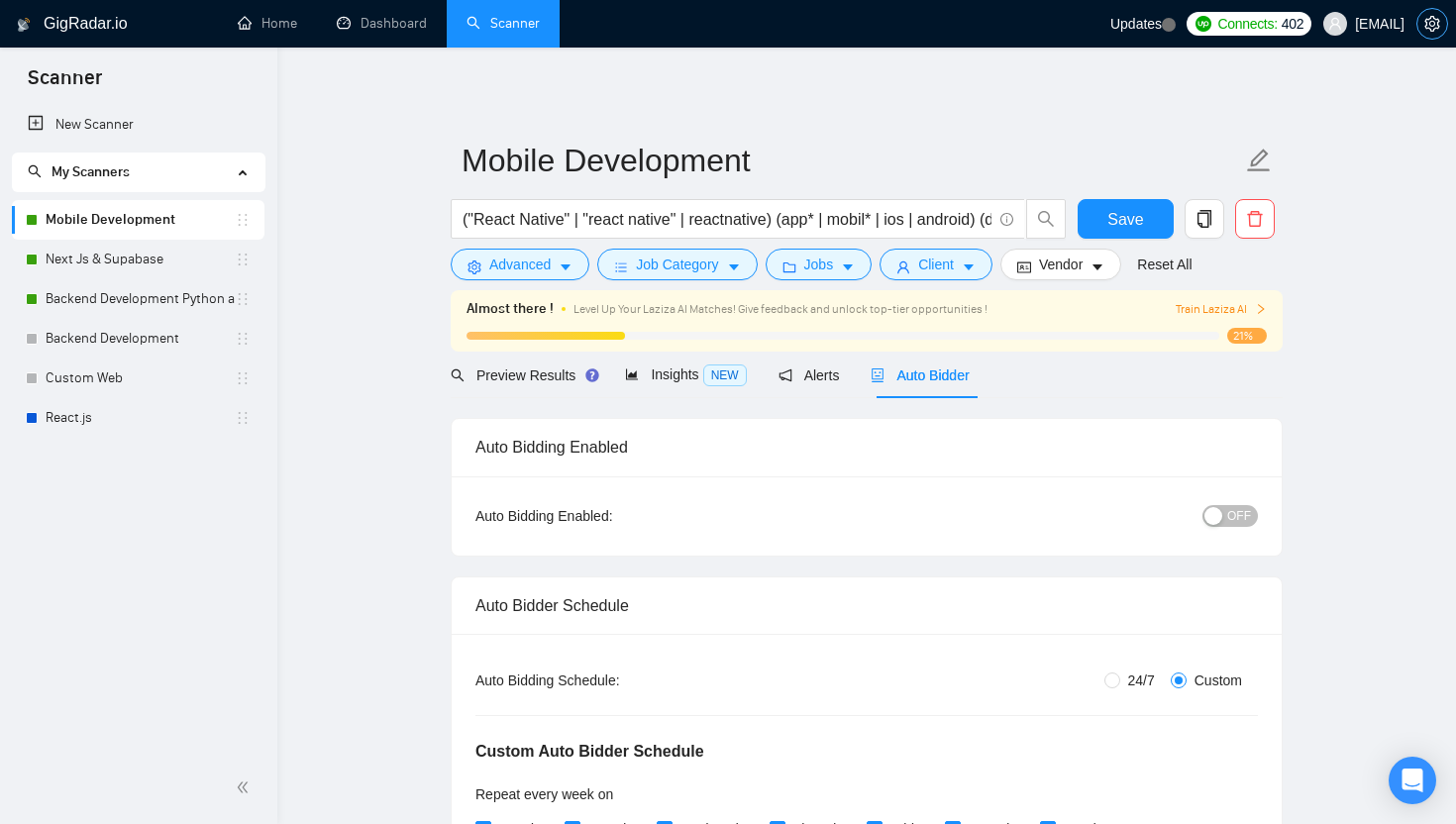 click 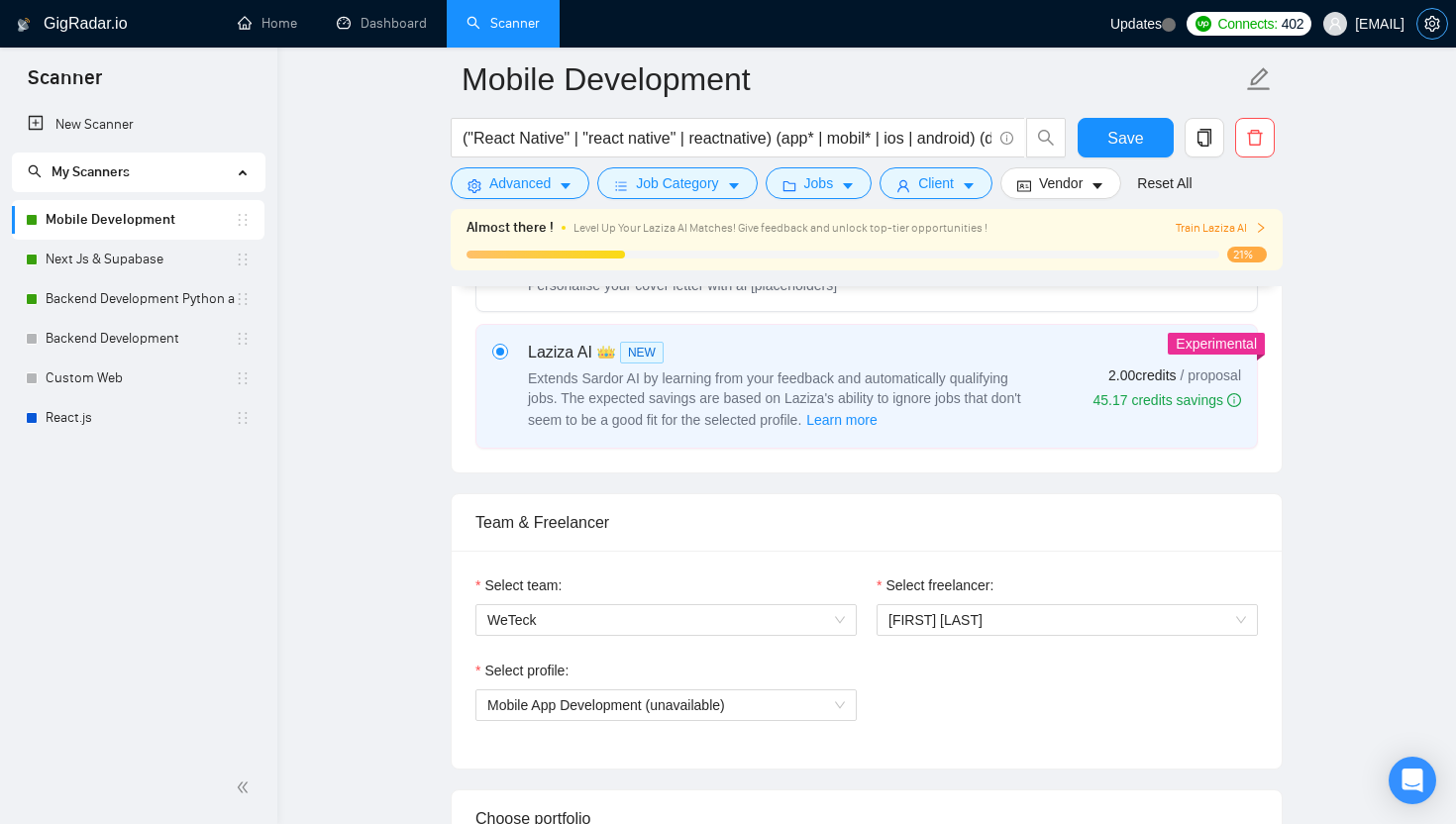 scroll, scrollTop: 1059, scrollLeft: 0, axis: vertical 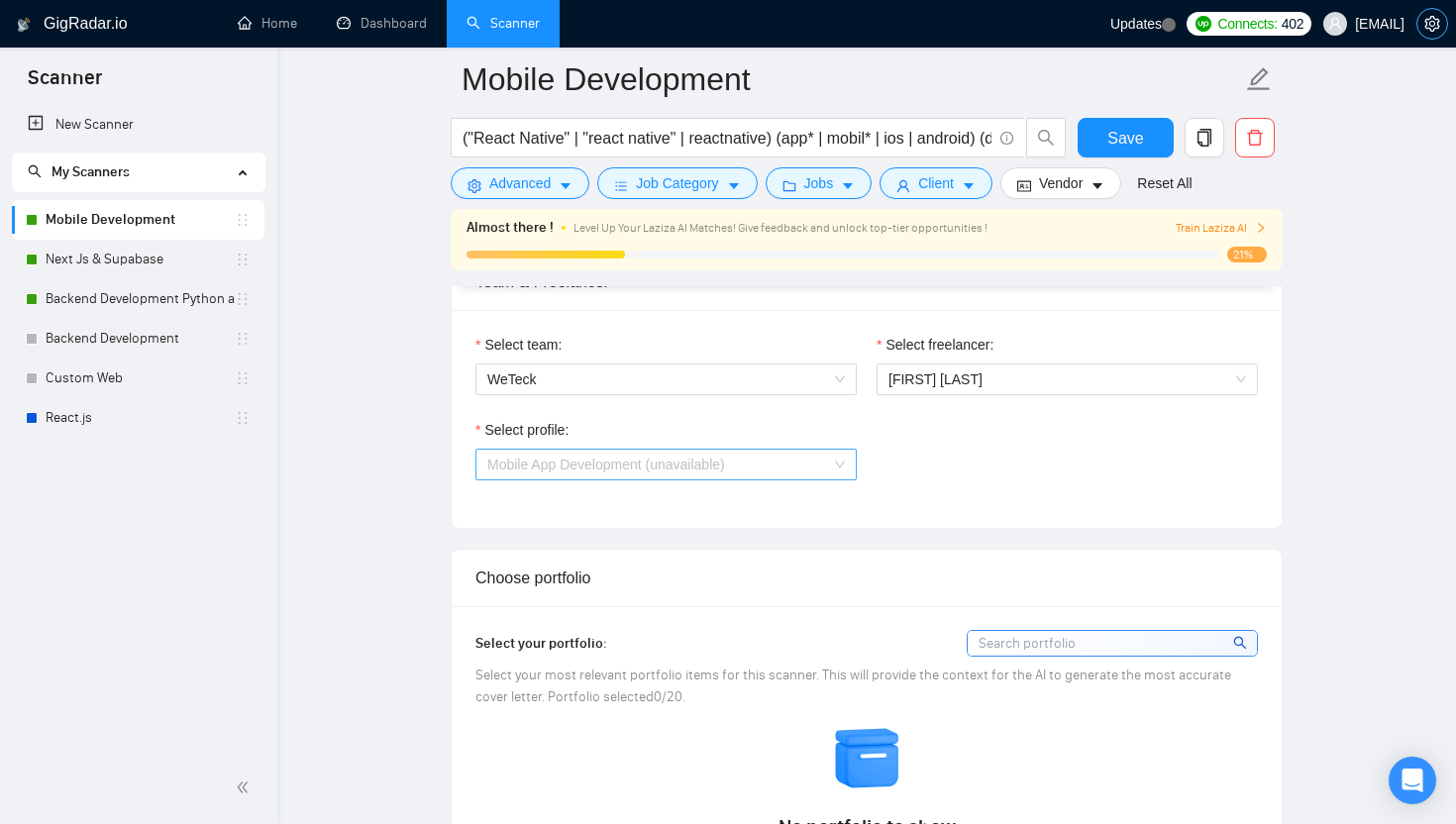 click on "Mobile App Development (unavailable)" at bounding box center [666, 464] 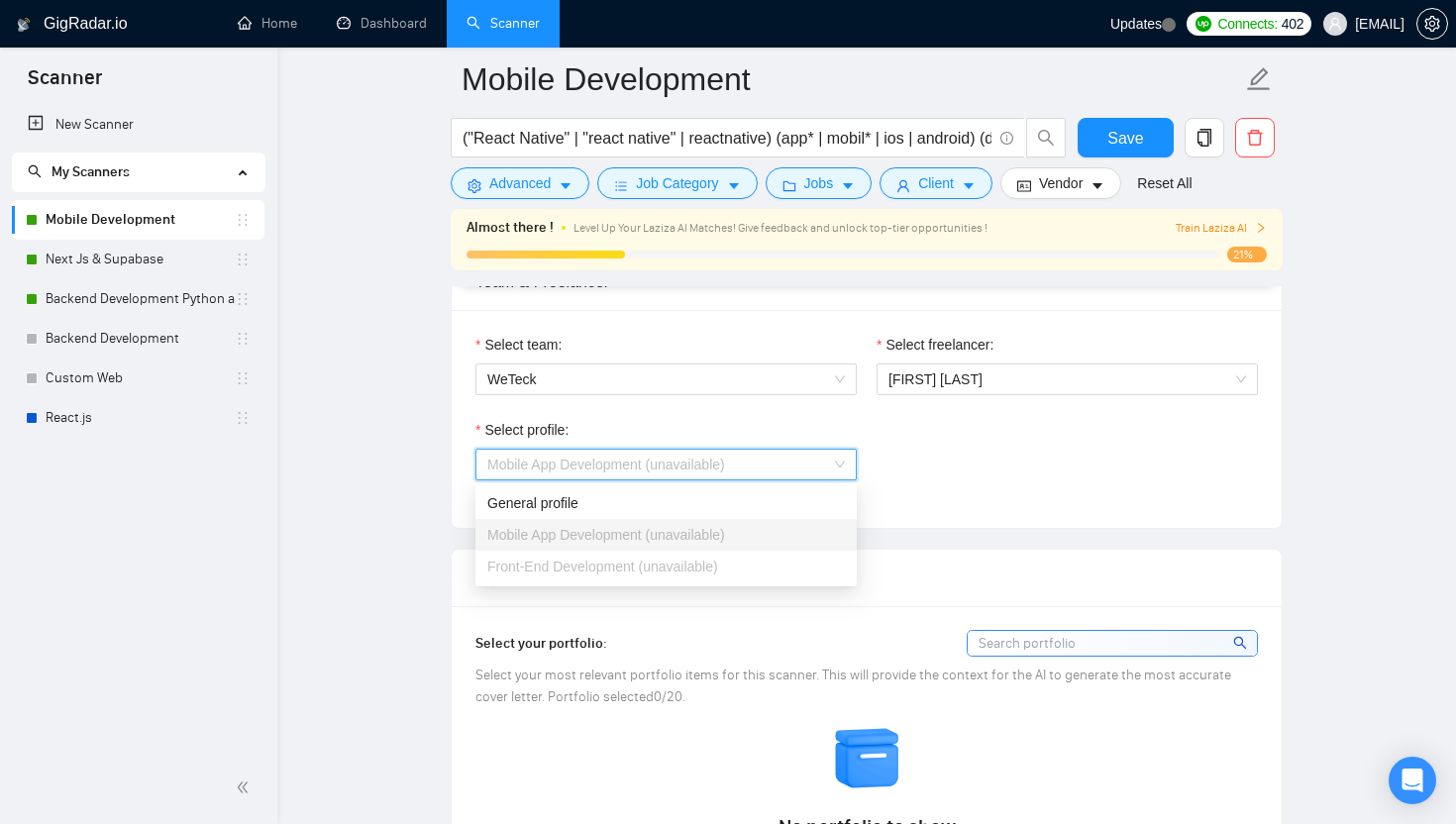 click on "Select profile: Mobile App Development (unavailable)" at bounding box center (666, 462) 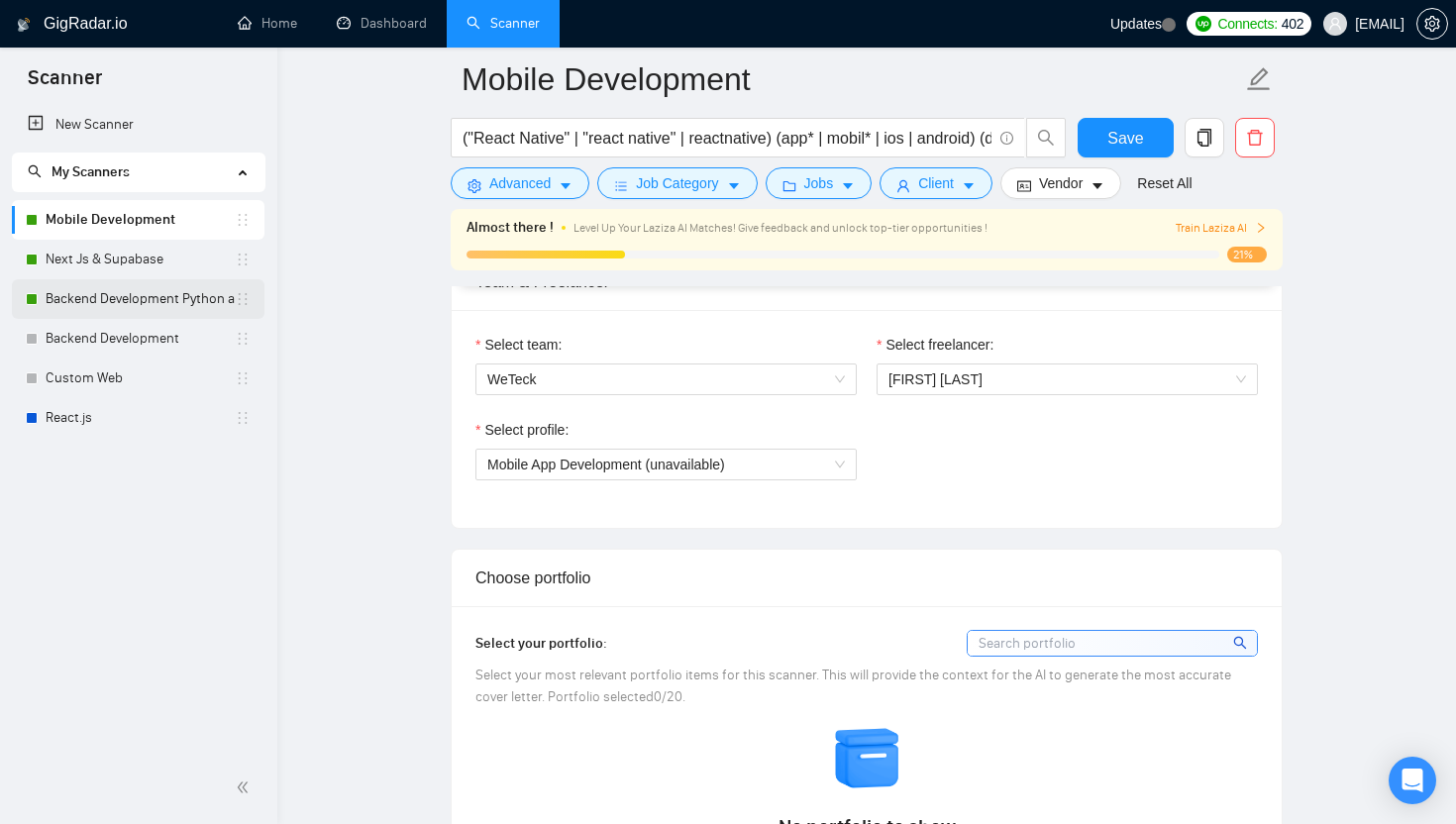 click on "Backend Development Python and Go" at bounding box center [140, 299] 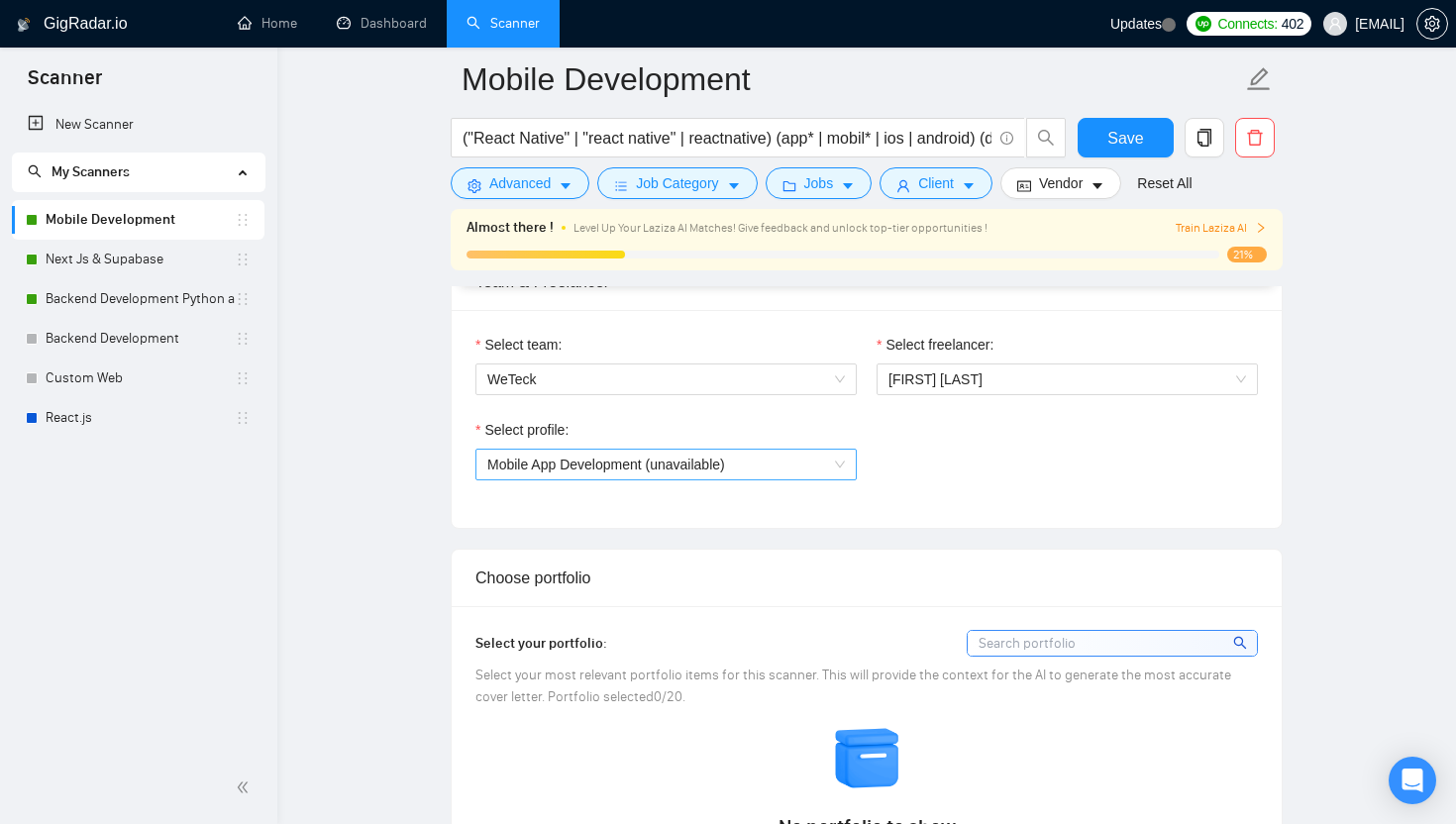 click on "Mobile App Development (unavailable)" at bounding box center (666, 464) 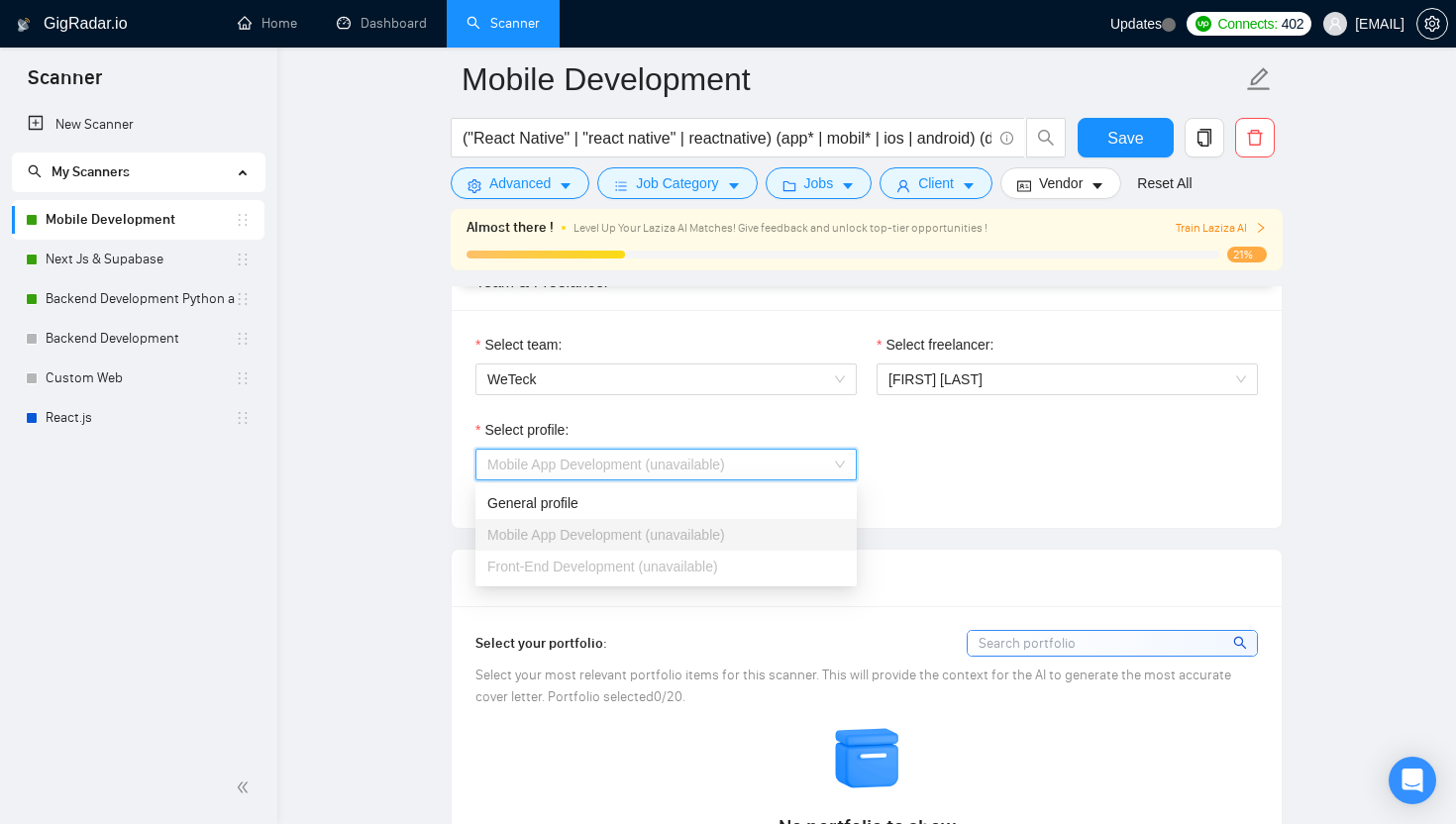 click on "Select profile: Mobile App Development (unavailable)" at bounding box center [867, 462] 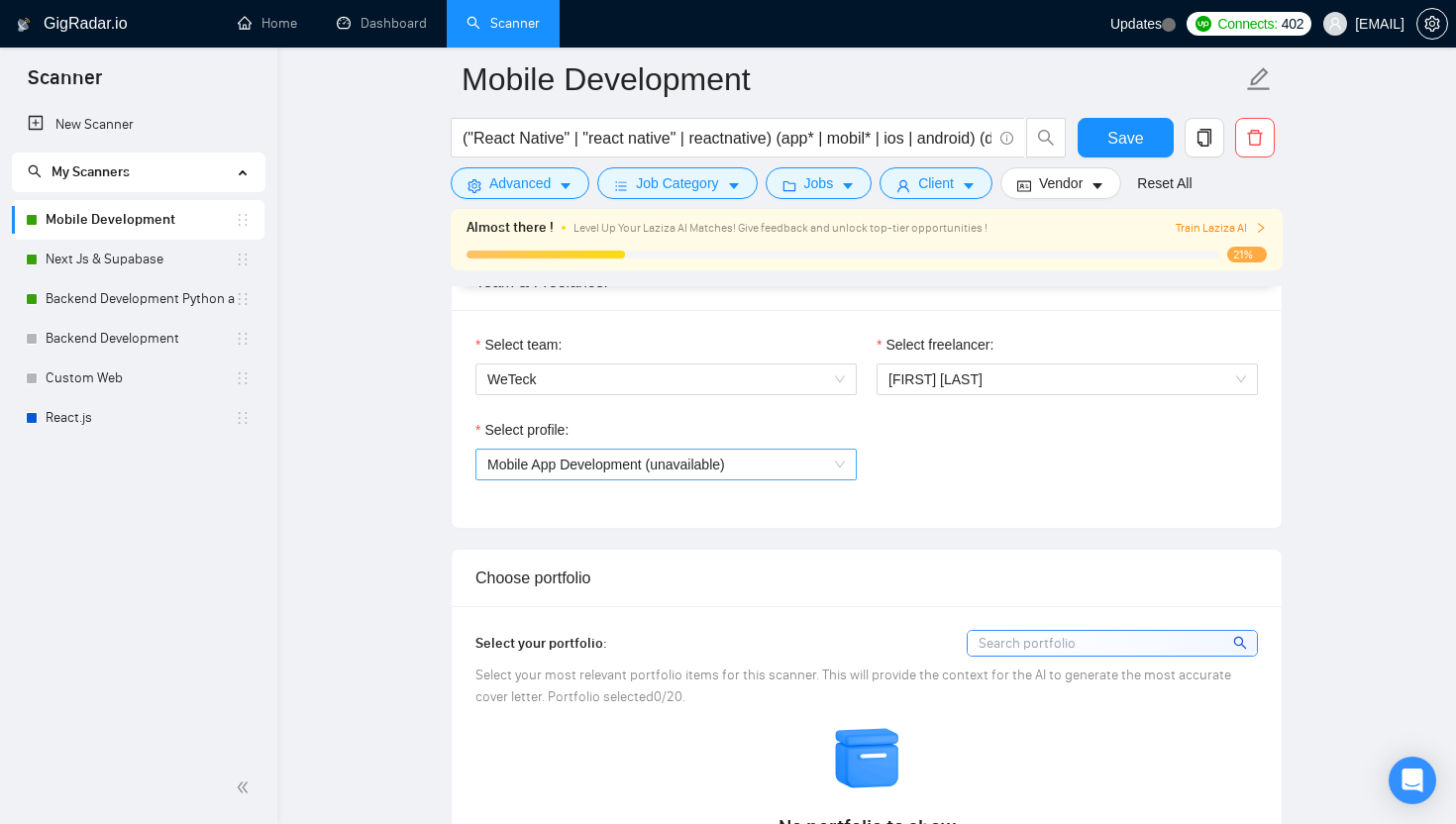 click on "Mobile App Development (unavailable)" at bounding box center [606, 464] 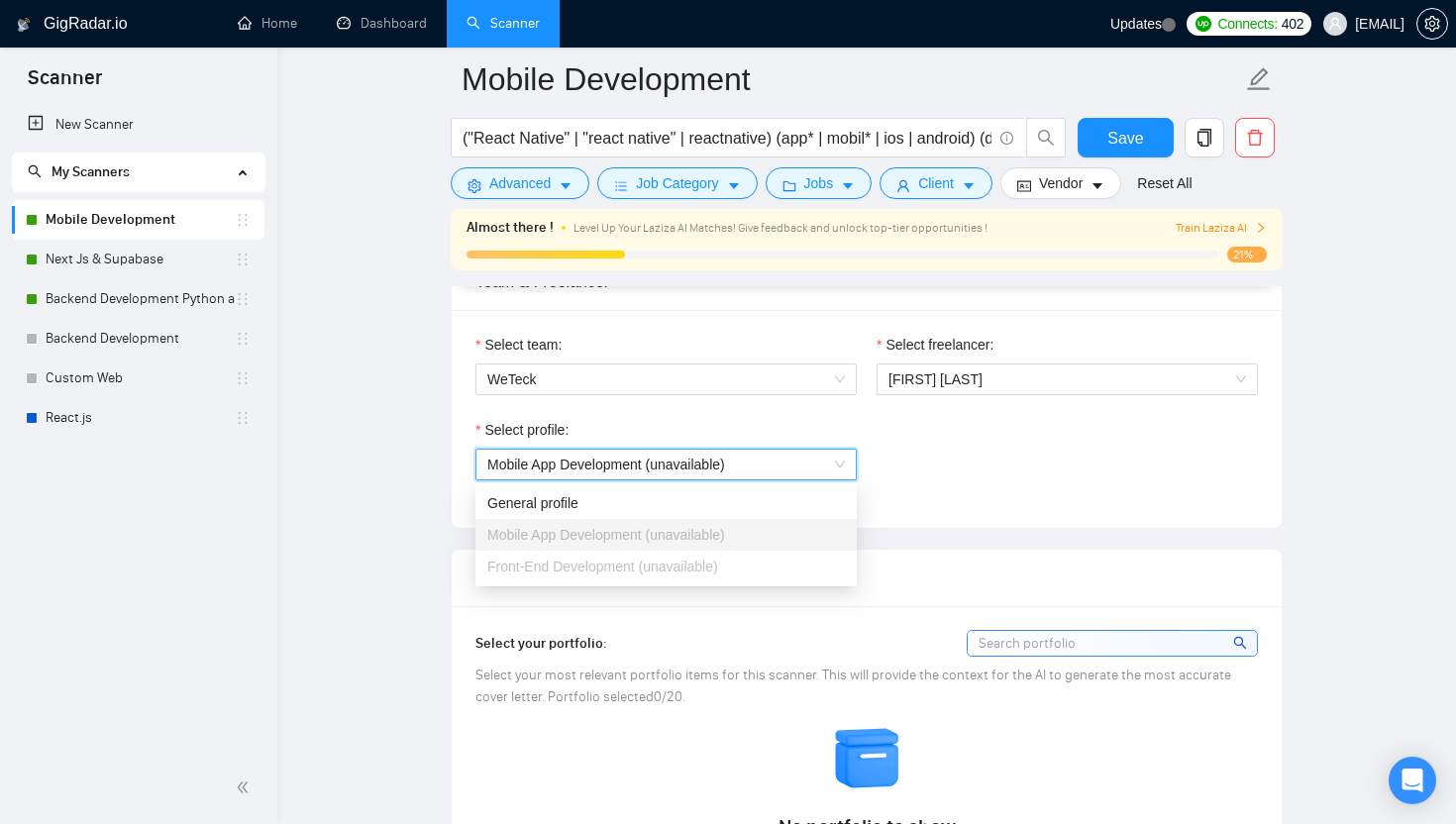 click on "Select profile: 996364627857502209 Mobile App Development (unavailable)" at bounding box center (867, 462) 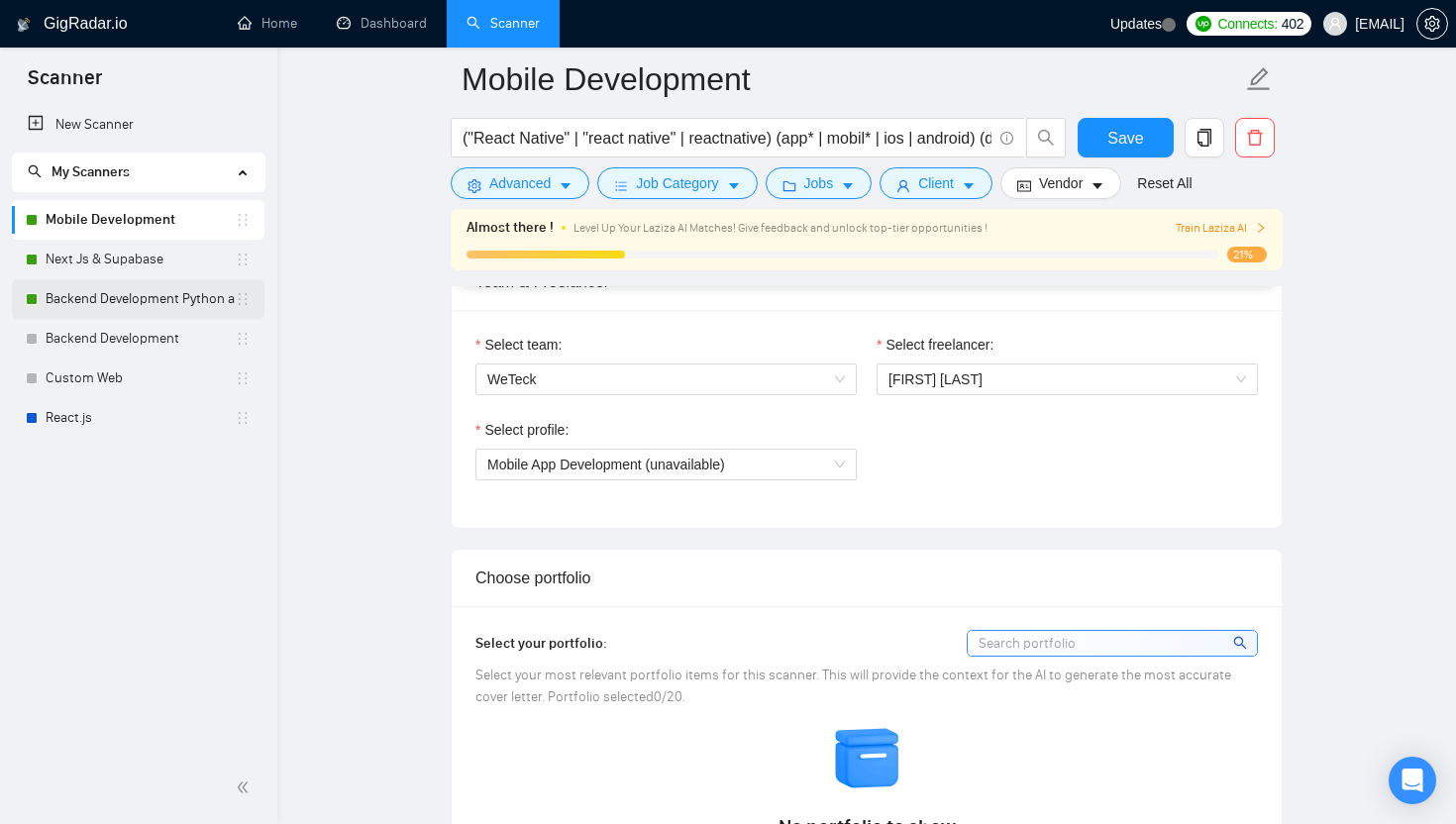 click on "Backend Development Python and Go" at bounding box center (140, 299) 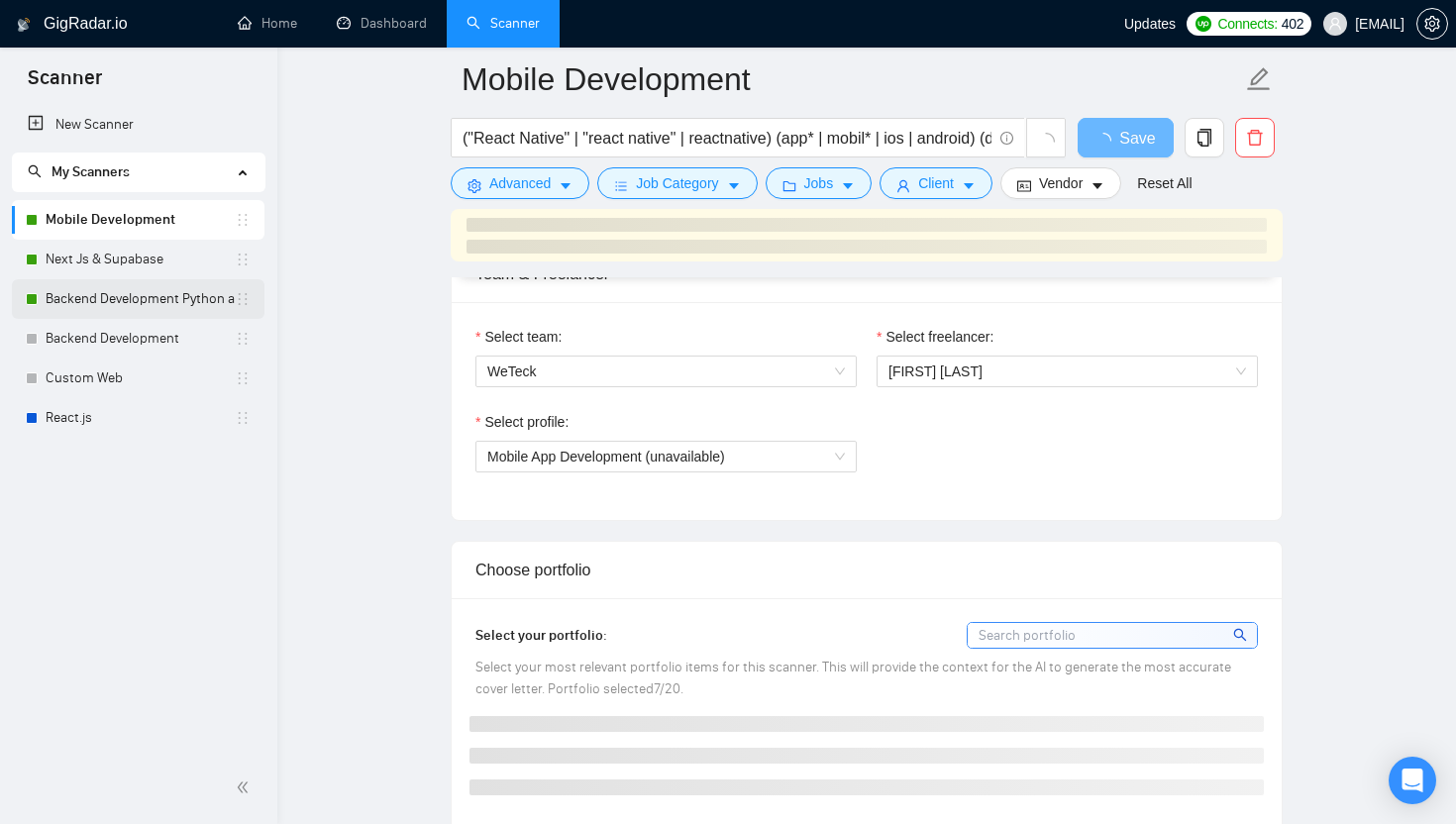 click on "Backend Development Python and Go" at bounding box center [140, 299] 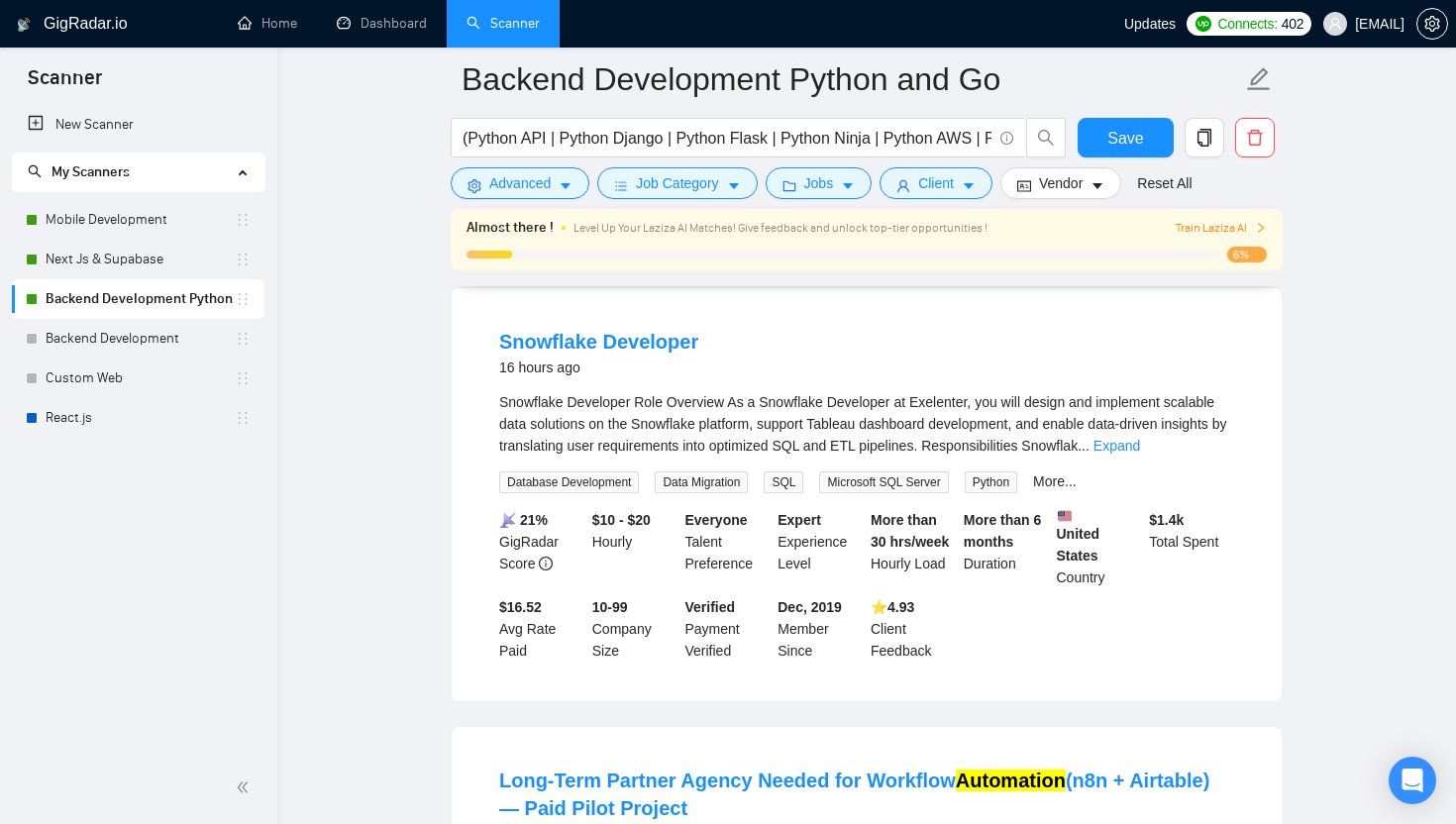 scroll, scrollTop: 0, scrollLeft: 0, axis: both 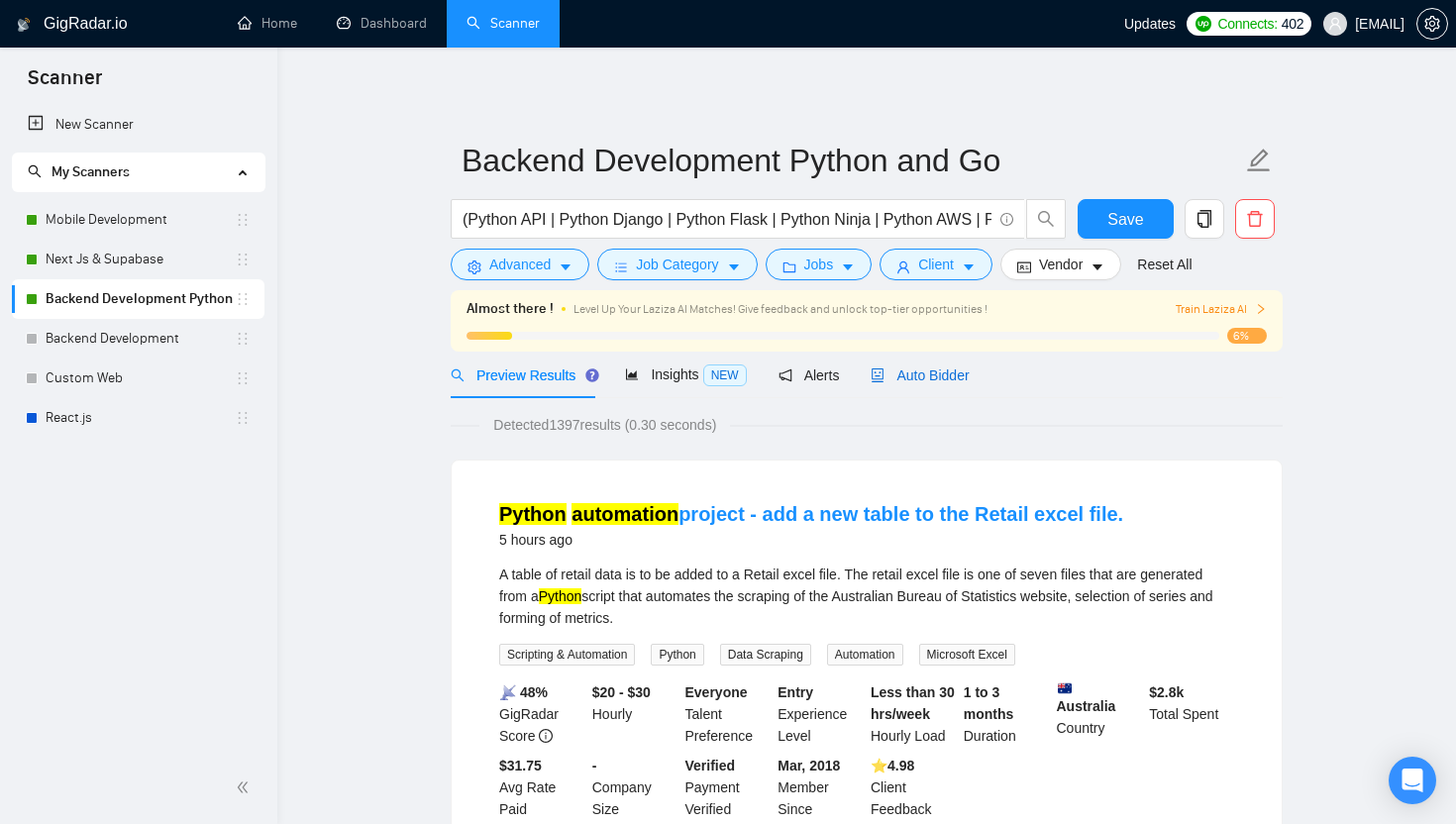 click on "Auto Bidder" at bounding box center [919, 375] 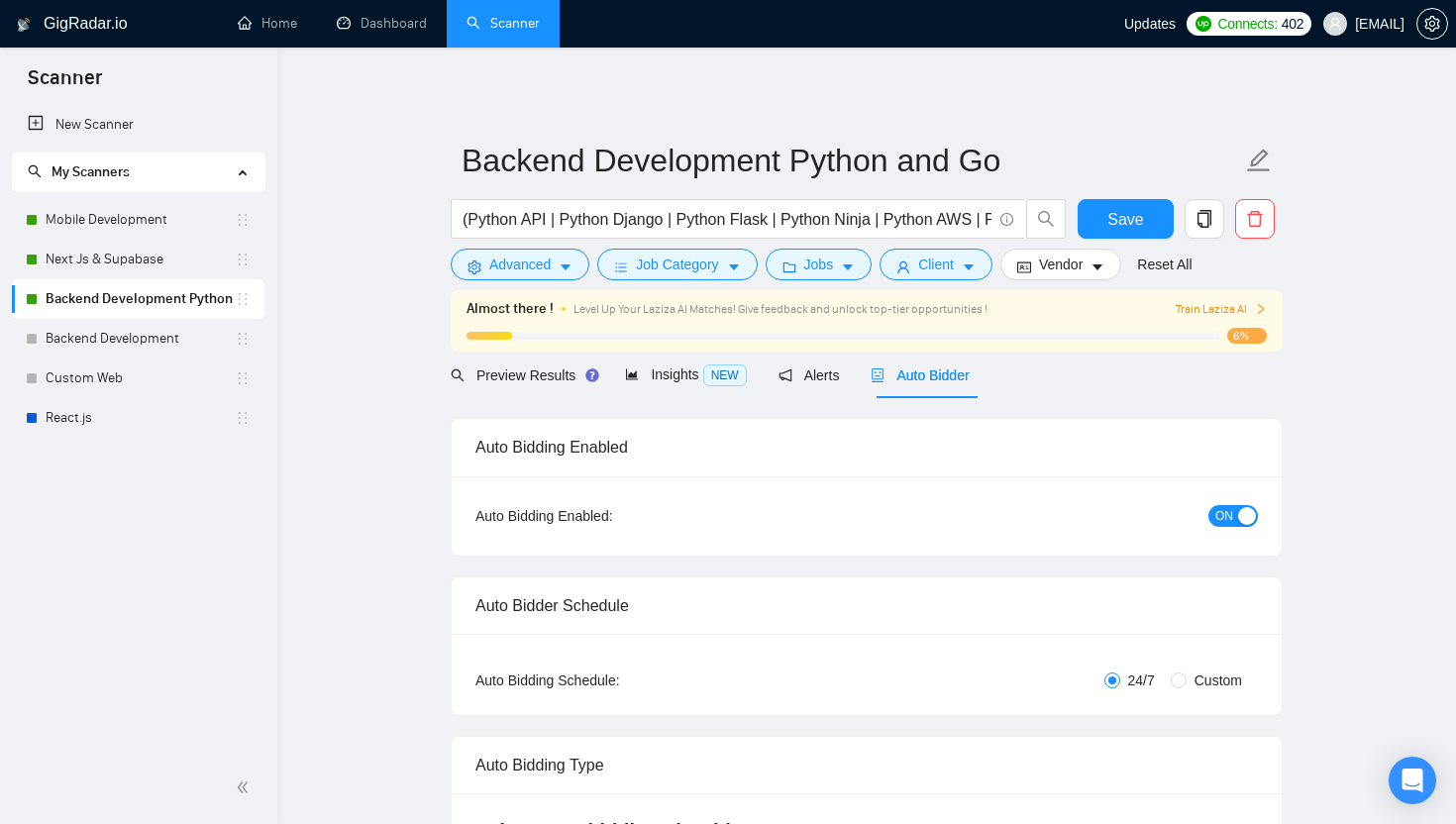 checkbox on "true" 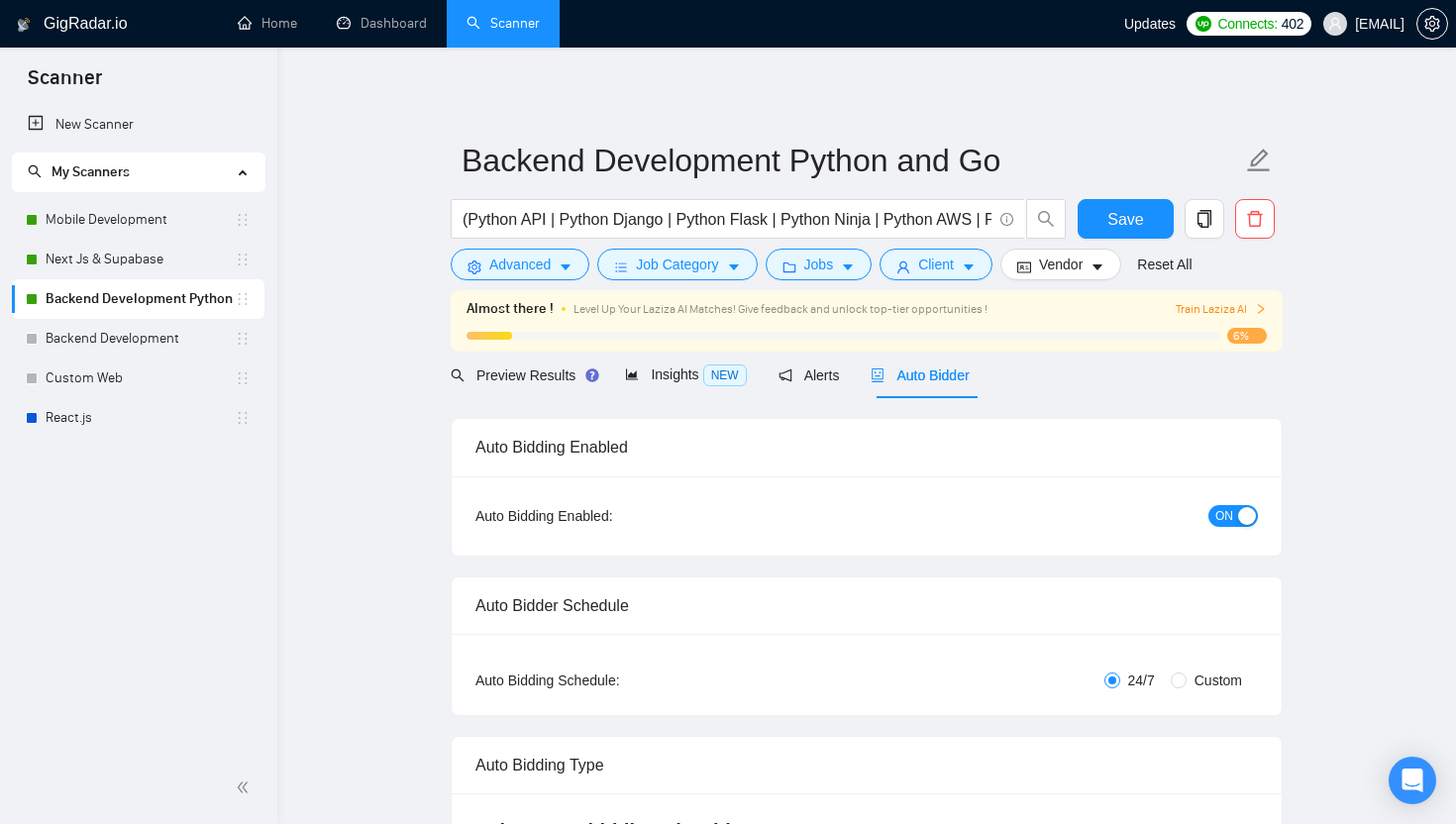 type 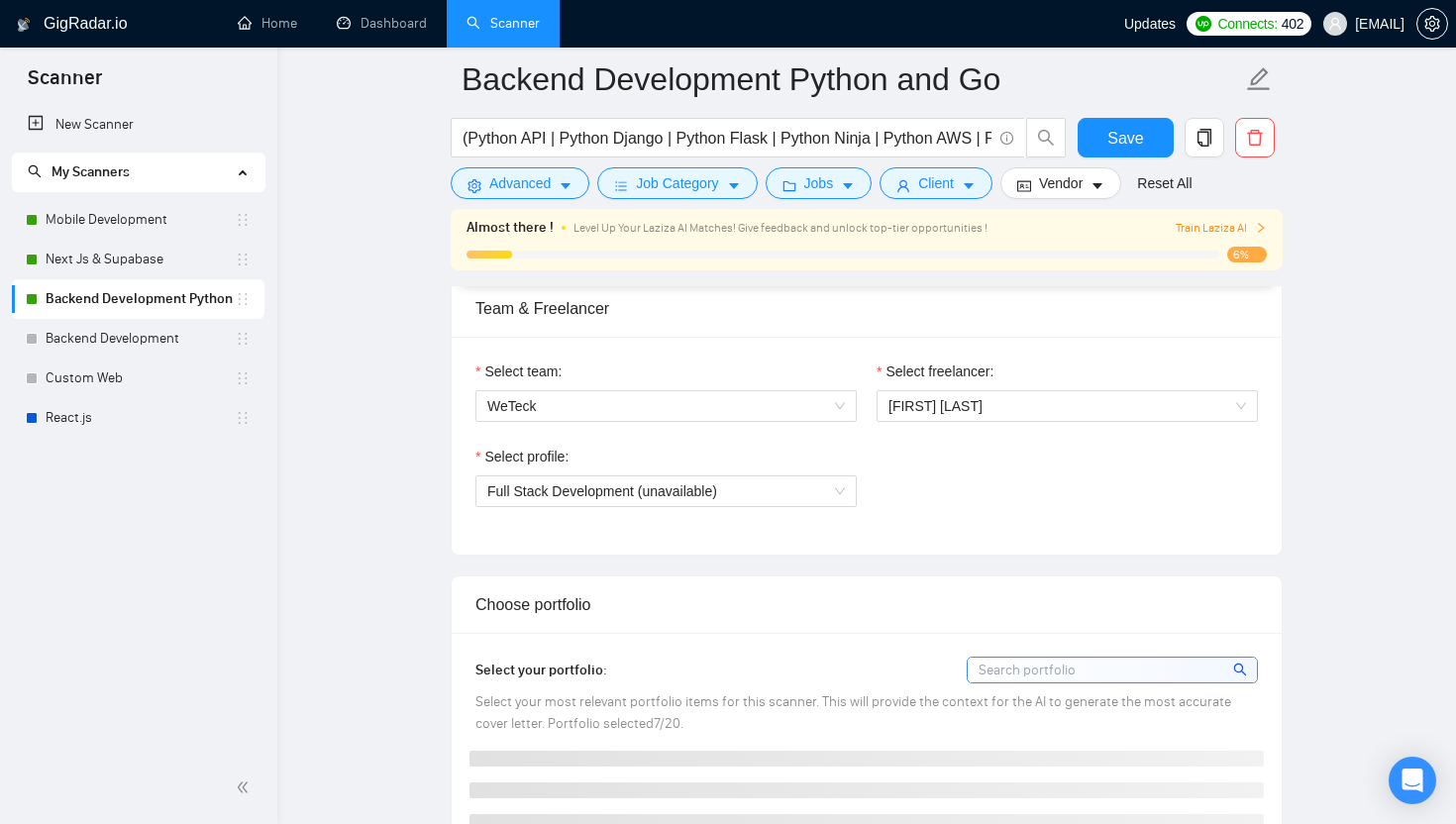 scroll, scrollTop: 993, scrollLeft: 0, axis: vertical 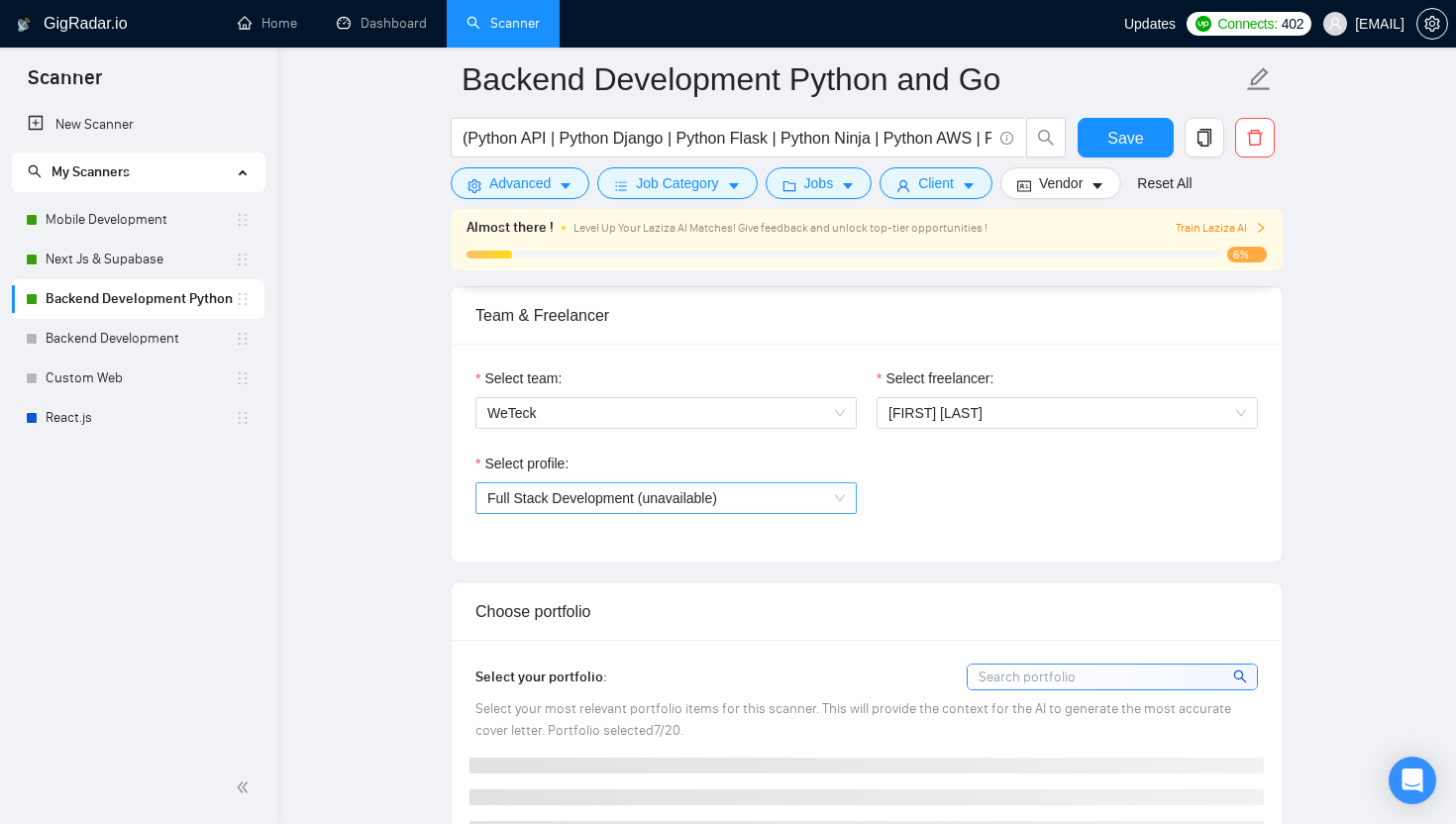 click on "Full Stack Development (unavailable)" at bounding box center (666, 498) 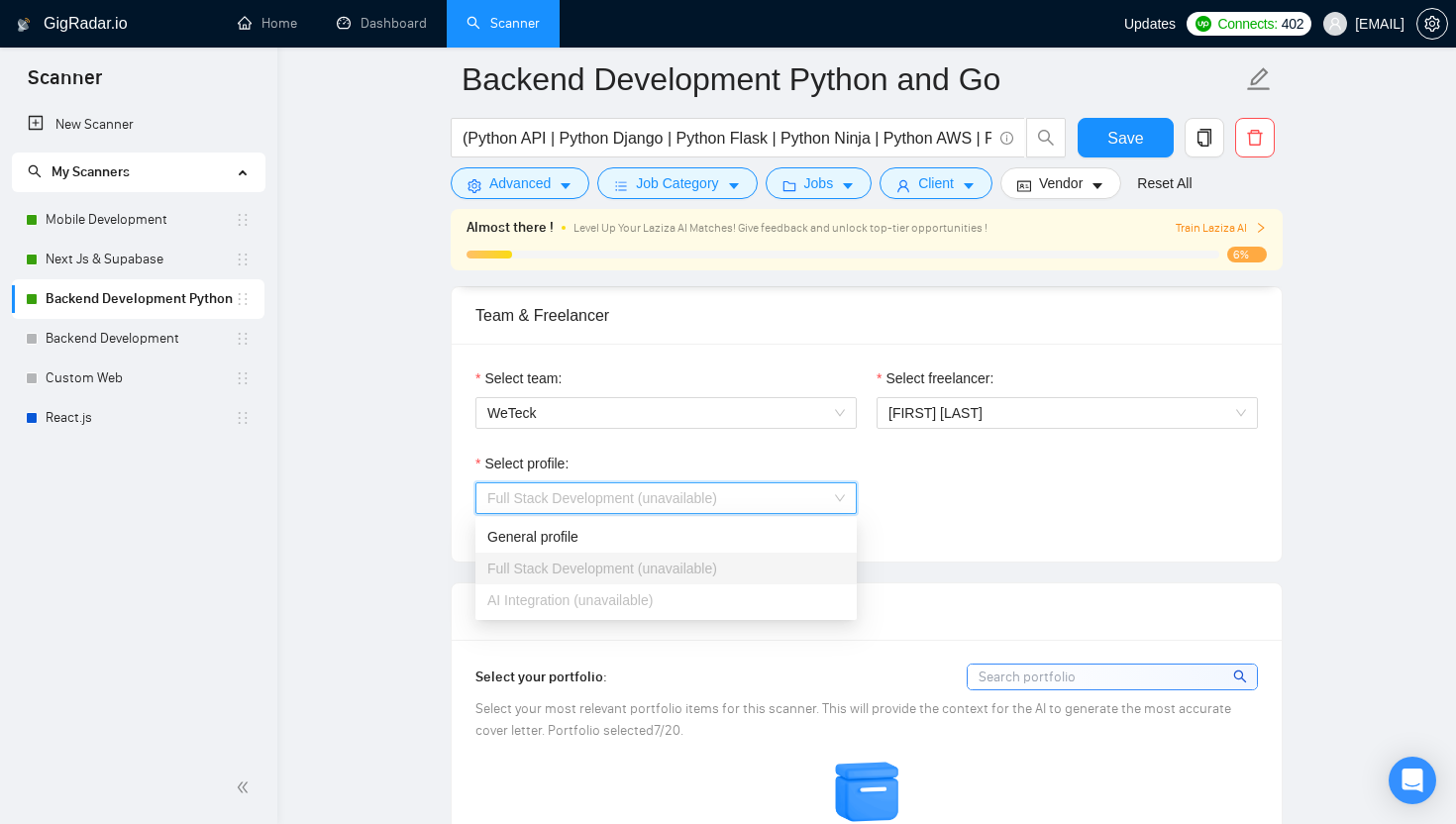 click on "Select profile: Full Stack Development (unavailable)" at bounding box center [867, 495] 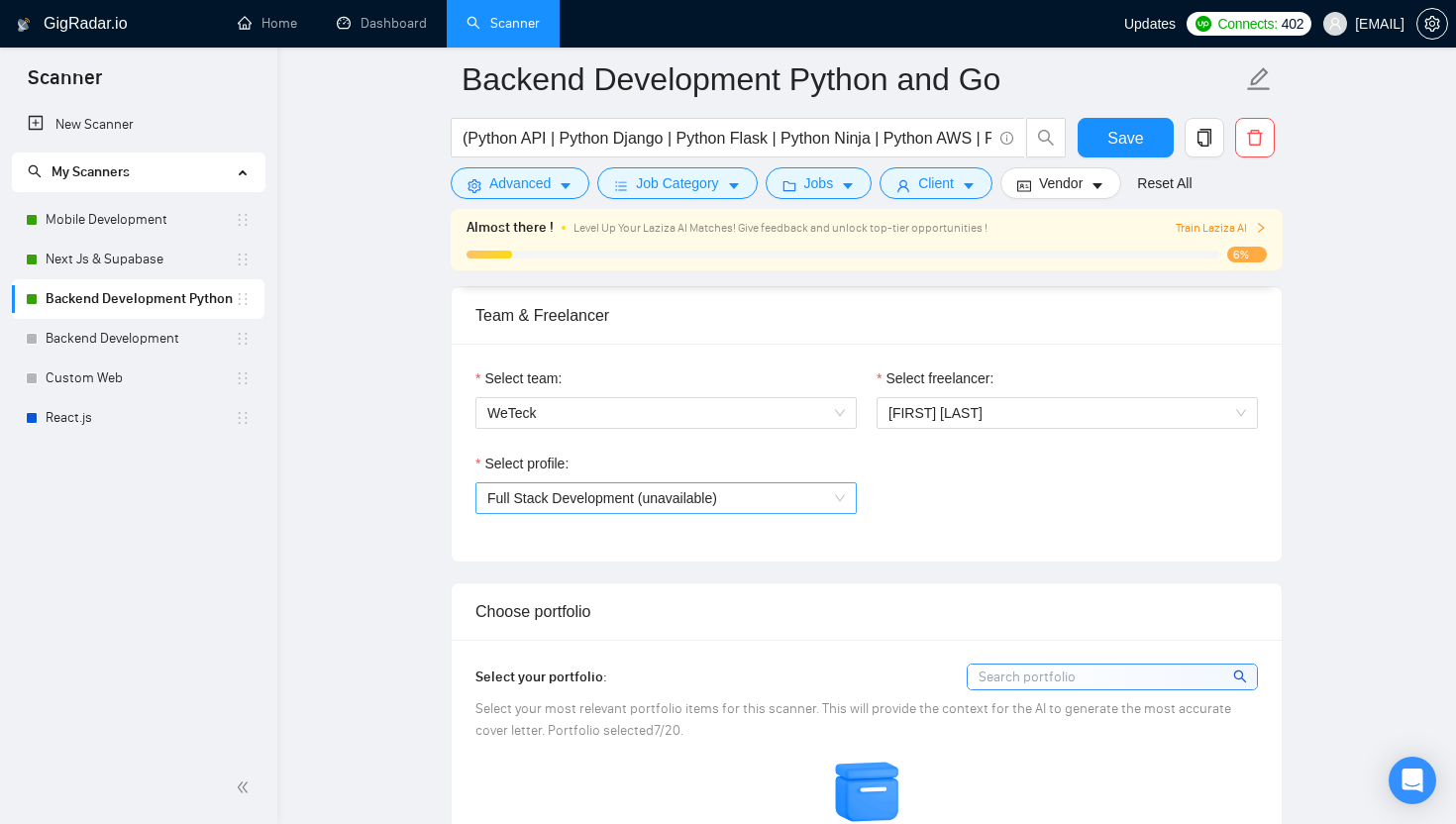 click on "Full Stack Development (unavailable)" at bounding box center [666, 498] 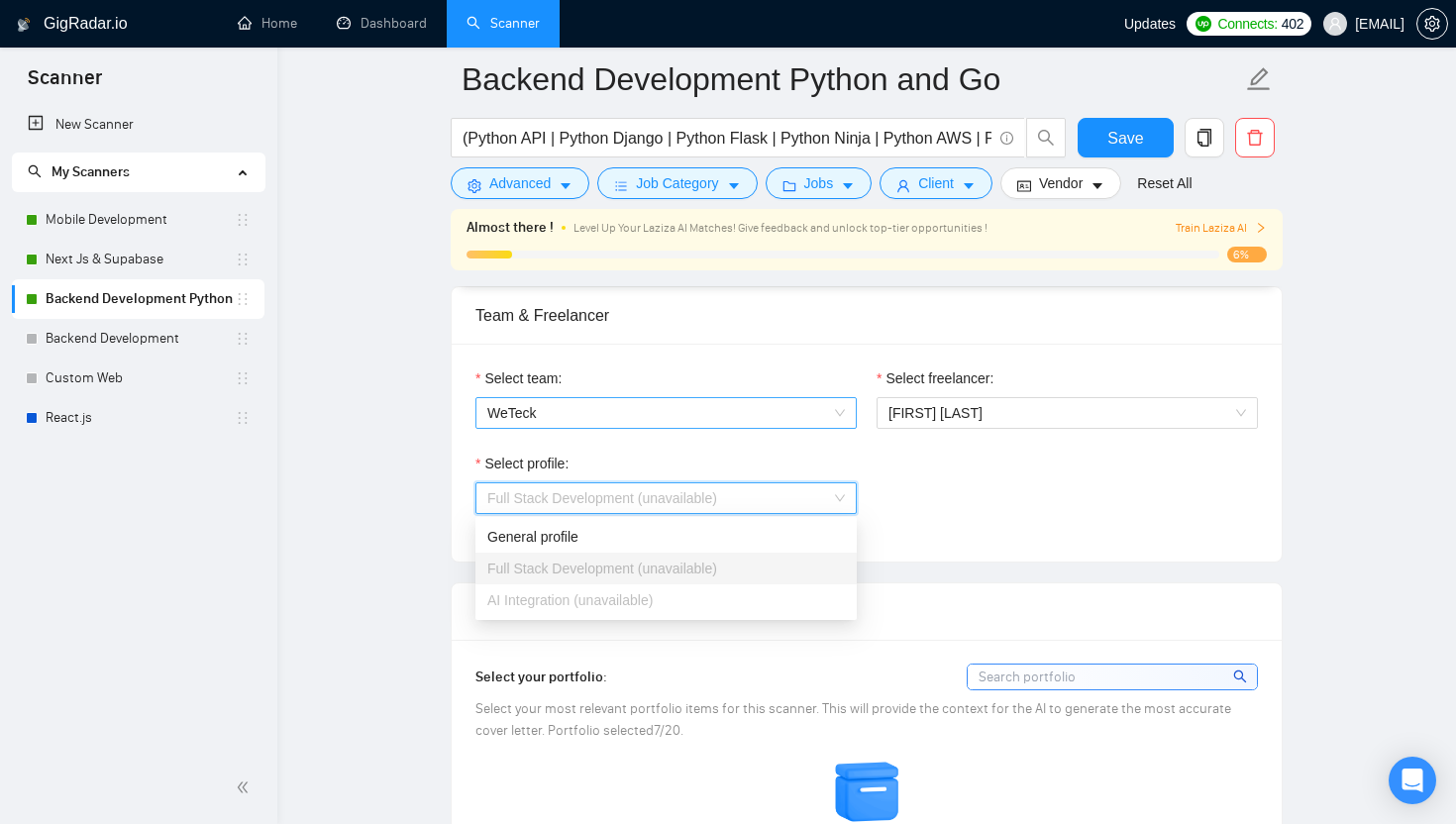 click on "WeTeck" at bounding box center (666, 413) 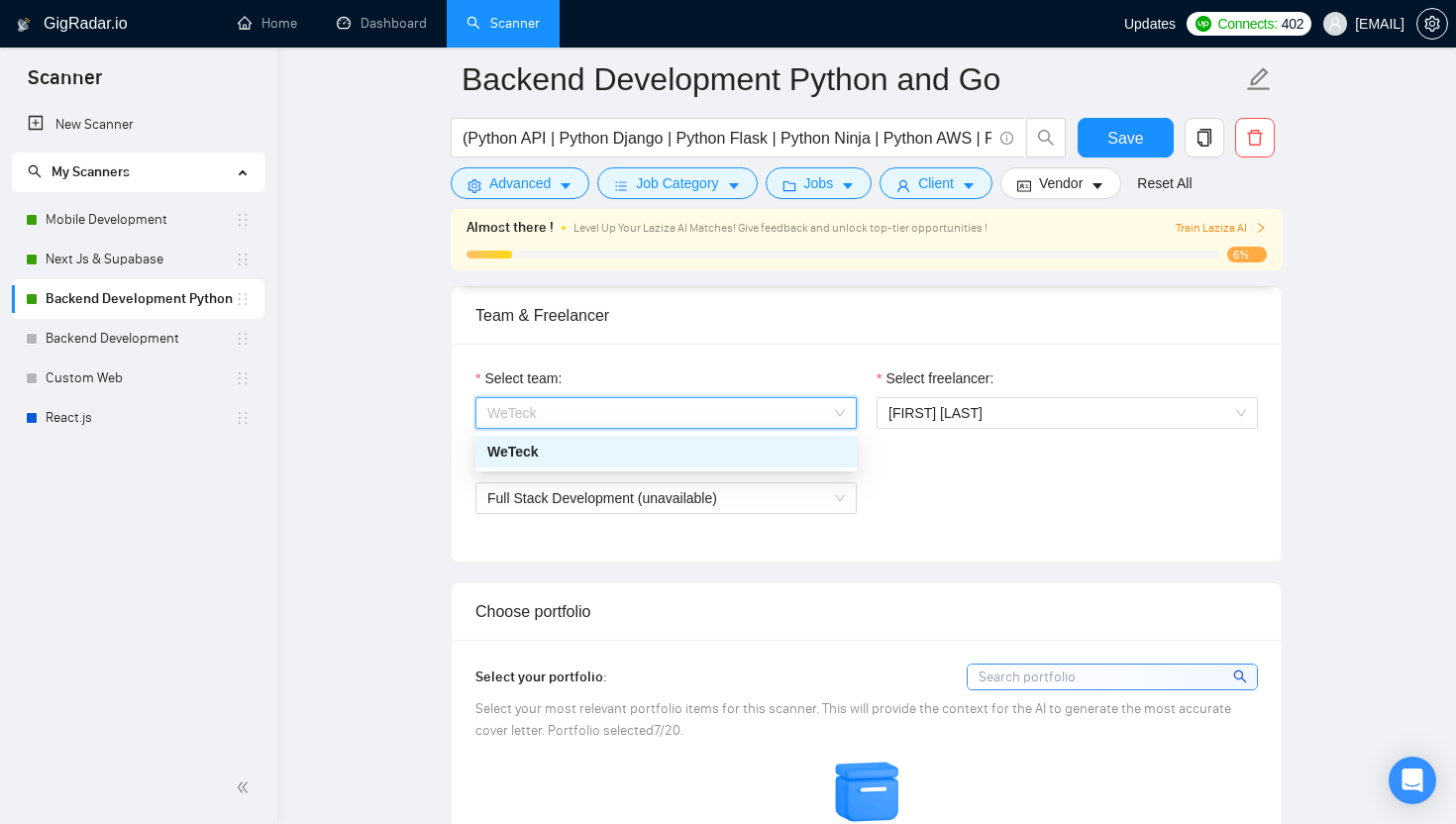 click on "WeTeck" at bounding box center [666, 452] 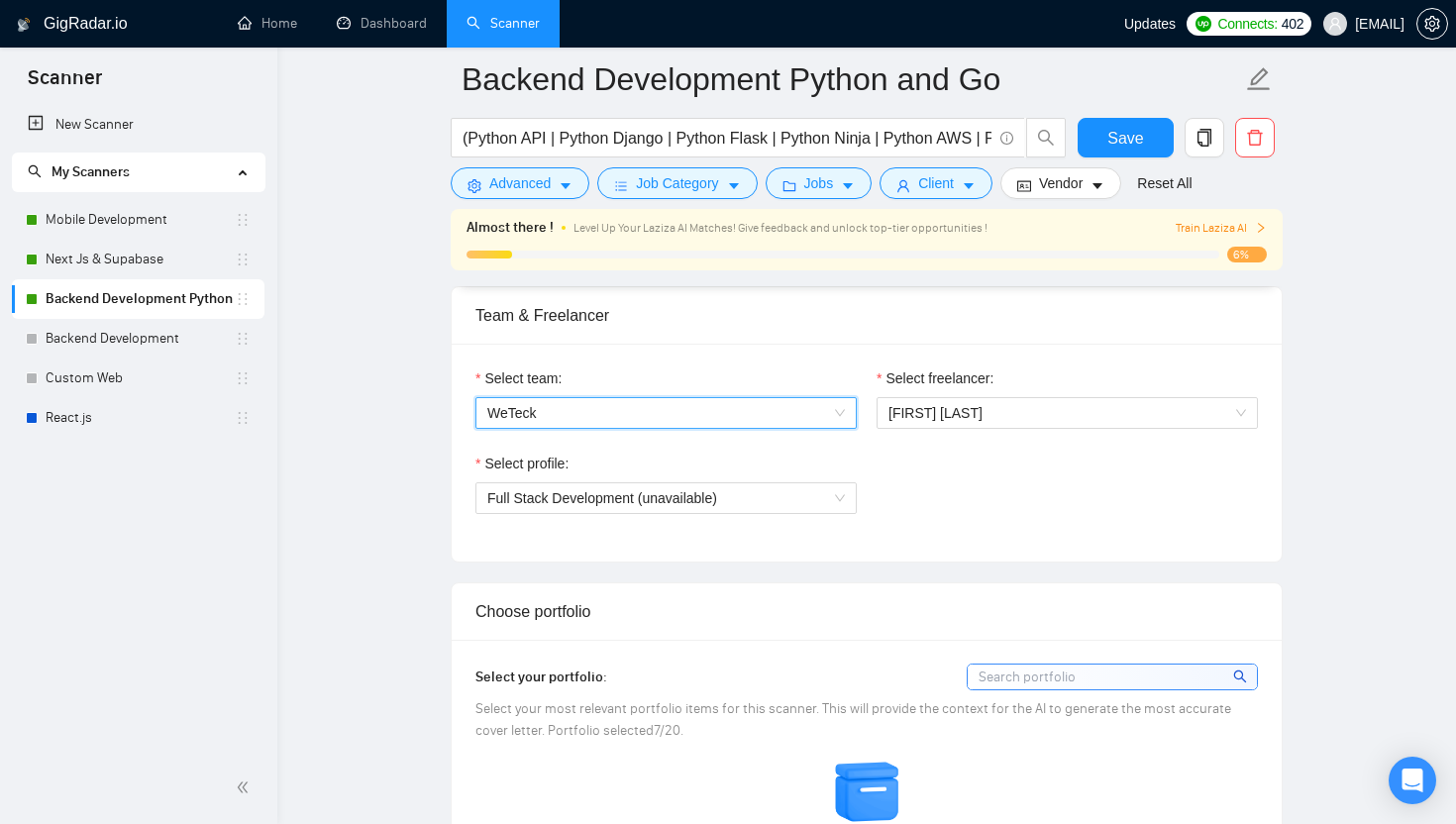 click on "Team & Freelancer" at bounding box center (867, 315) 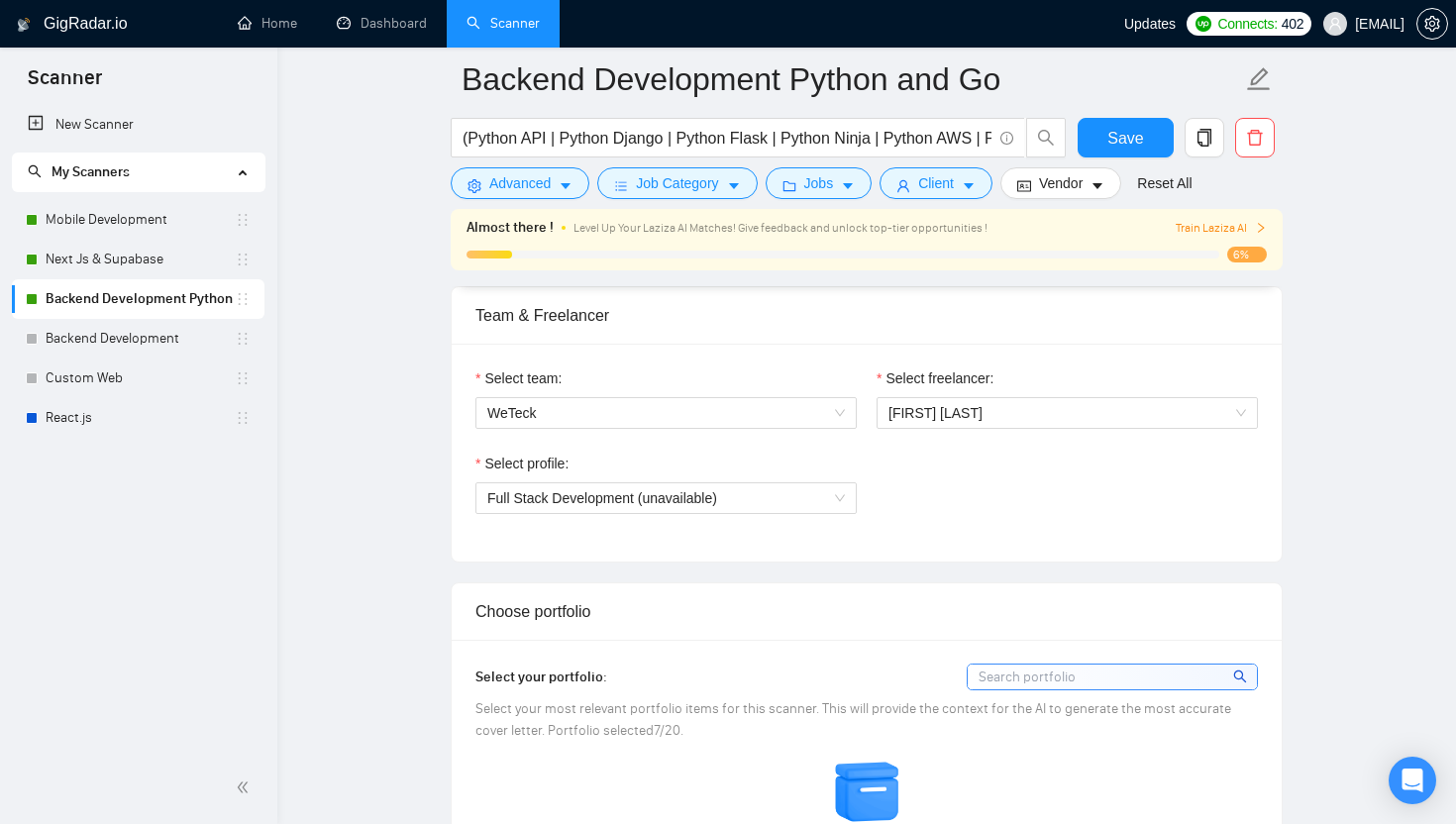 click on "Team & Freelancer" at bounding box center [867, 316] 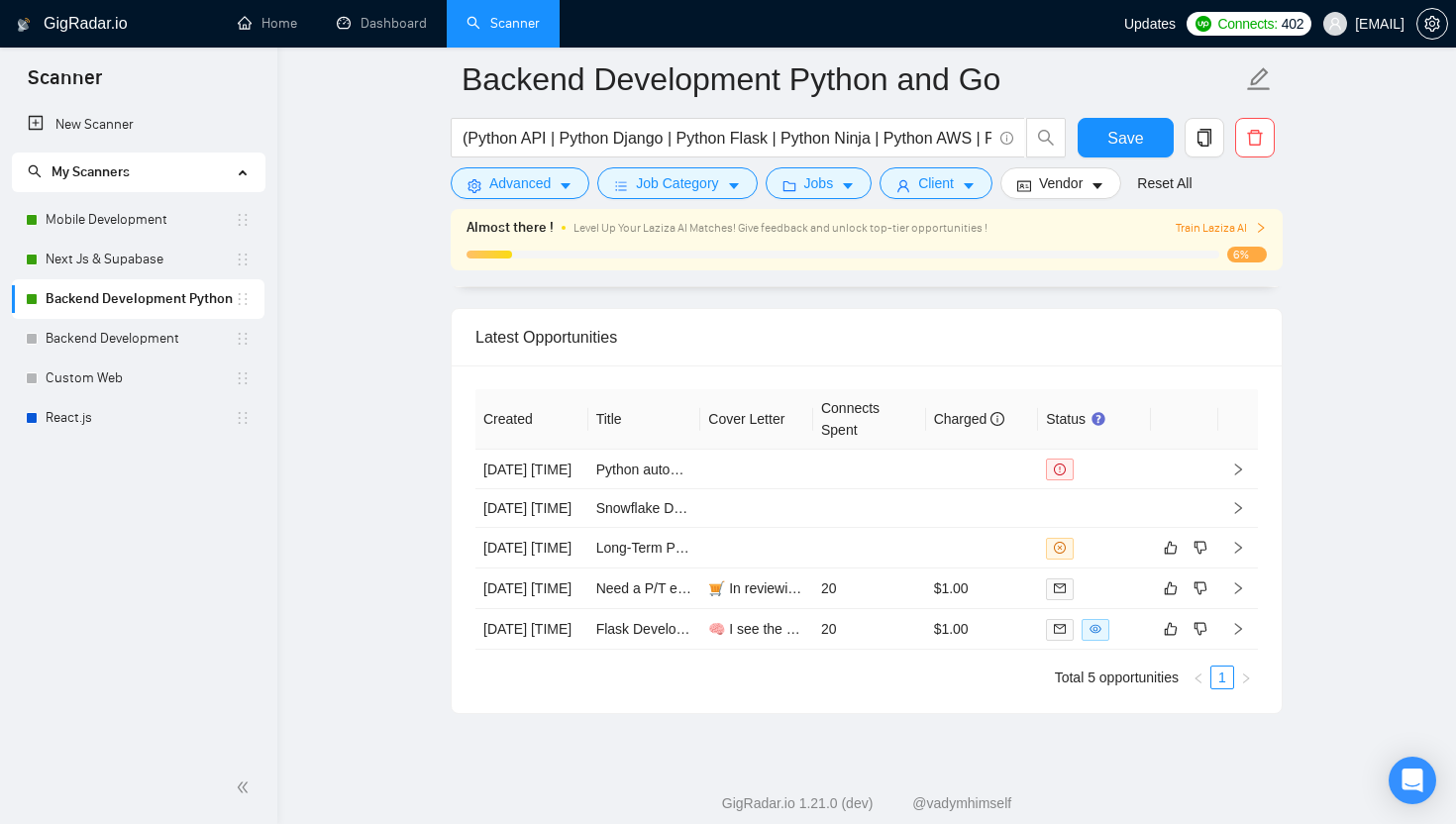 scroll, scrollTop: 4599, scrollLeft: 0, axis: vertical 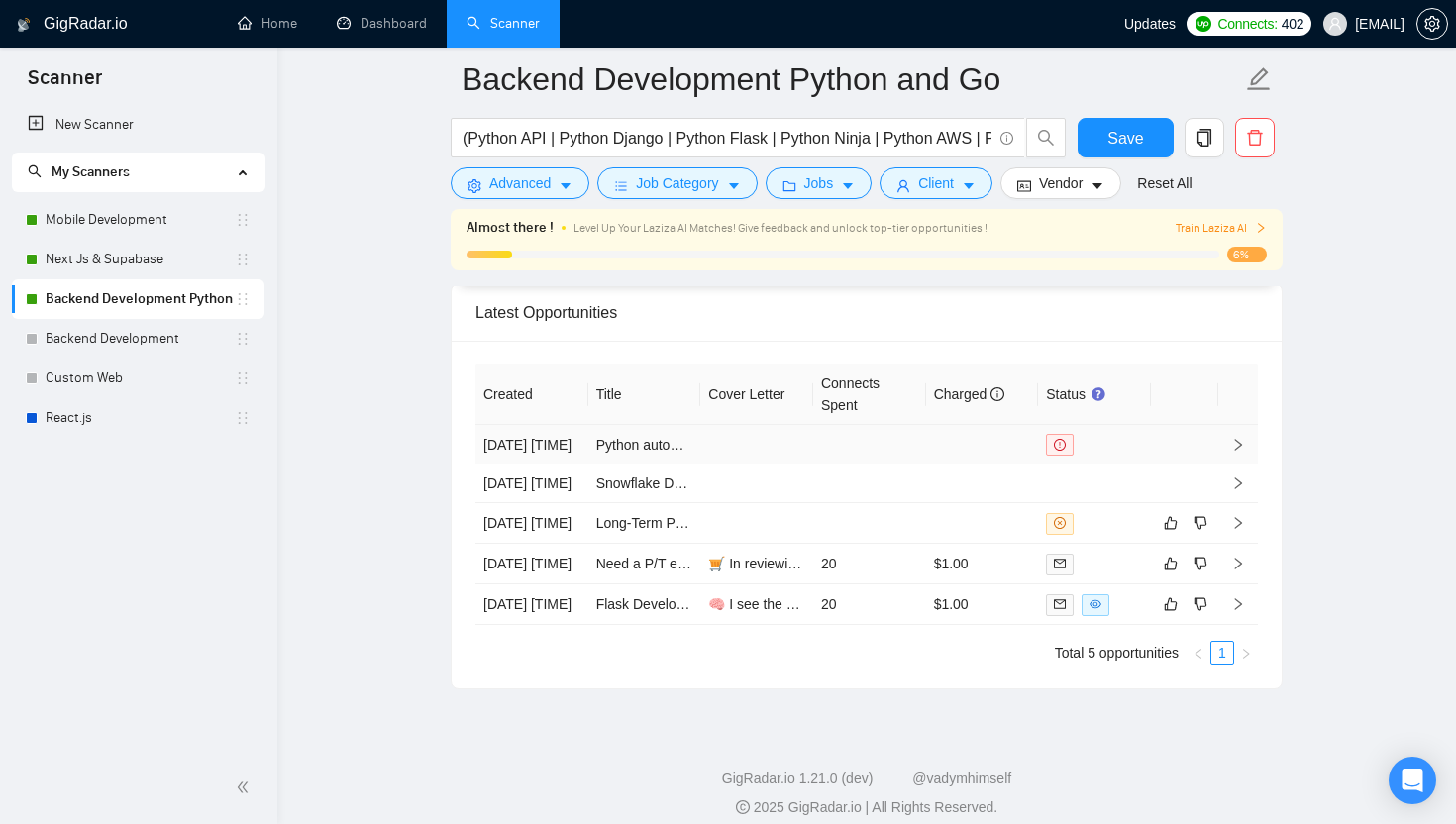 click 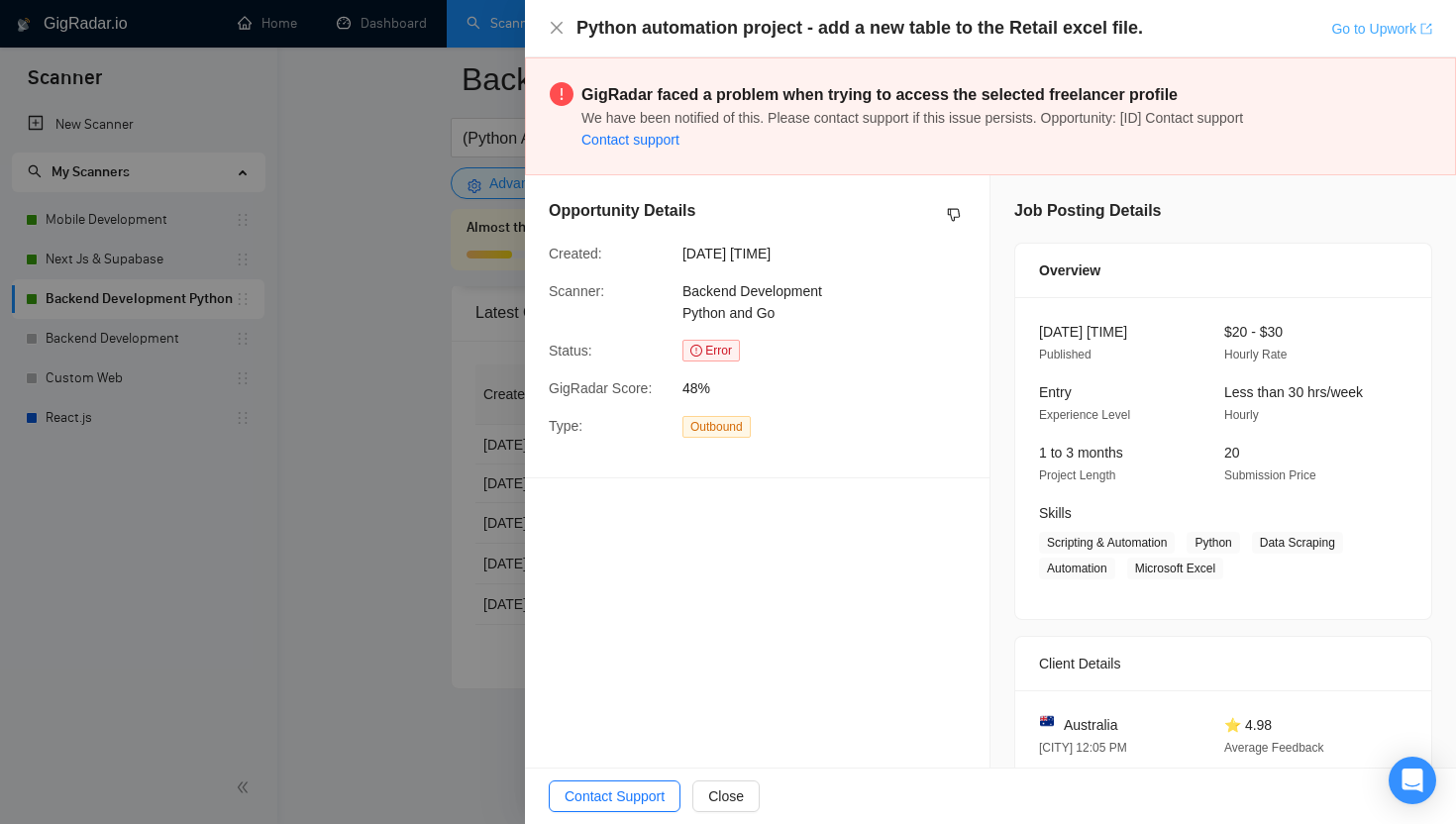 click on "Go to Upwork" at bounding box center [1382, 29] 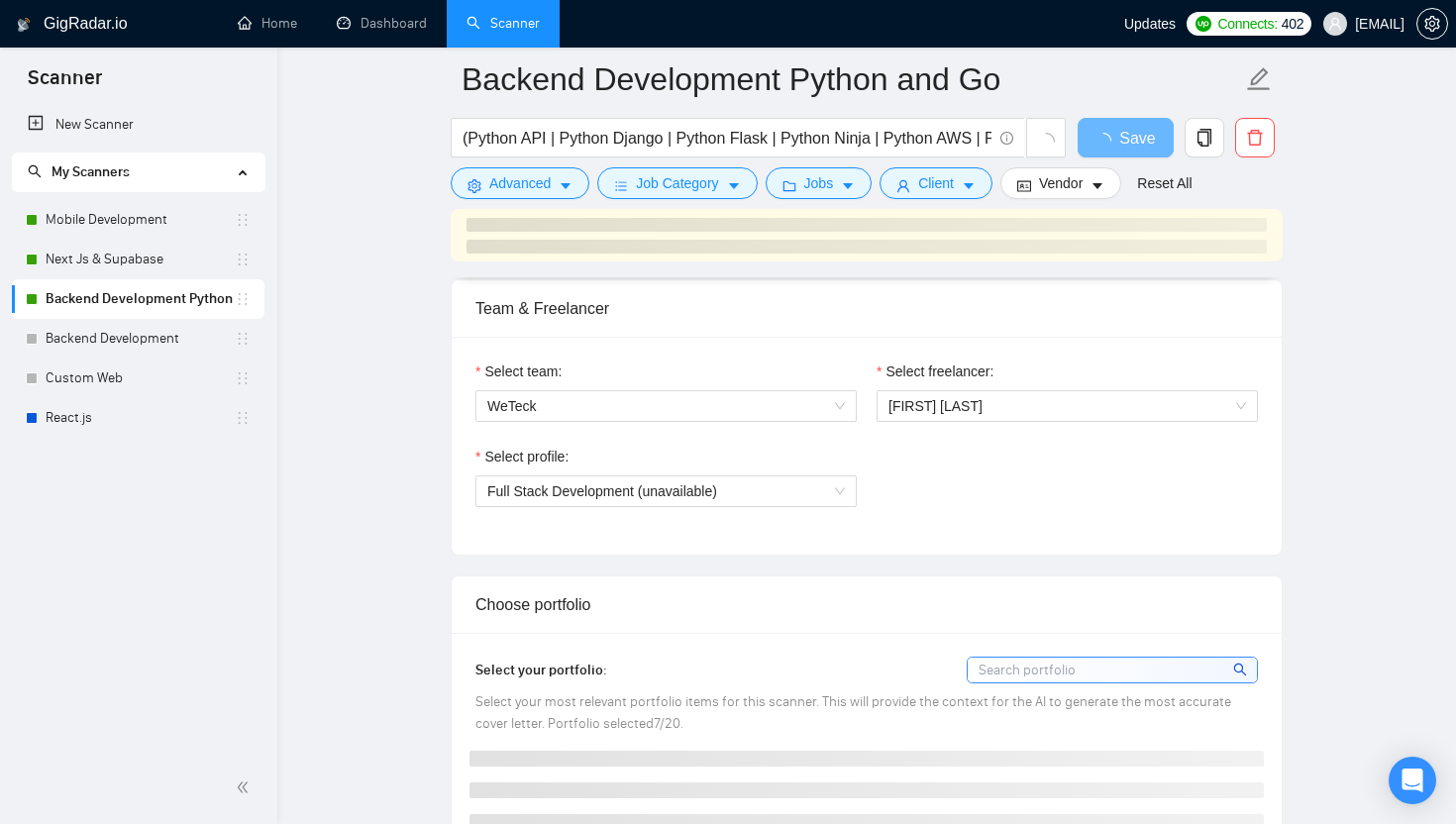 scroll, scrollTop: 990, scrollLeft: 0, axis: vertical 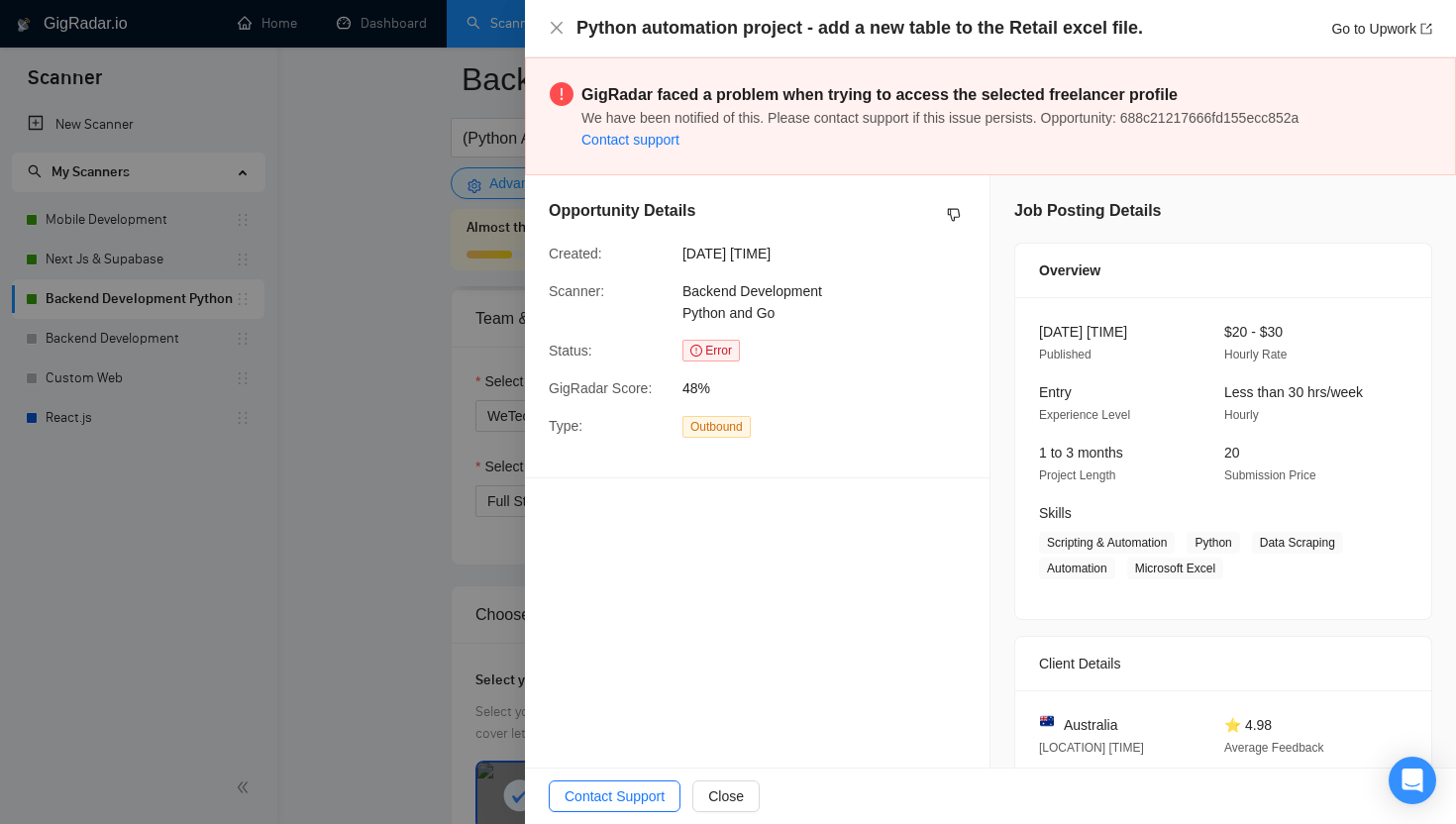 click at bounding box center (728, 412) 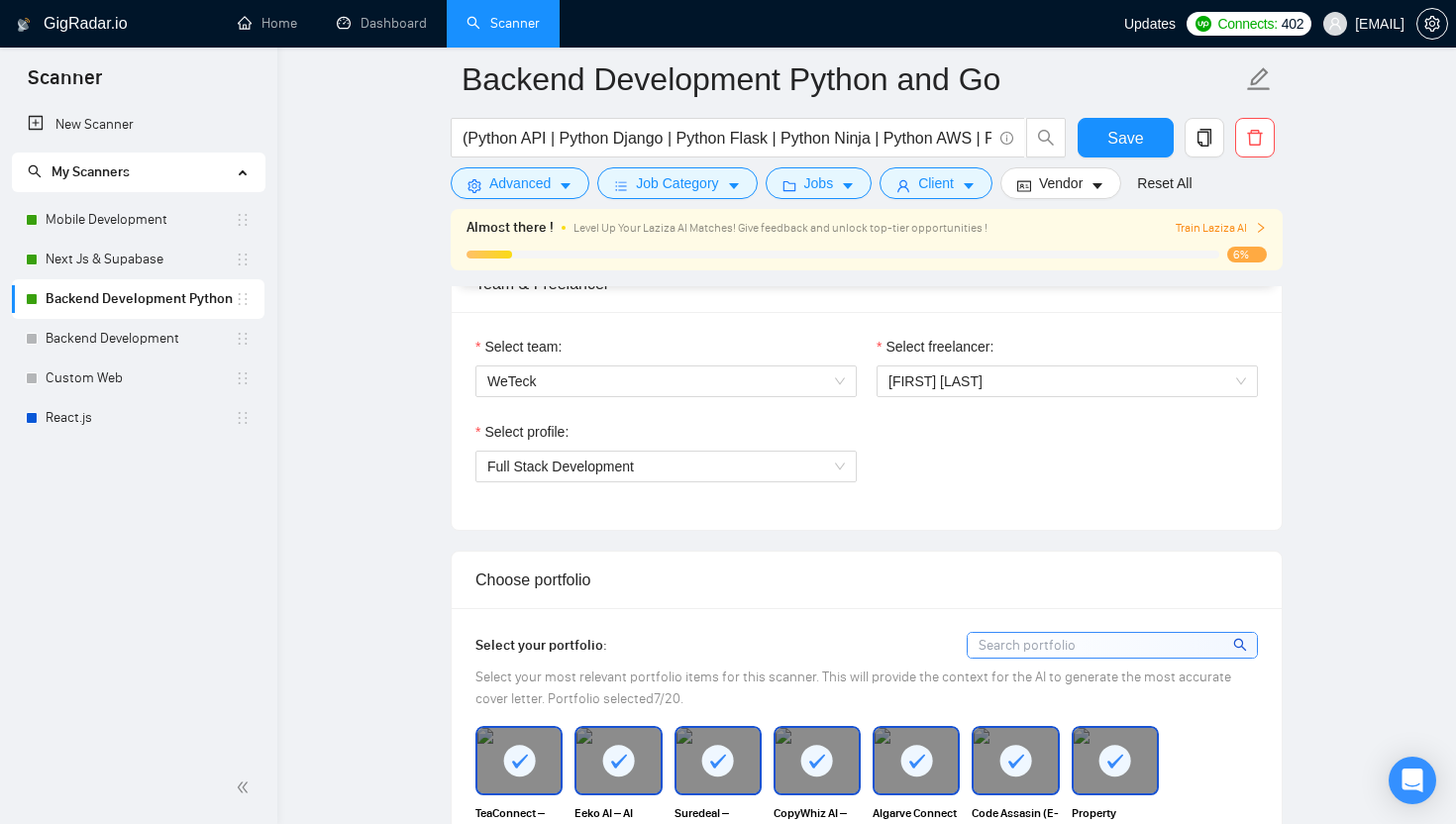 scroll, scrollTop: 1027, scrollLeft: 0, axis: vertical 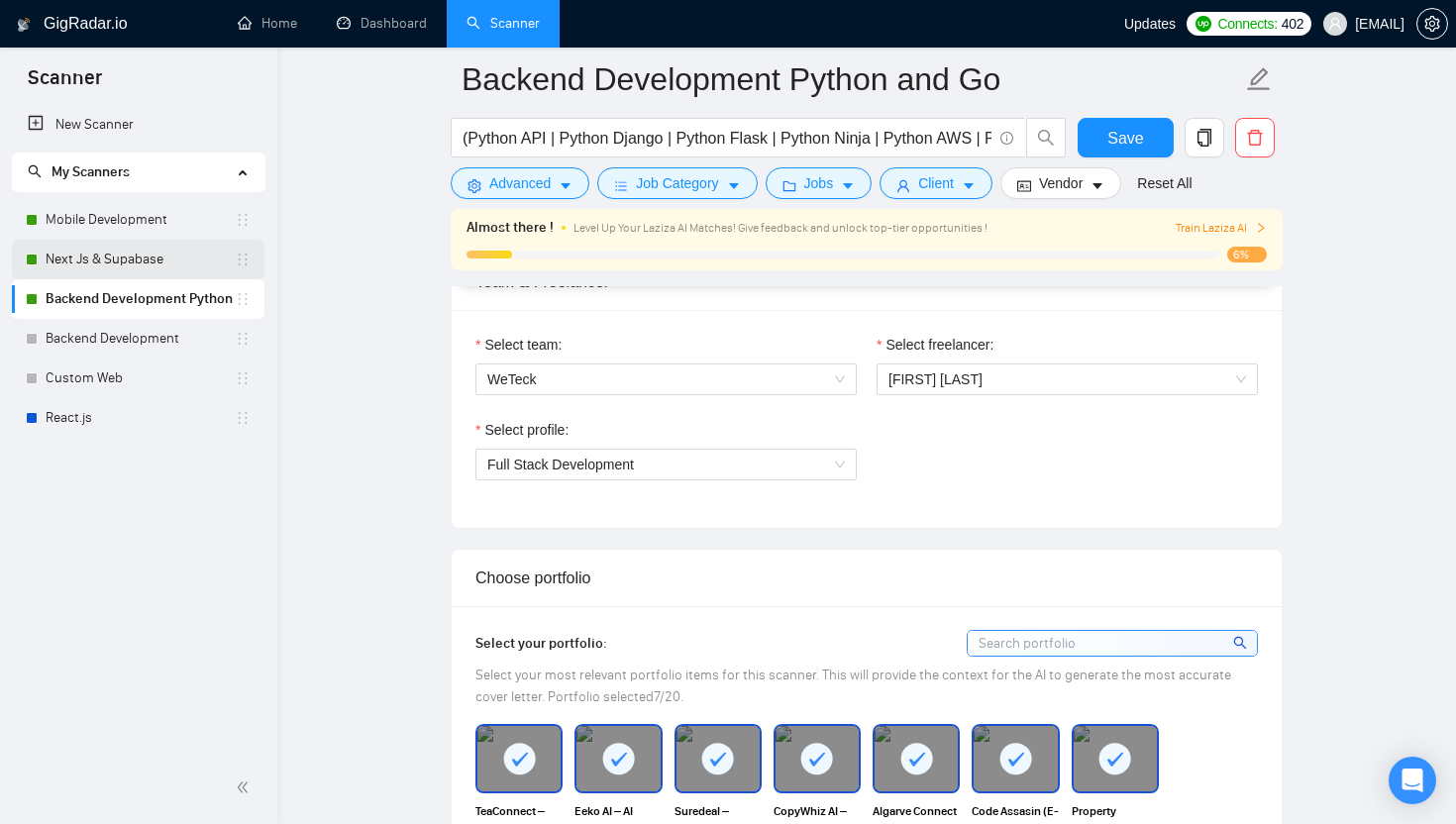 click on "Next Js & Supabase" at bounding box center [140, 259] 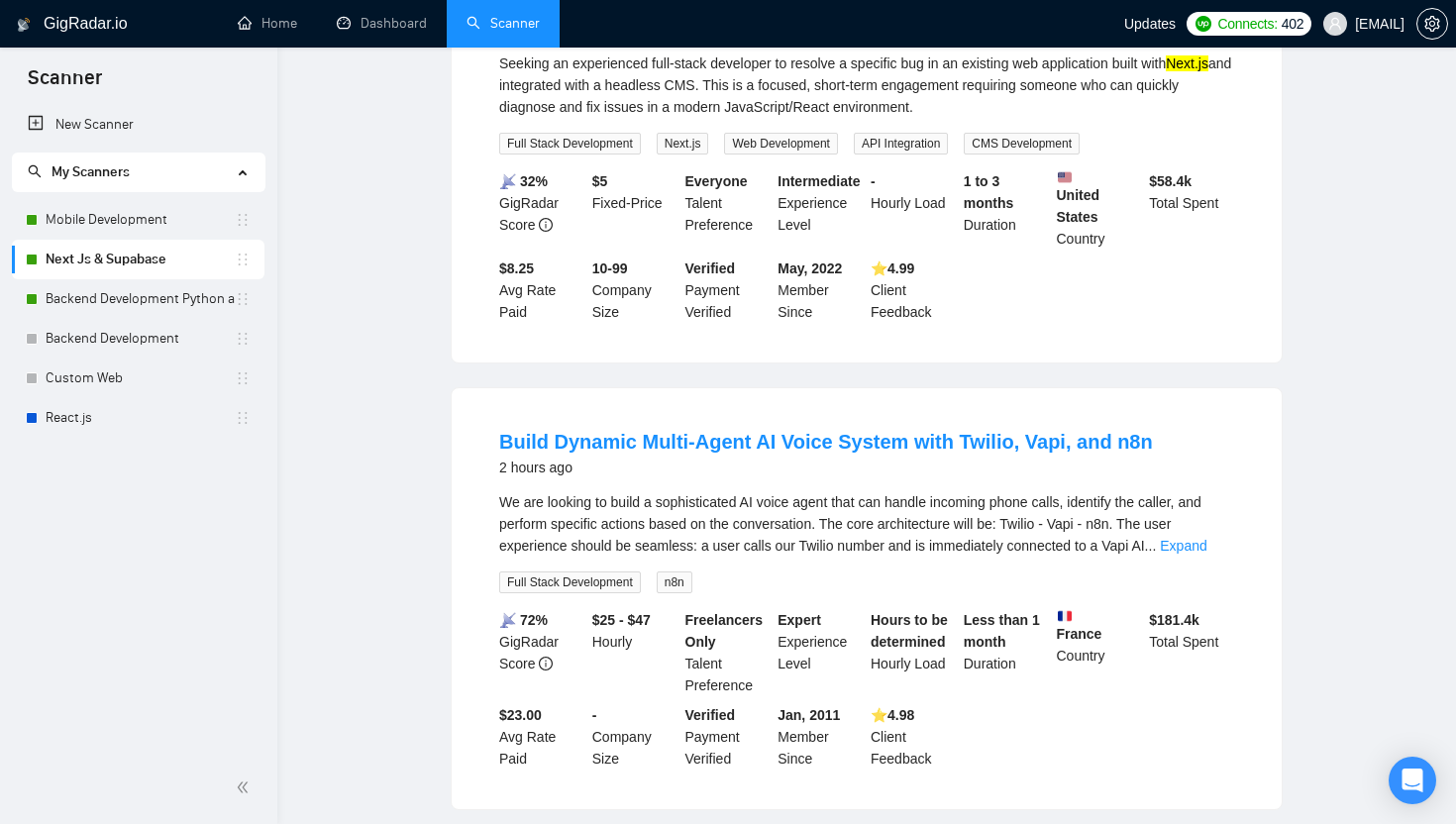 scroll, scrollTop: 0, scrollLeft: 0, axis: both 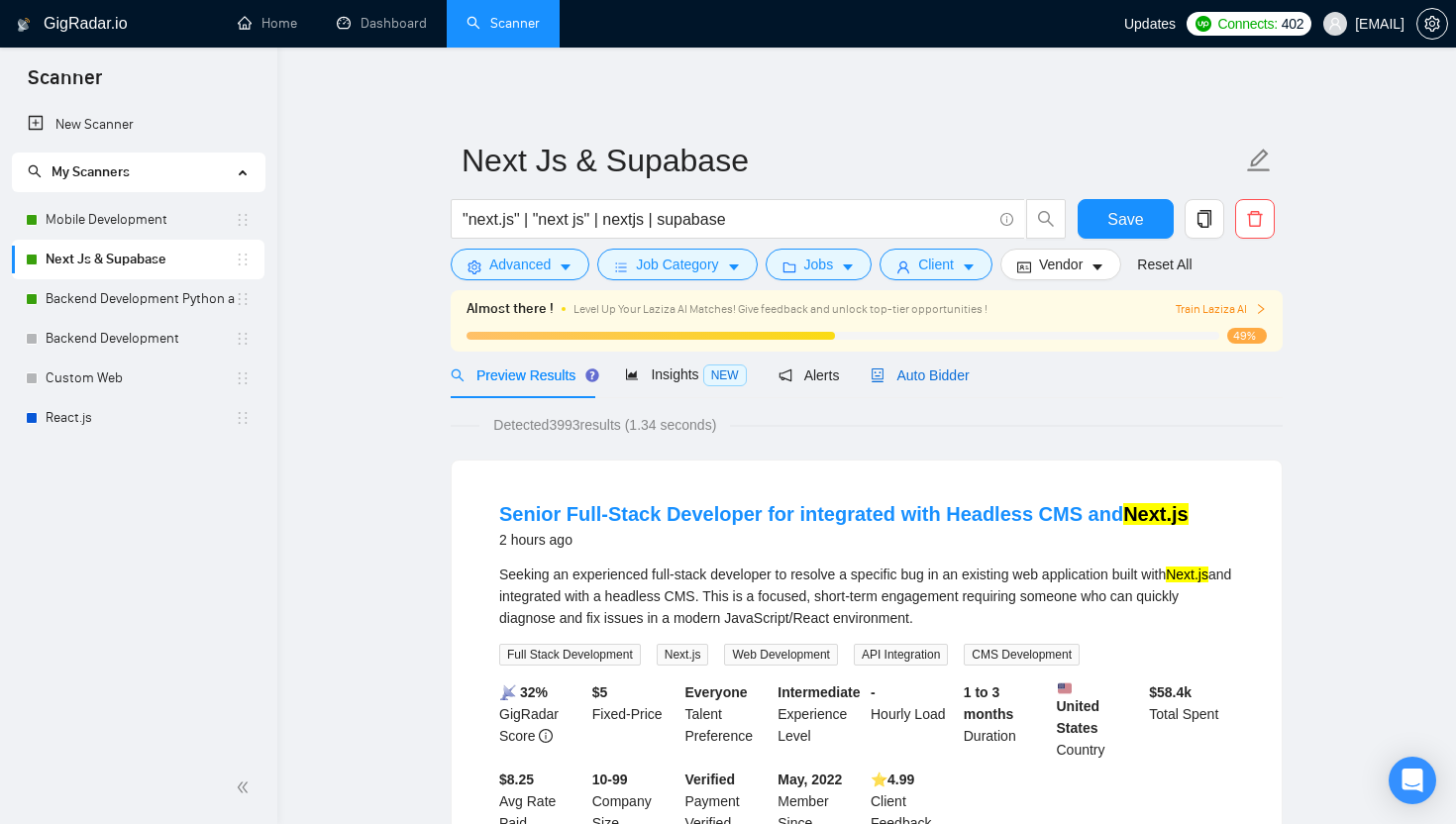 click on "Auto Bidder" at bounding box center (919, 375) 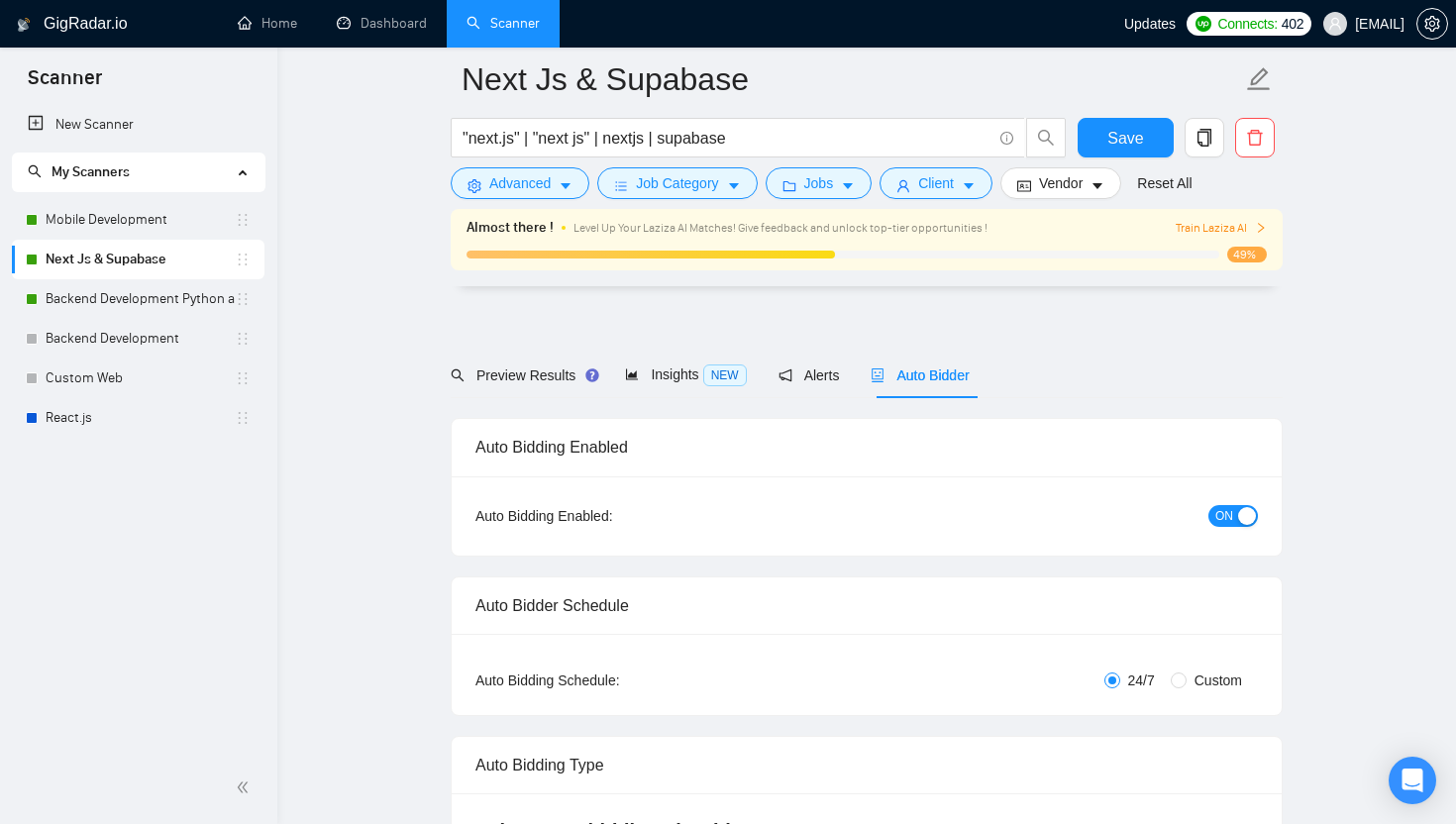 radio on "false" 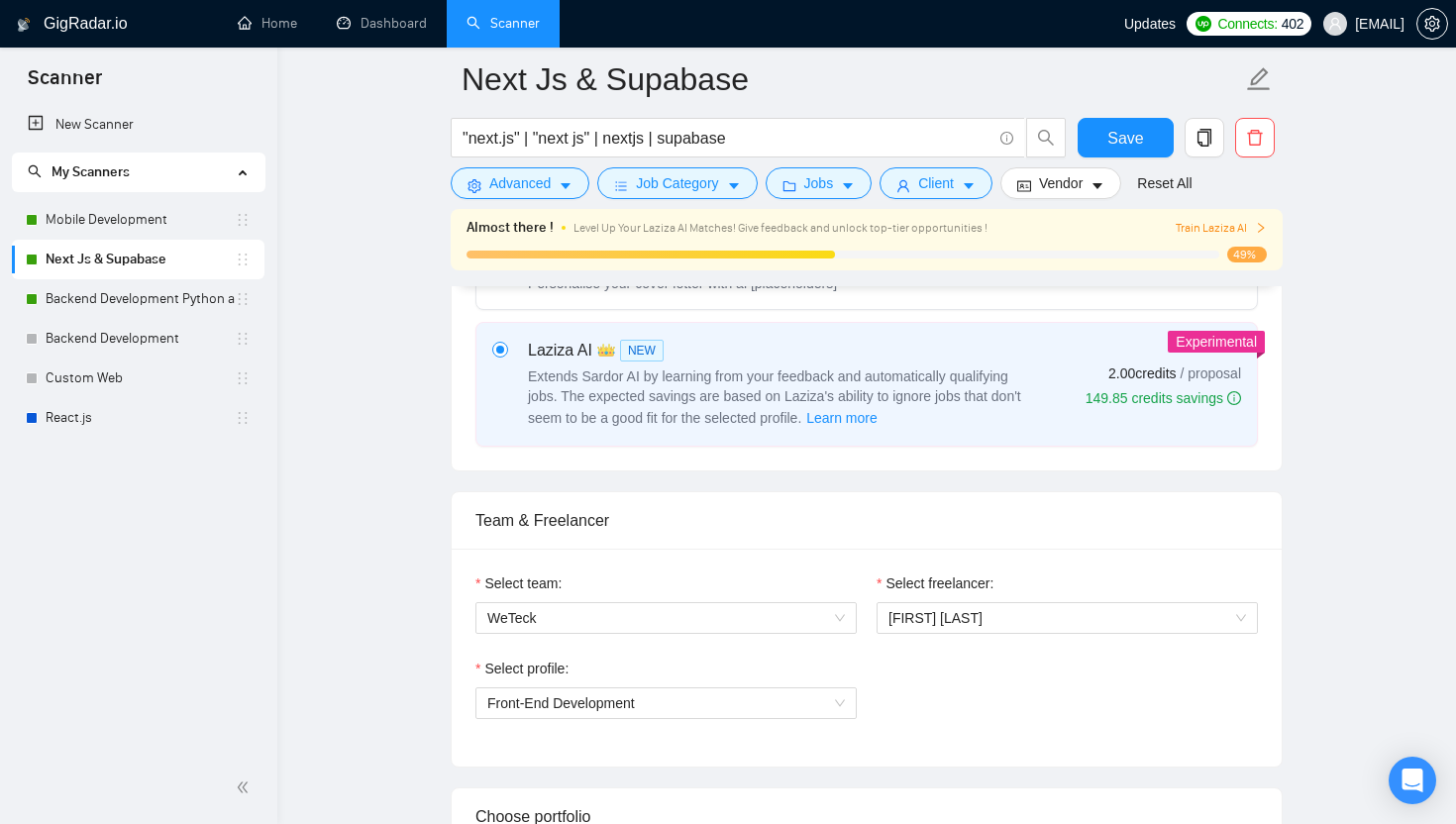 scroll, scrollTop: 1043, scrollLeft: 0, axis: vertical 